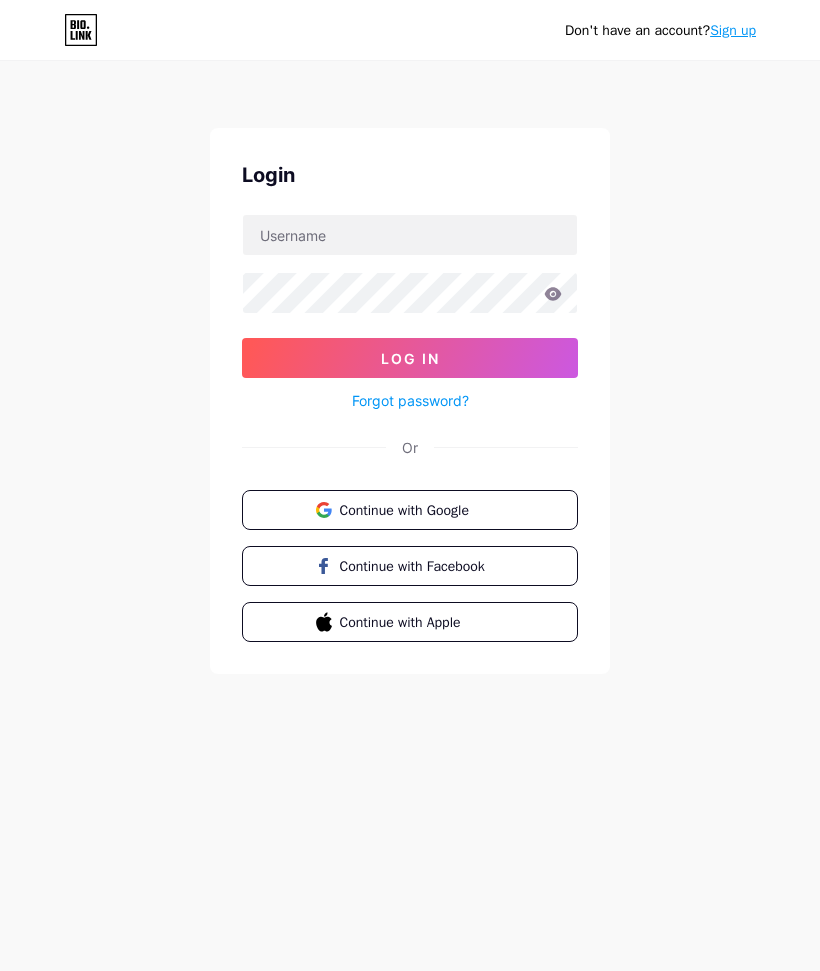 scroll, scrollTop: 0, scrollLeft: 0, axis: both 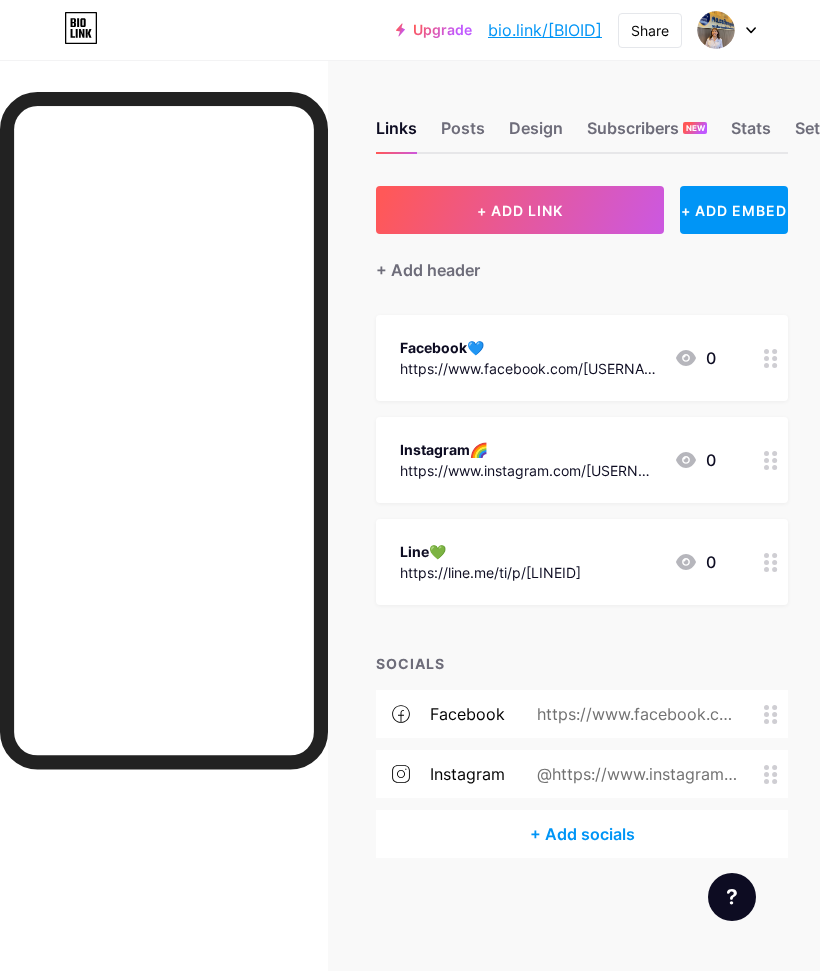 click at bounding box center (727, 30) 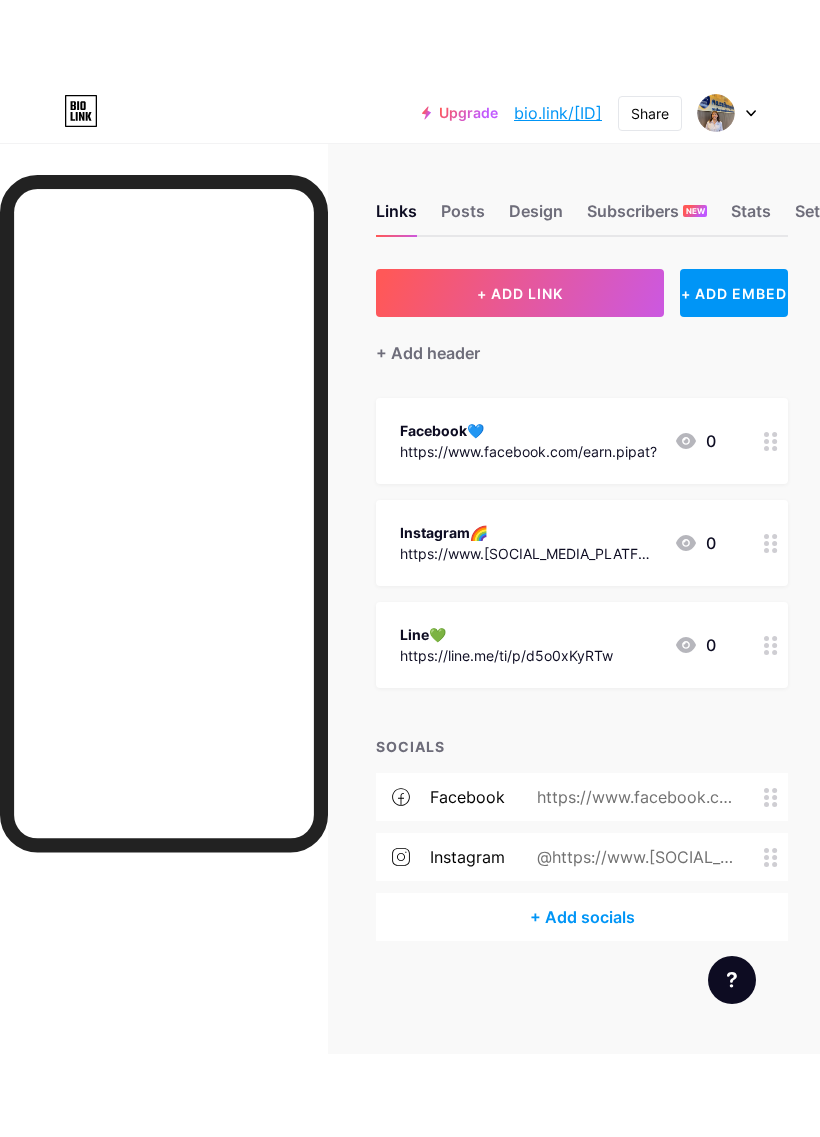 scroll, scrollTop: 0, scrollLeft: 0, axis: both 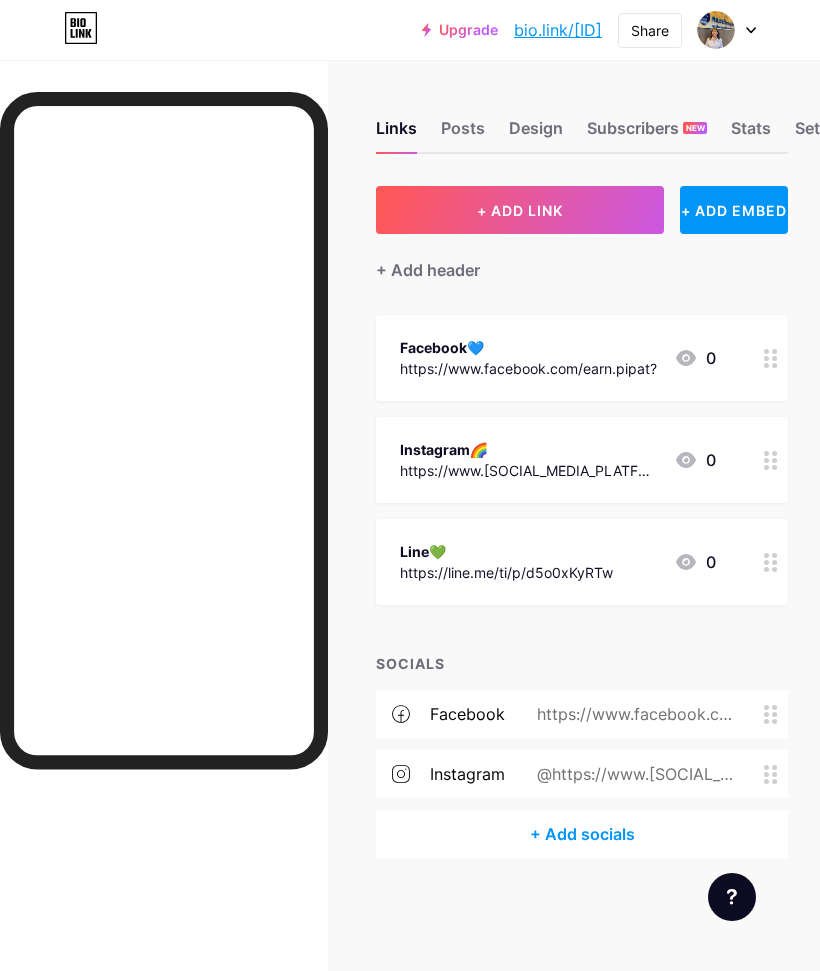 click 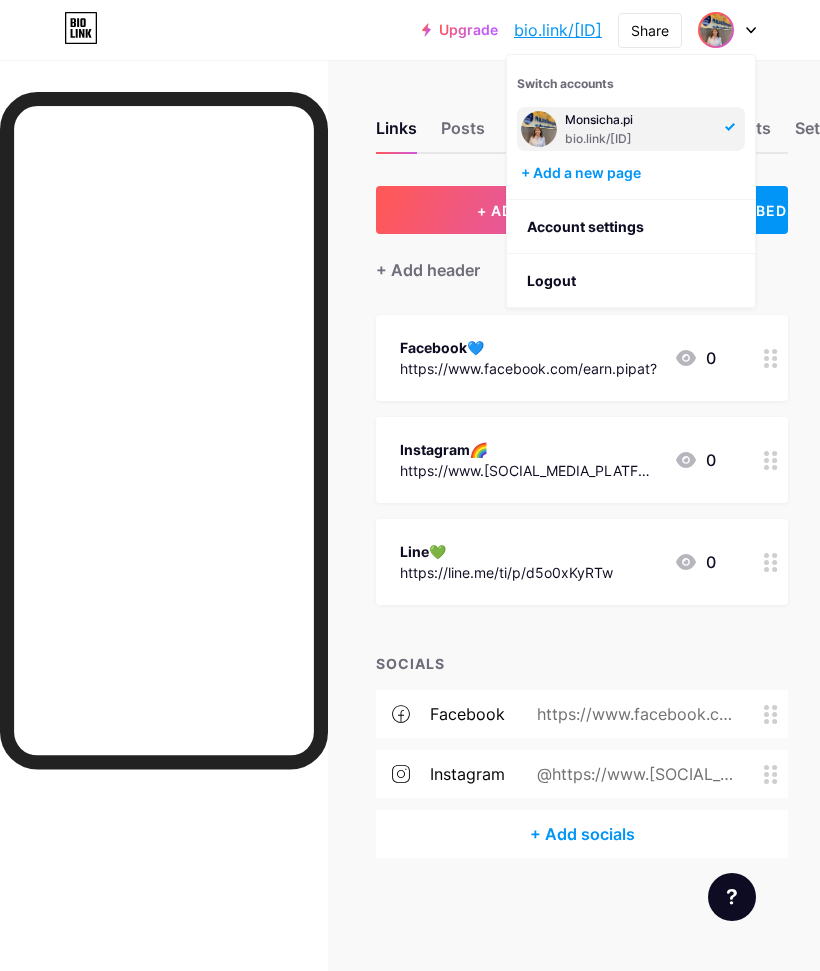 click on "Logout" at bounding box center [631, 281] 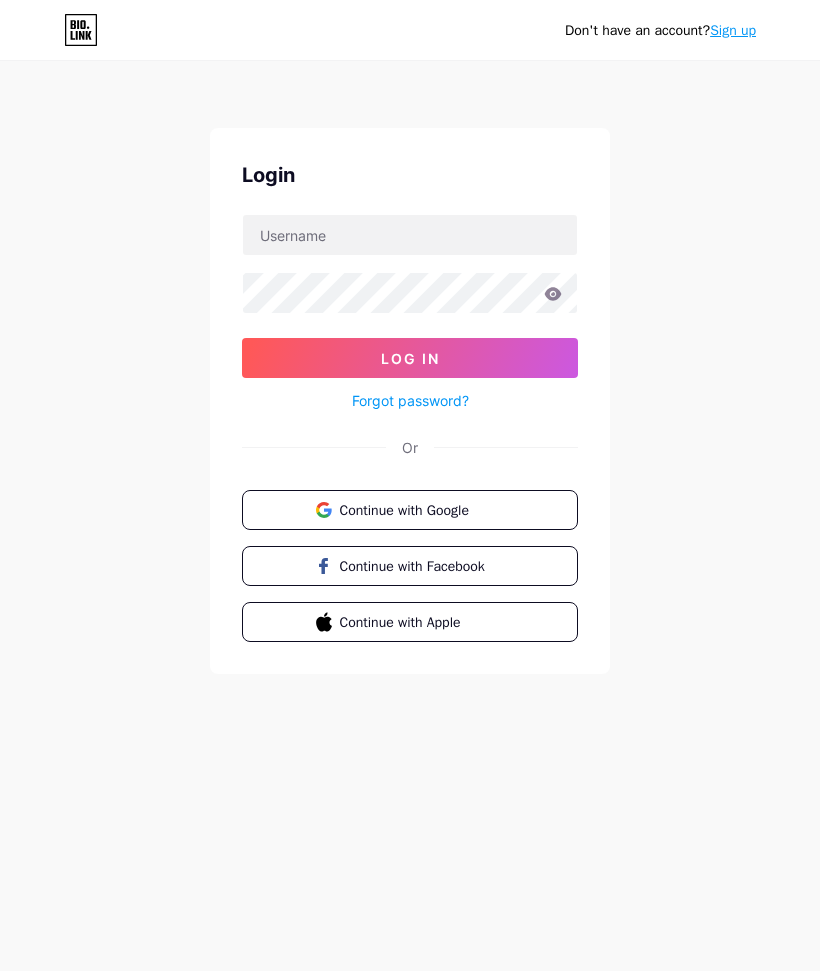 click on "Sign up" at bounding box center [733, 30] 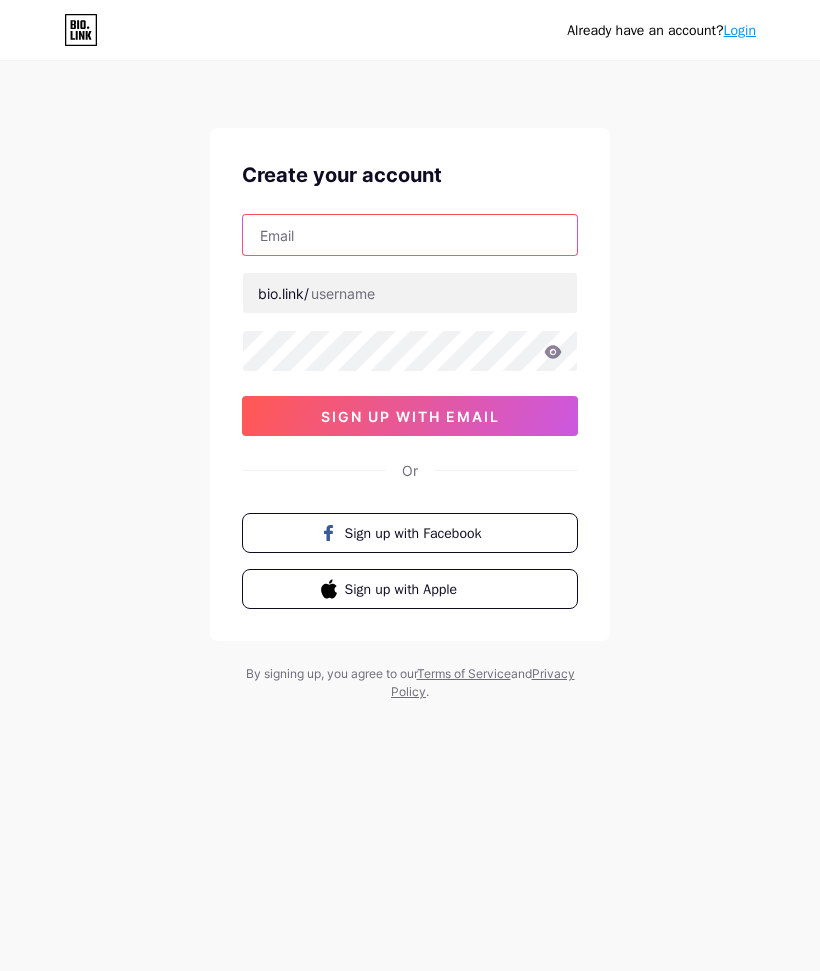click at bounding box center [410, 235] 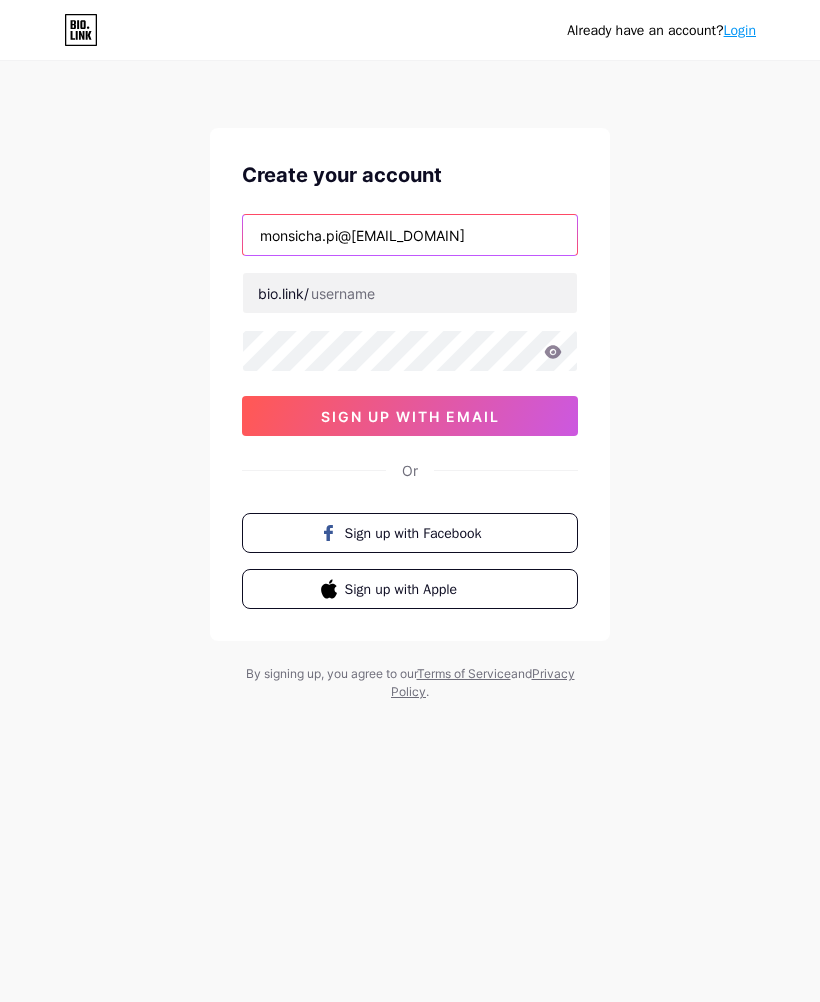 type on "monsicha.pi@[EMAIL_DOMAIN]" 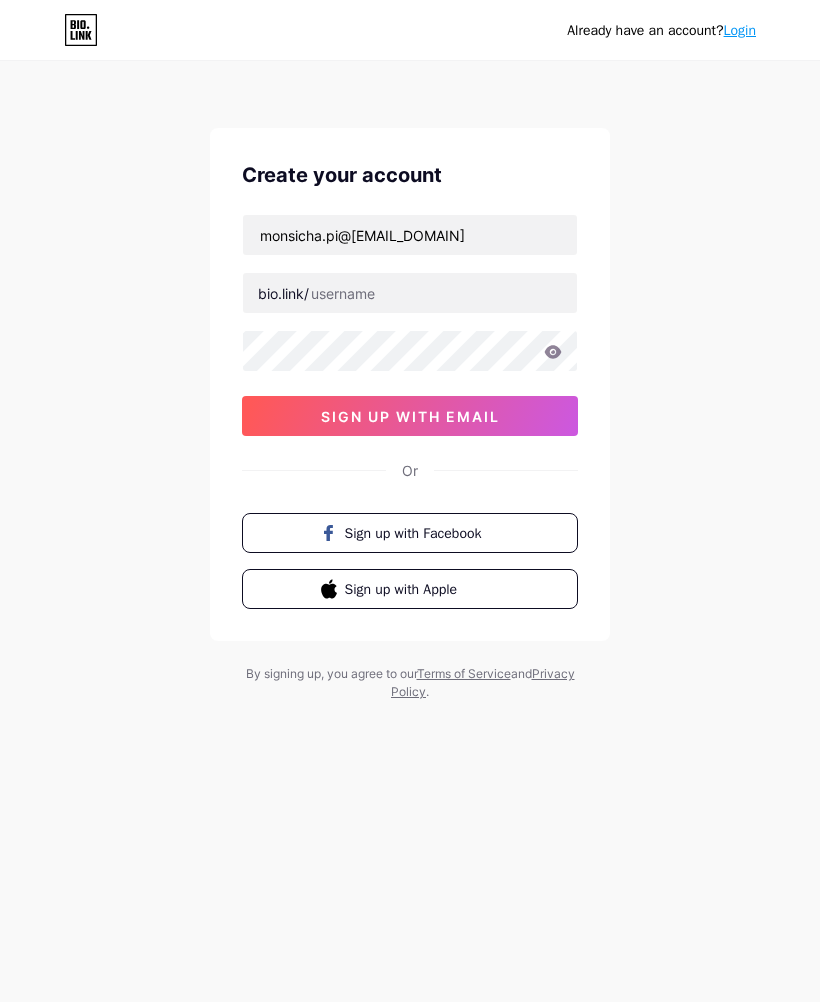 click on "Already have an account? Login Create your account monsicha.pi@[EMAIL_DOMAIN] bio.link/[ID] sign up with email Or Sign up with Facebook Sign up with Apple By signing up, you agree to our Terms of Service and Privacy Policy." at bounding box center [410, 382] 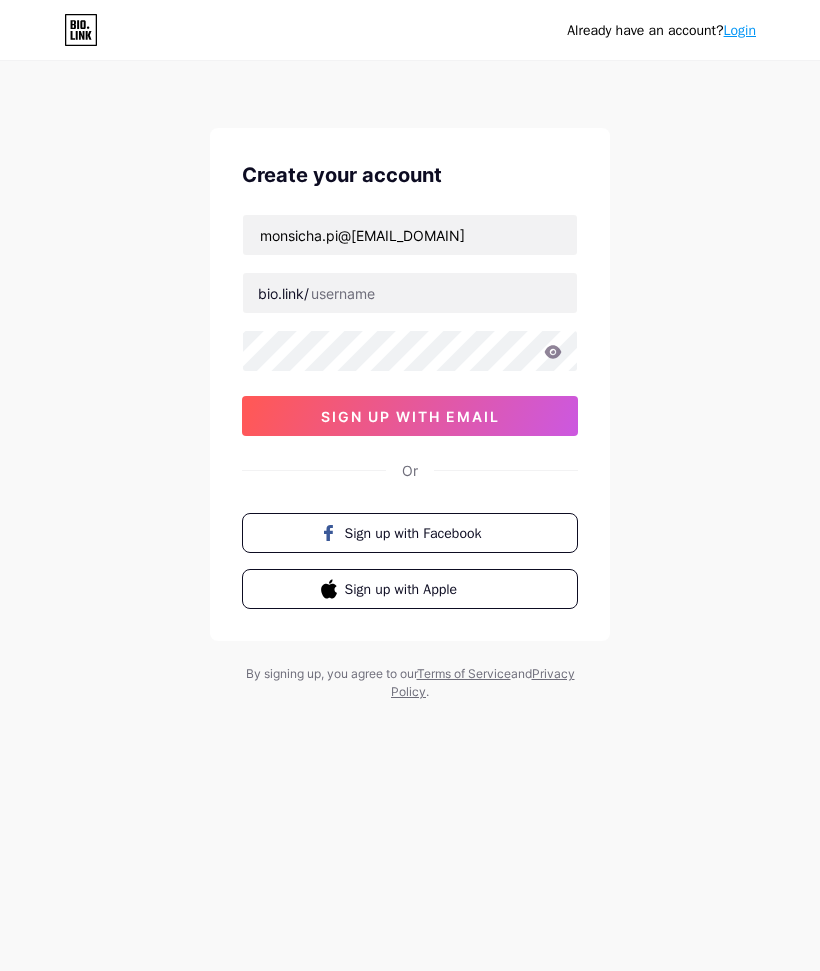 click at bounding box center (410, 293) 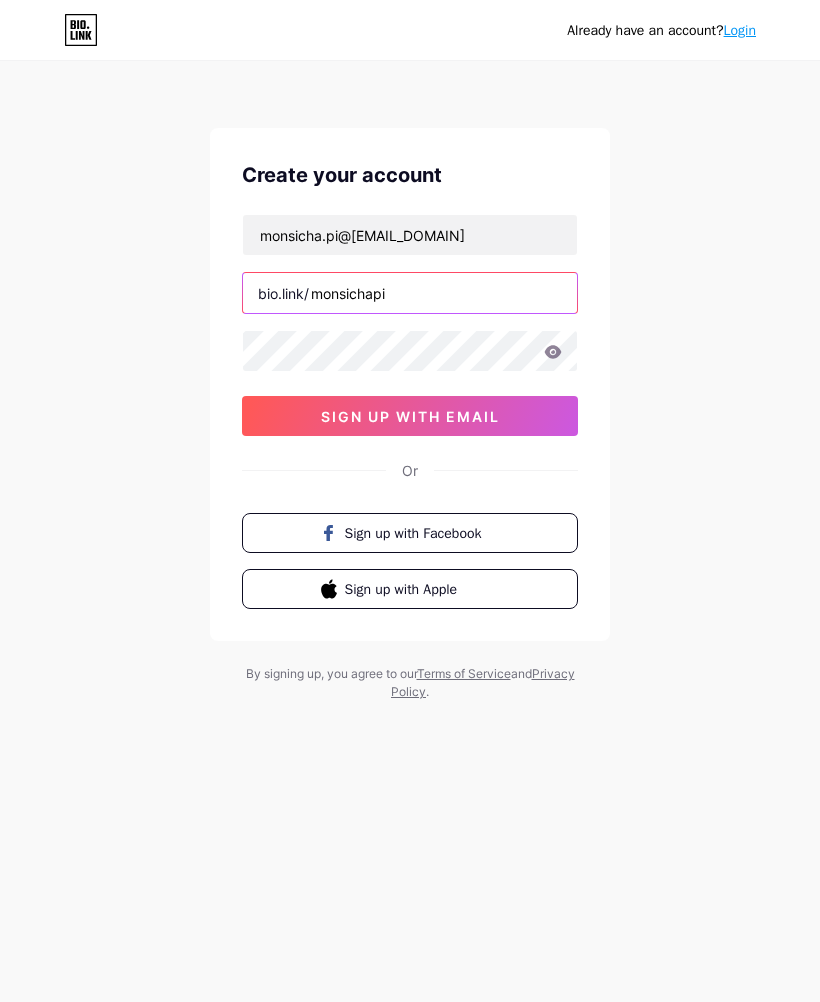 type on "monsichapi" 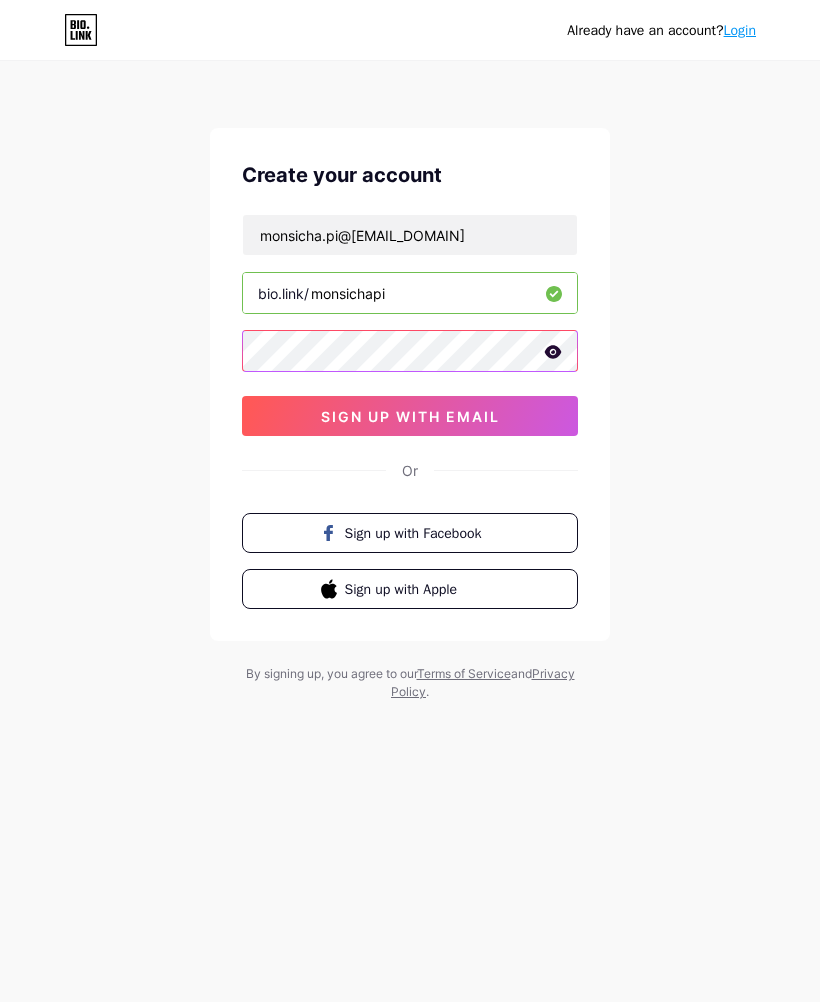 click on "sign up with email" at bounding box center [410, 416] 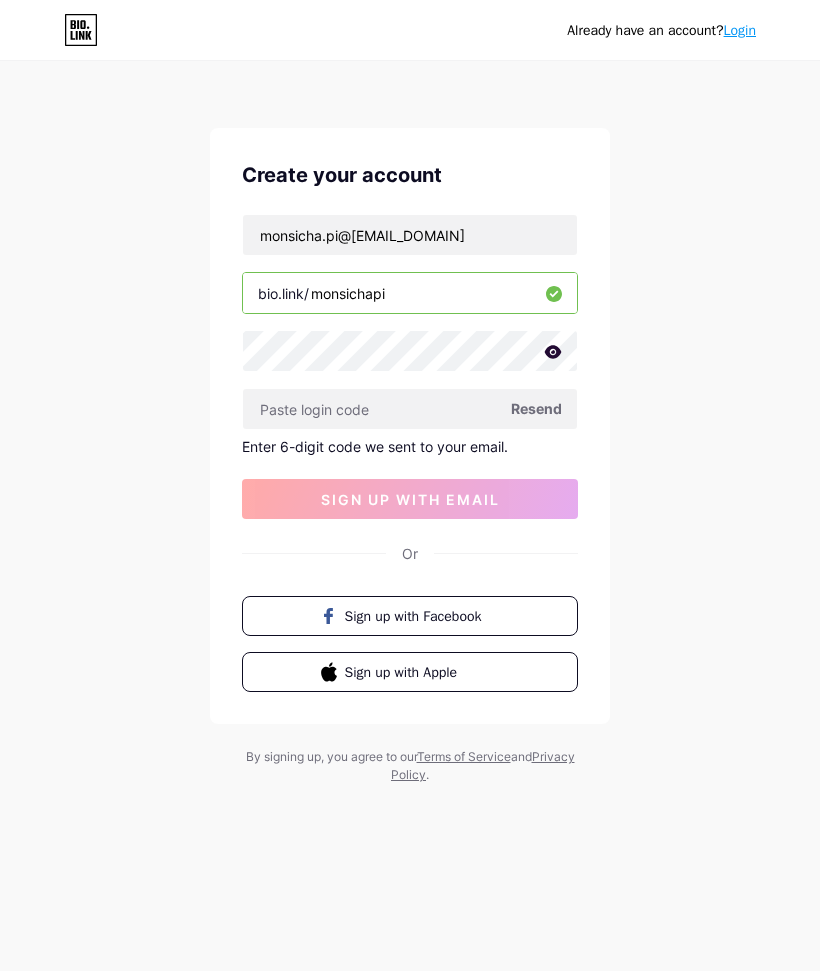 click on "Resend" at bounding box center (536, 408) 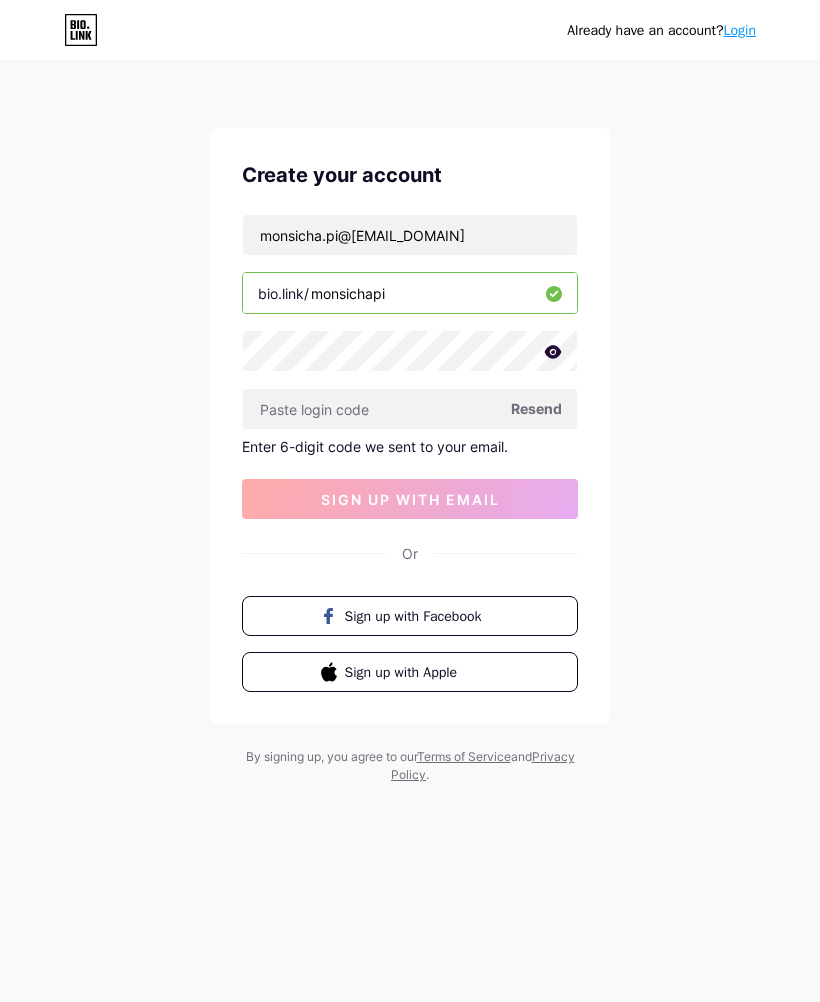 click on "Already have an account? Login Create your account monsicha.pi@[EMAIL_DOMAIN] bio.link/[ID] Resend Enter 6-digit code we sent to your email. sign up with email Or Sign up with Facebook Sign up with Apple By signing up, you agree to our Terms of Service and Privacy Policy." at bounding box center [410, 424] 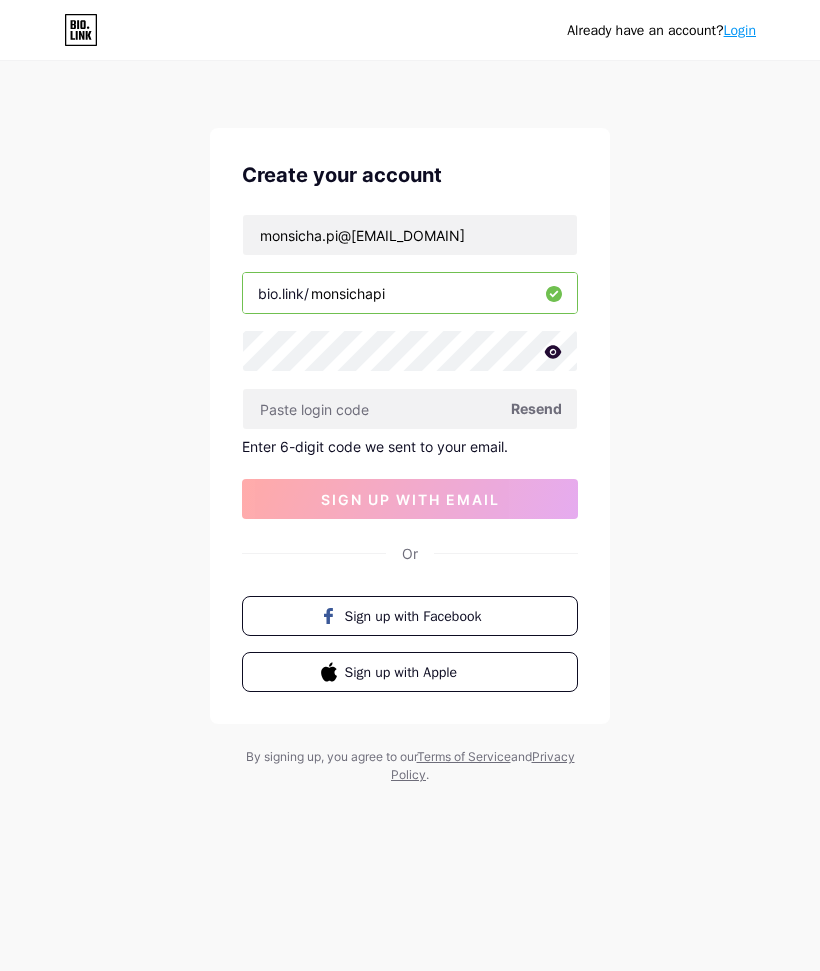 click 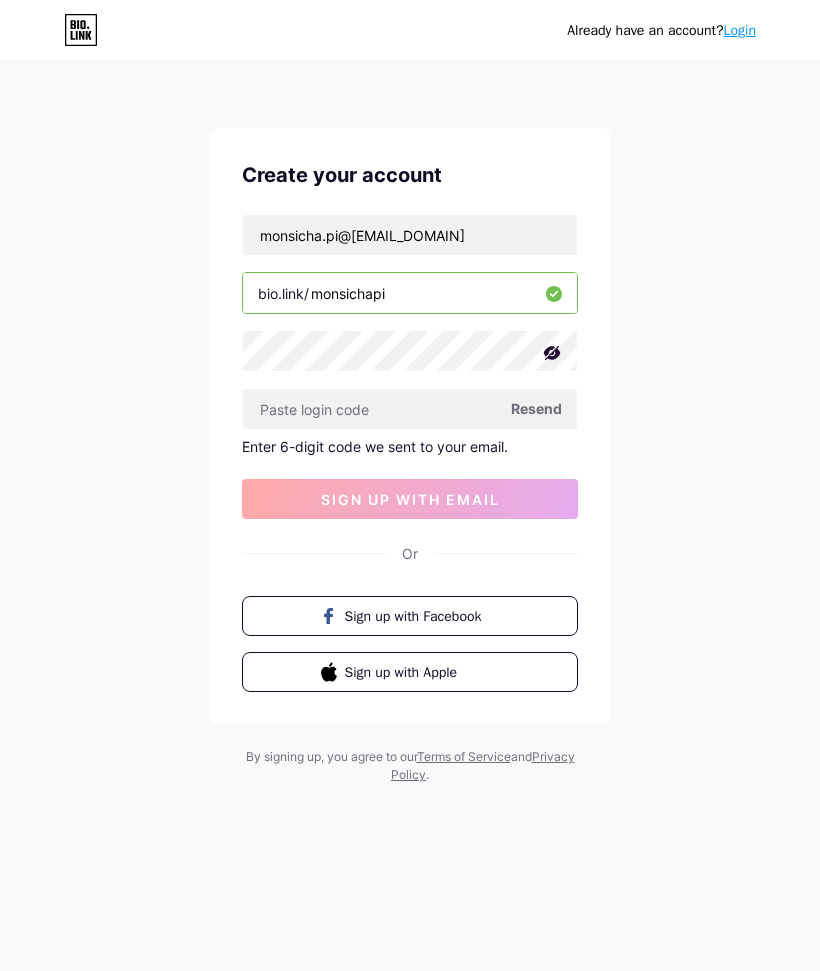 click 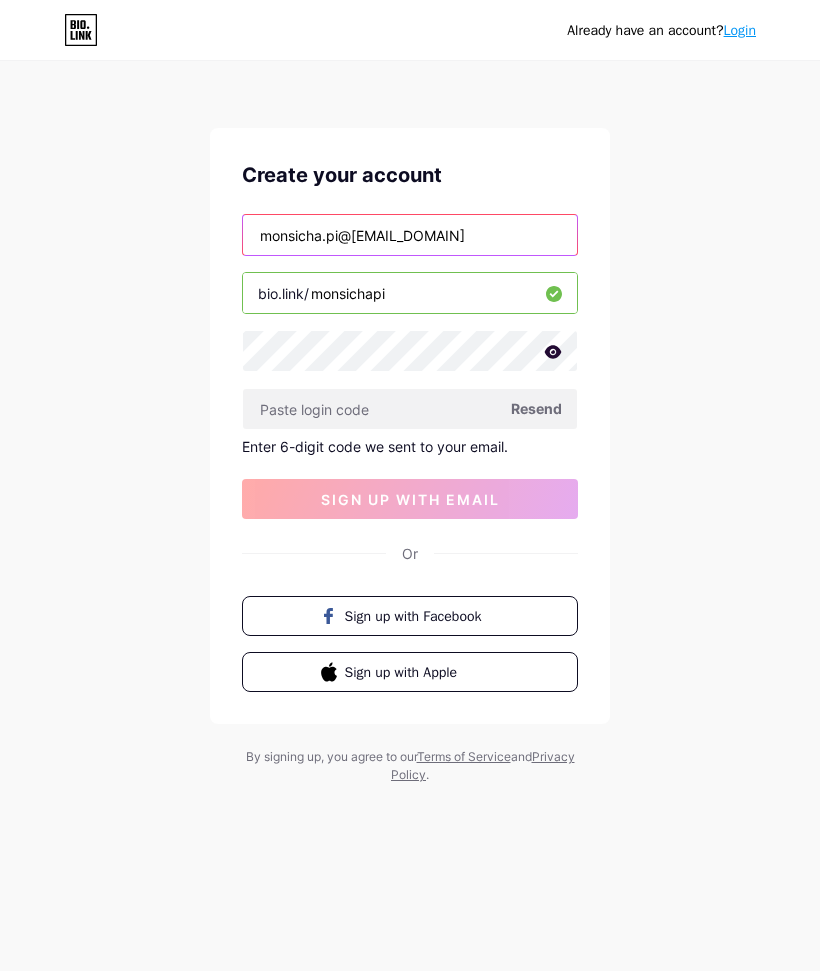 click on "monsicha.pi@[EMAIL_DOMAIN]" at bounding box center (410, 235) 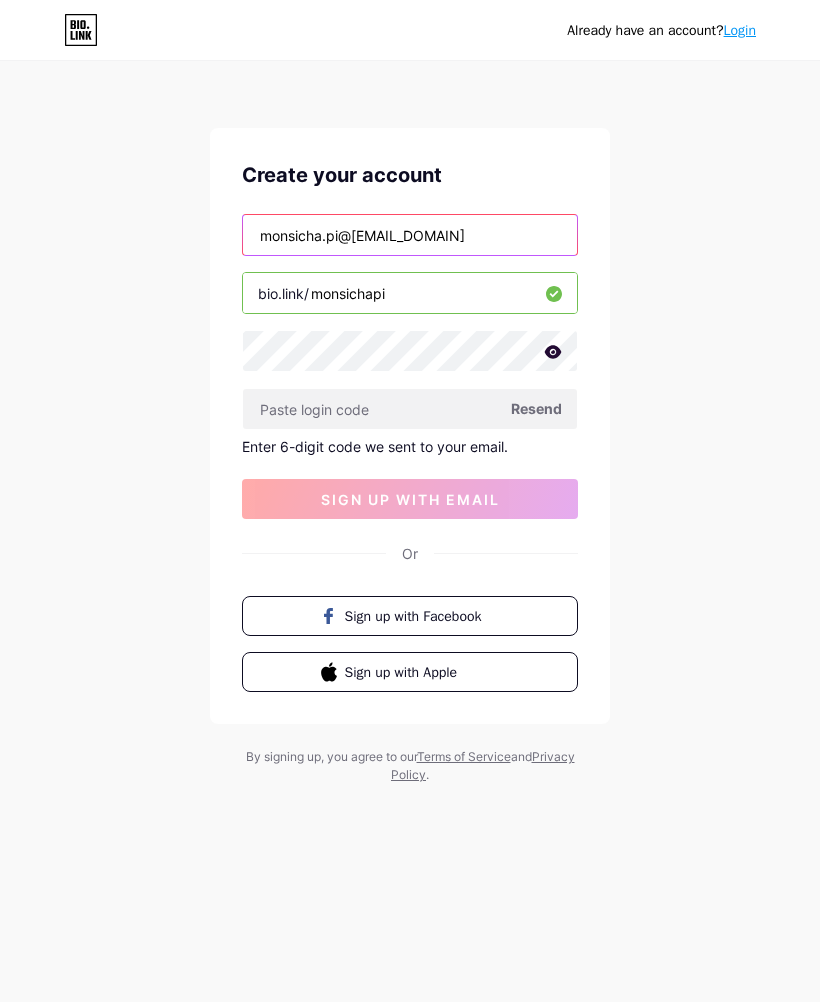 click on "monsicha.pi@[EMAIL_DOMAIN]" at bounding box center (410, 235) 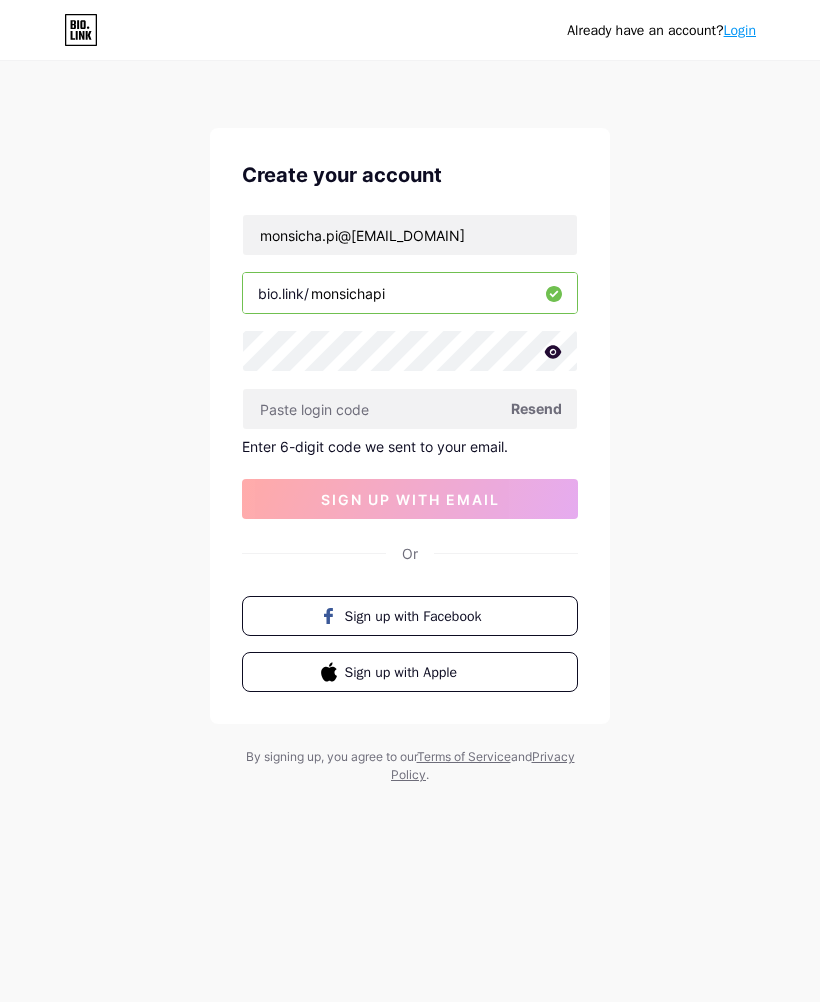 click on "Already have an account? Login Create your account monsicha.pi@[EMAIL_DOMAIN] bio.link/[ID] Resend Enter 6-digit code we sent to your email. sign up with email Or Sign up with Facebook Sign up with Apple By signing up, you agree to our Terms of Service and Privacy Policy." at bounding box center (410, 424) 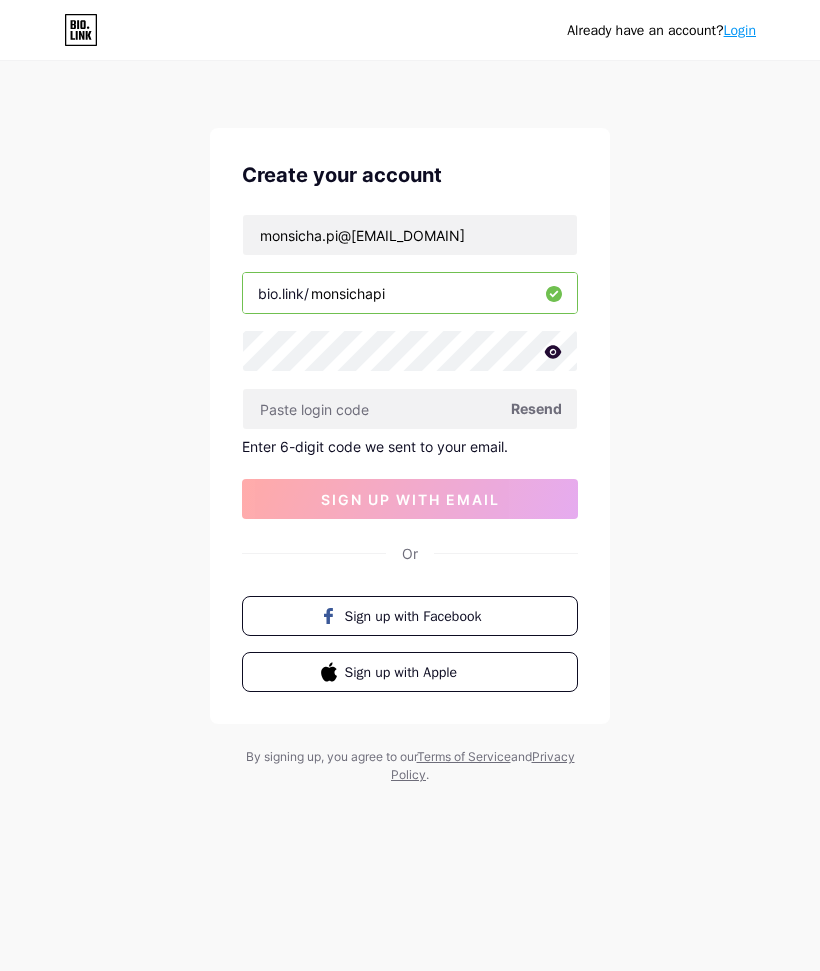 click on "Resend" at bounding box center [536, 408] 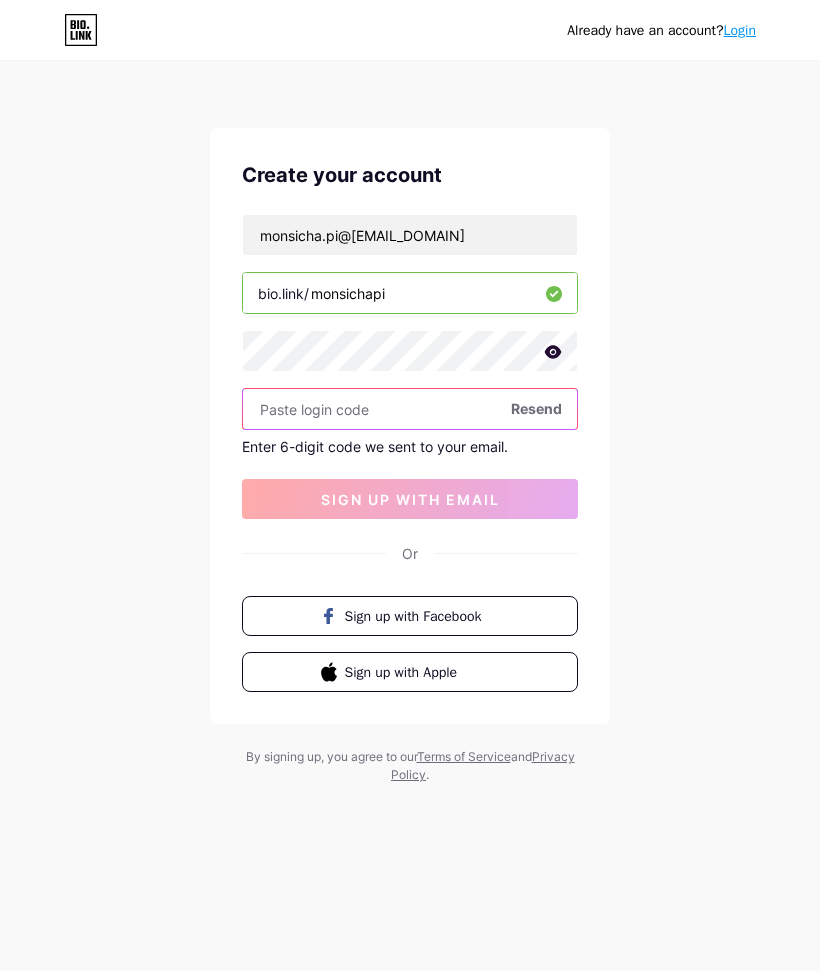 click at bounding box center (410, 409) 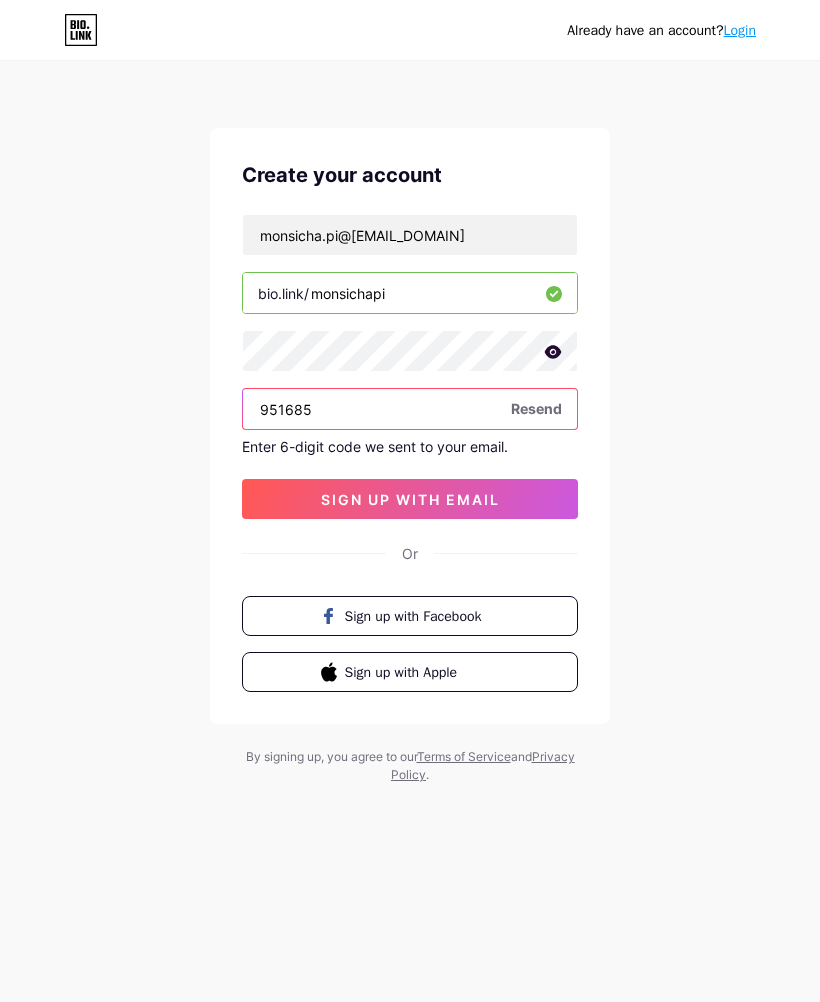 type on "951685" 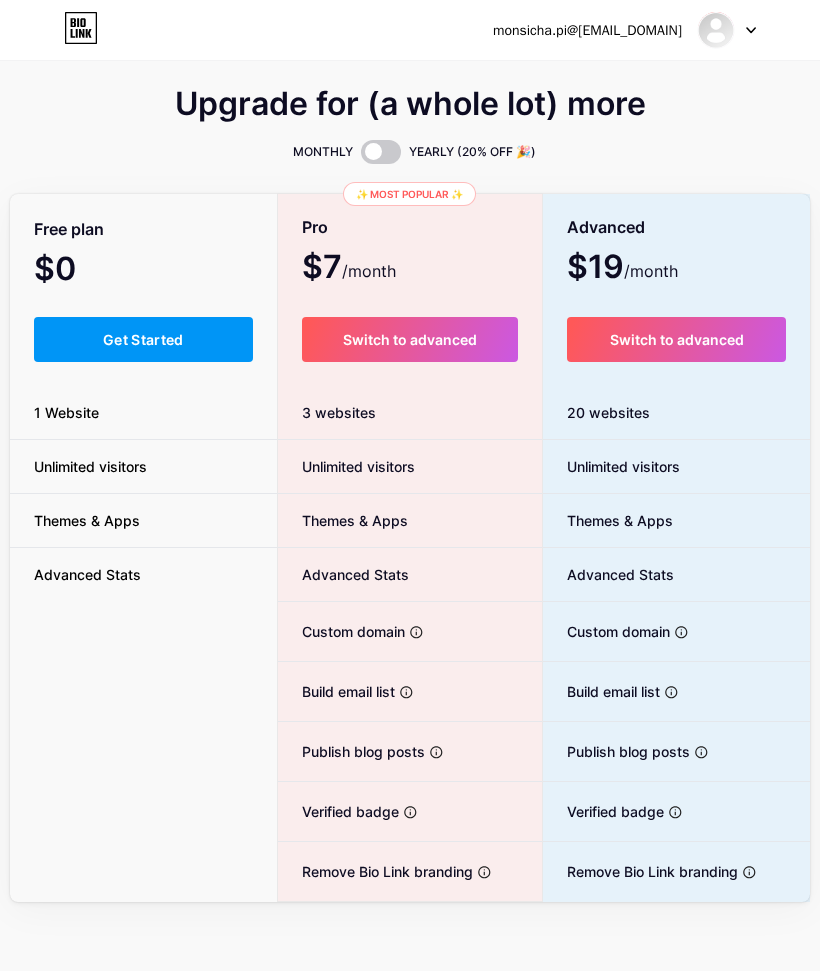 click on "Get Started" at bounding box center (143, 339) 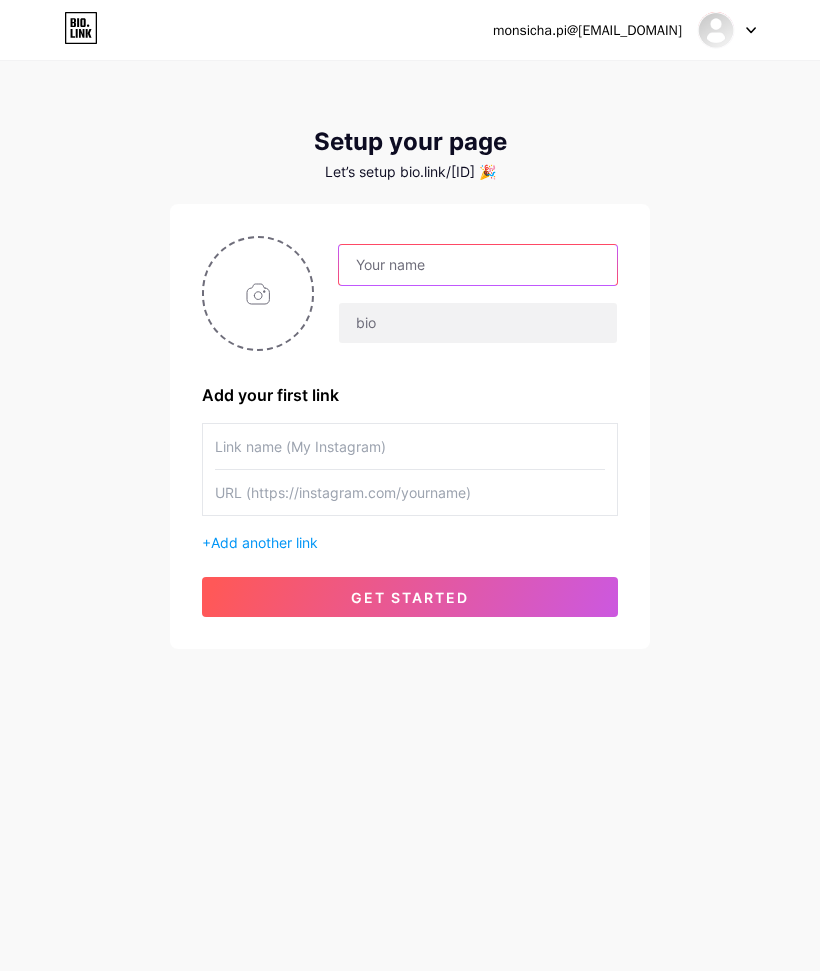 click at bounding box center [478, 265] 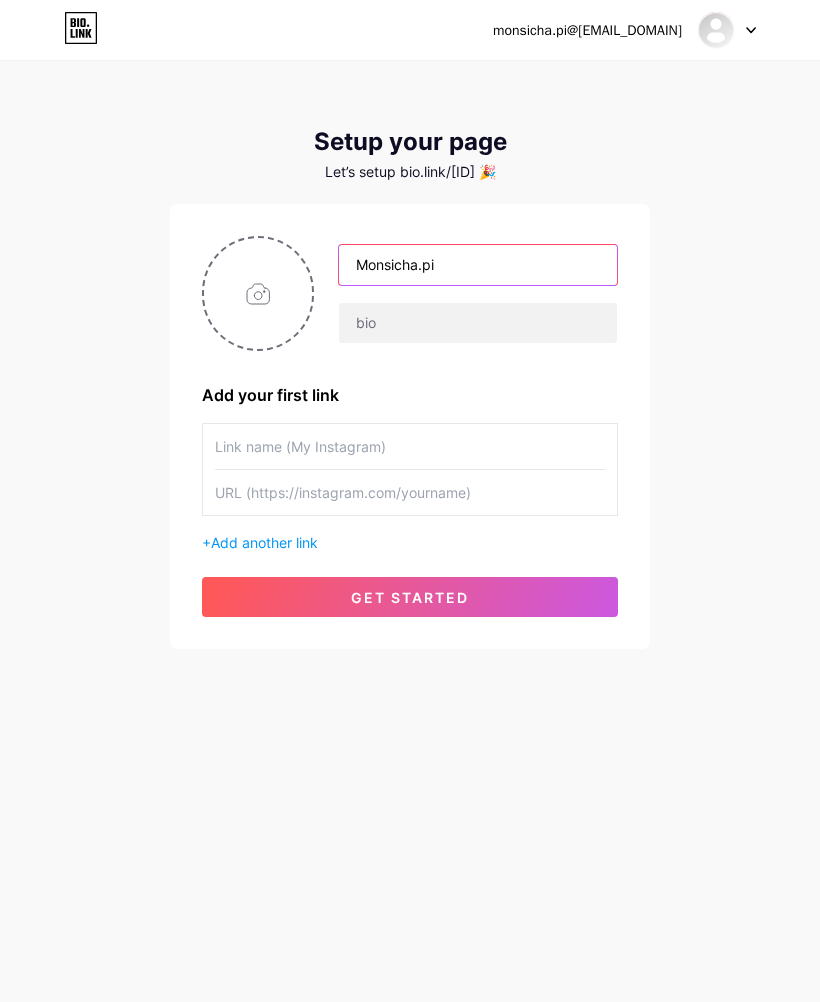 type on "Monsicha.pi" 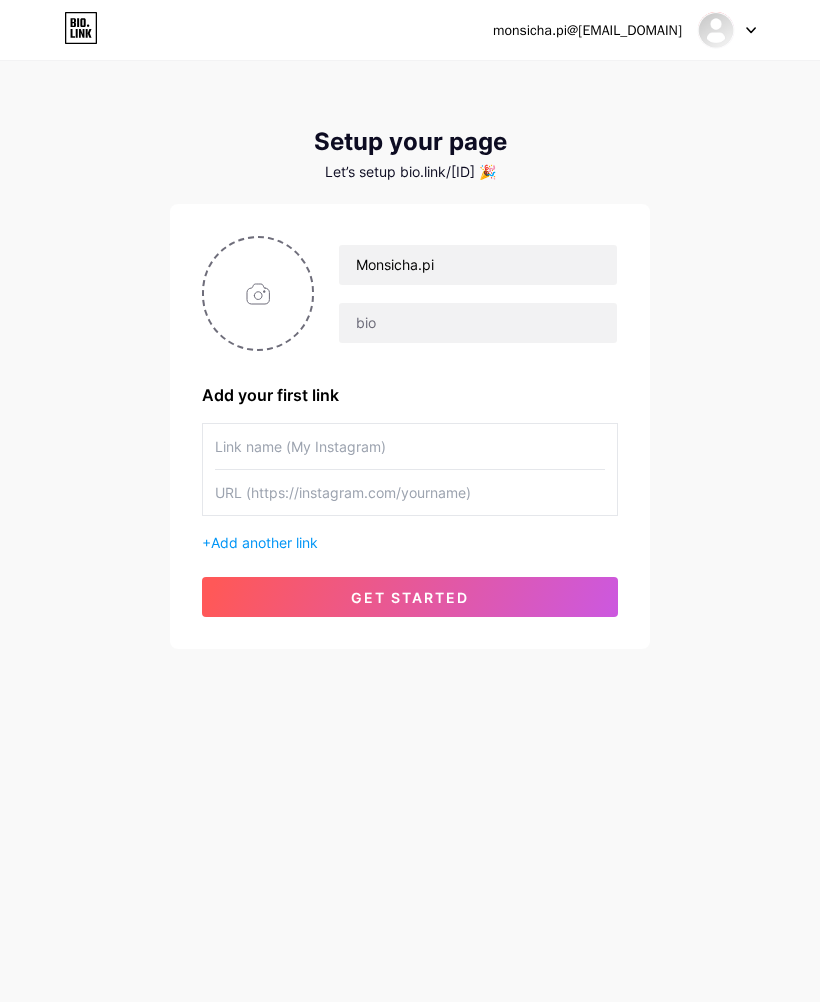 click at bounding box center (478, 323) 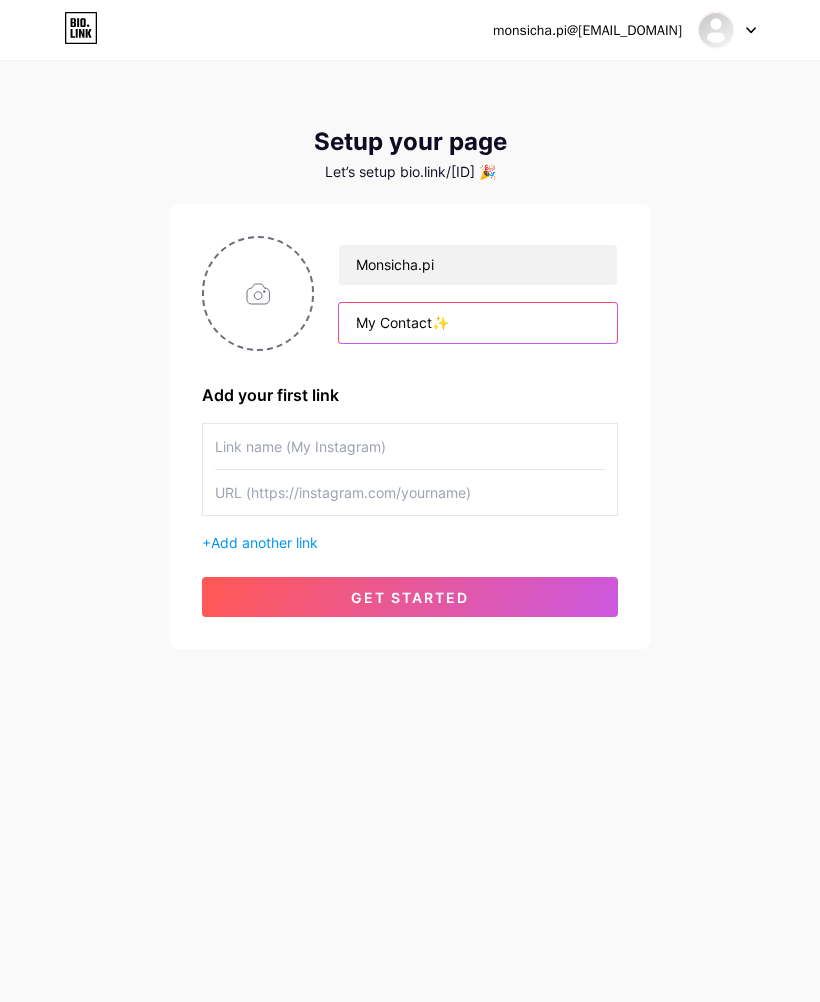 type on "My Contact✨" 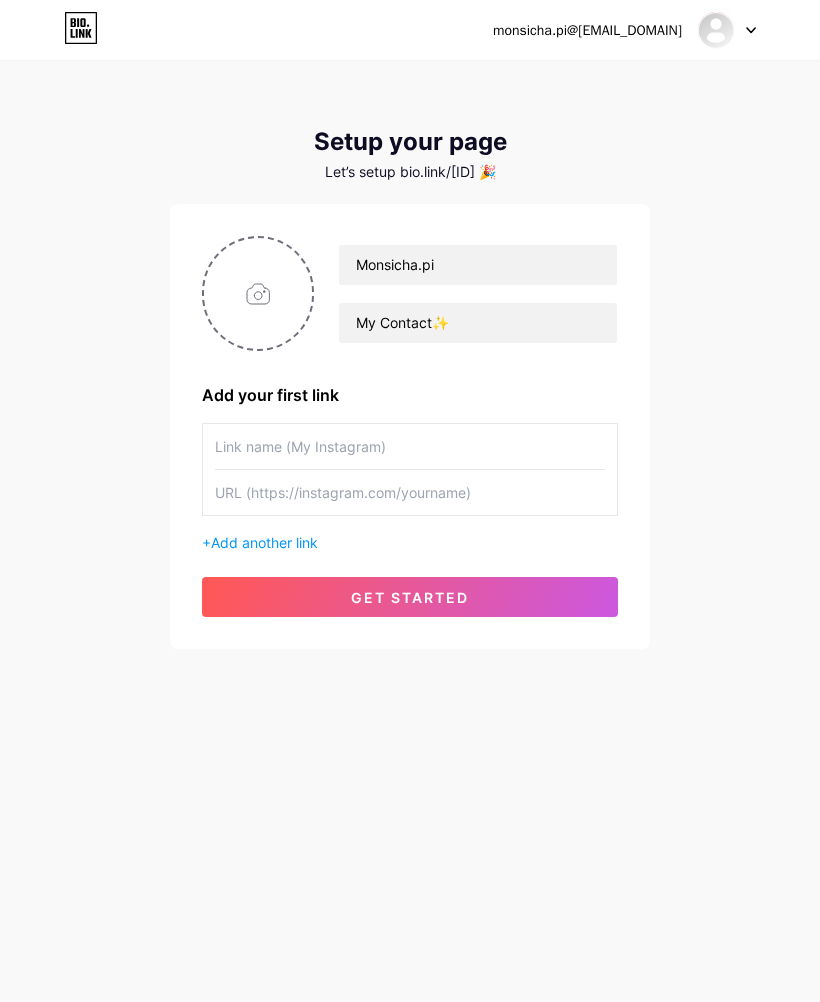 click at bounding box center (258, 293) 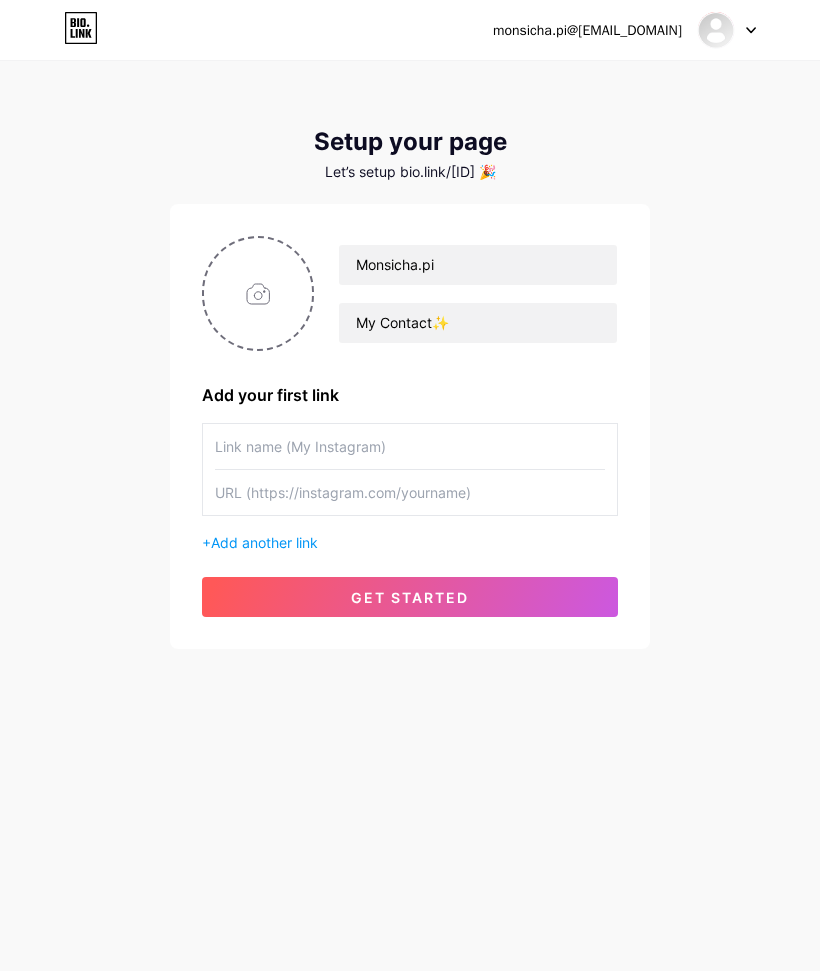 type on "C:\fakepath\IMG_7967.jpeg" 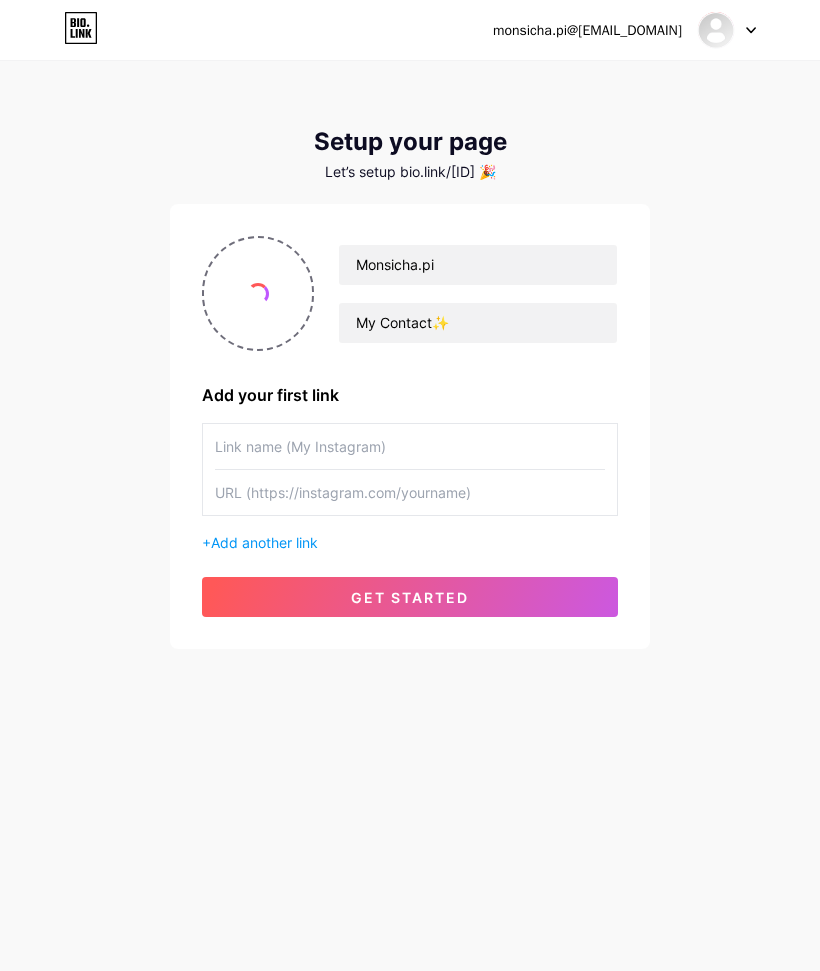 click at bounding box center (410, 446) 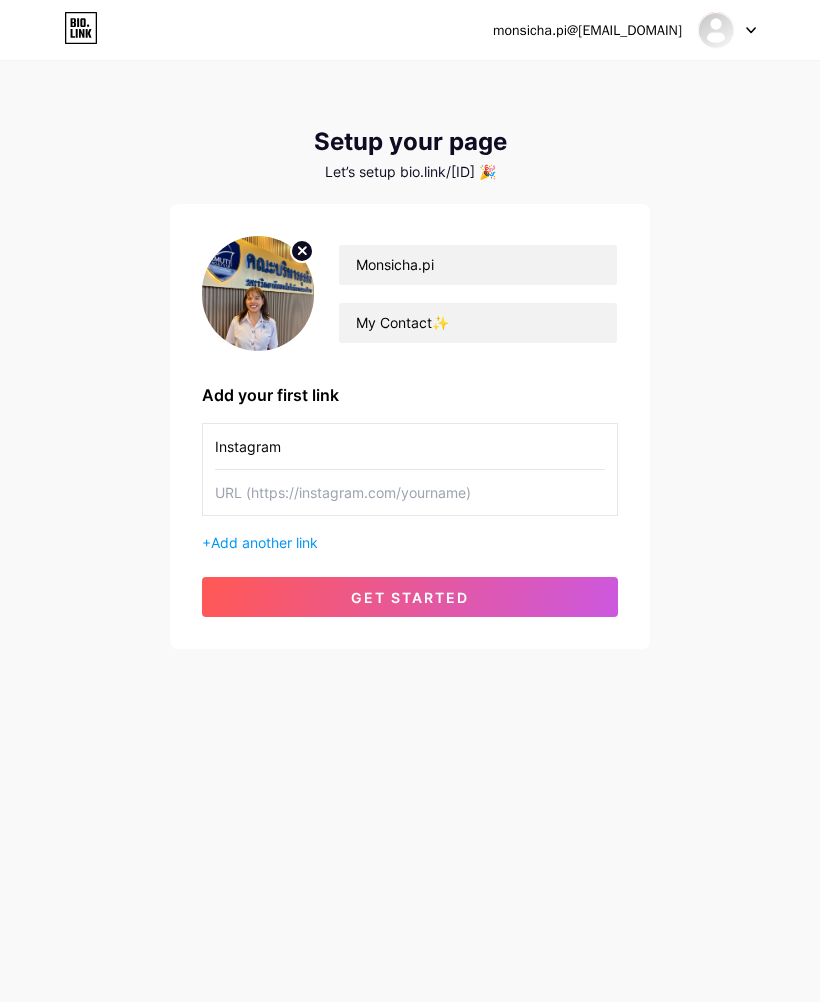 type on "Instagram" 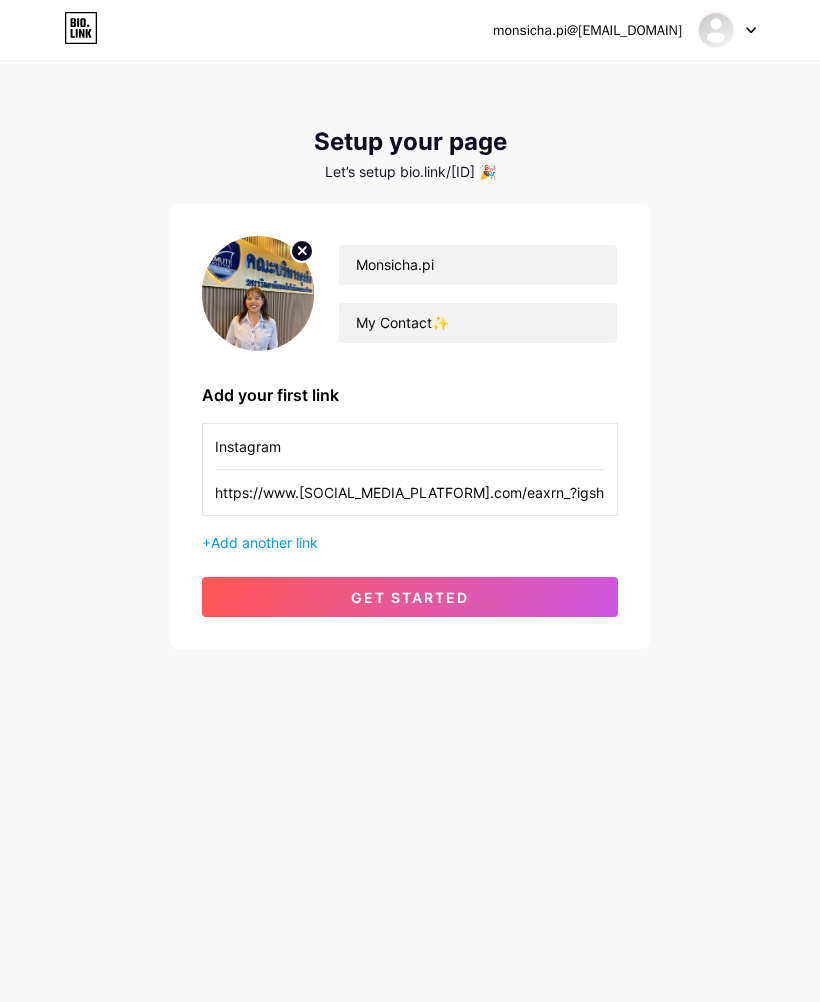 type on "https://www.[SOCIAL_MEDIA_PLATFORM].com/eaxrn_?igsh=bGQ3NnRwbzMxeWFr&utm_source=qr" 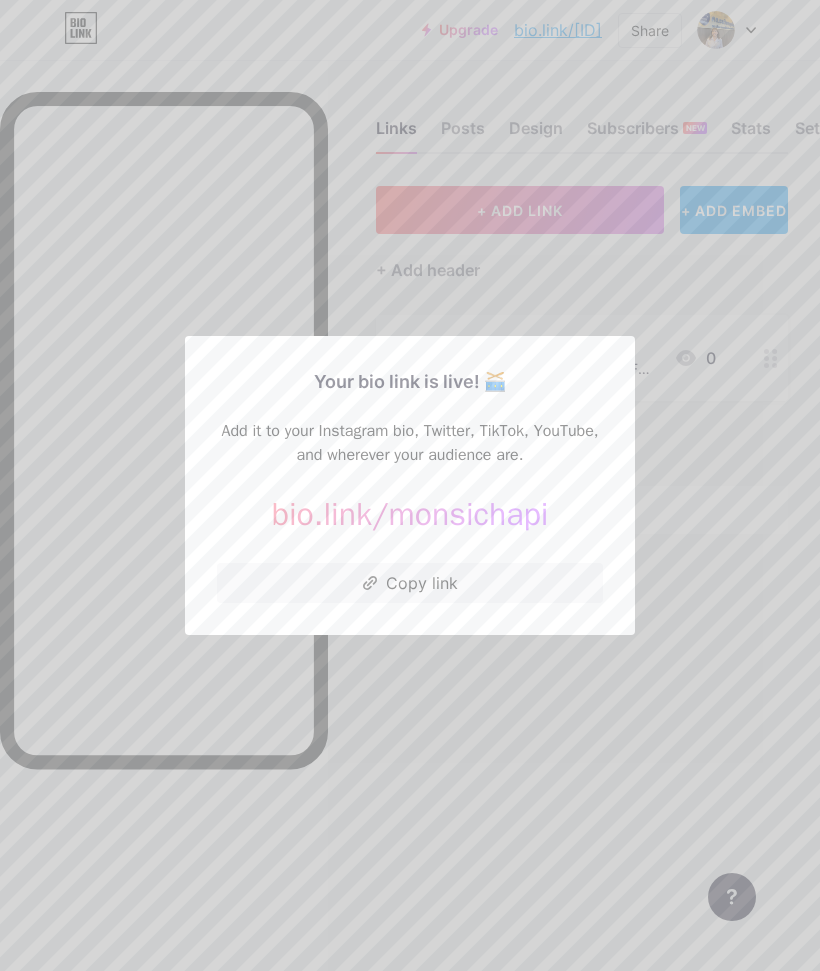 click at bounding box center [410, 485] 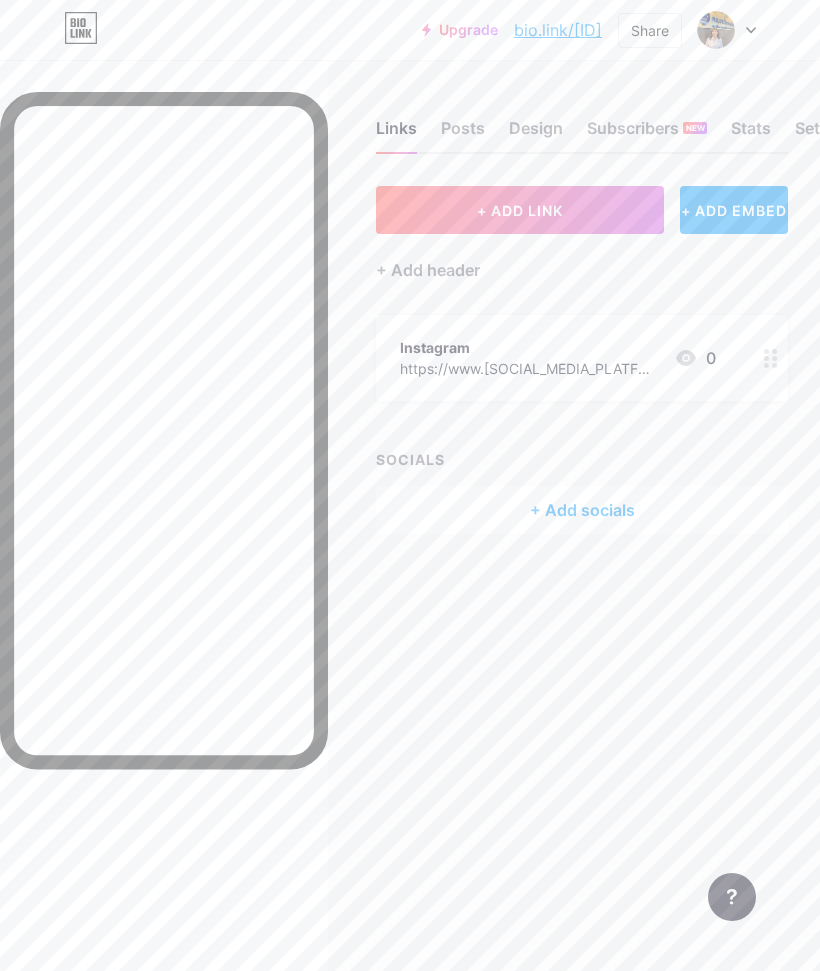 click on "+ Add socials" at bounding box center [582, 510] 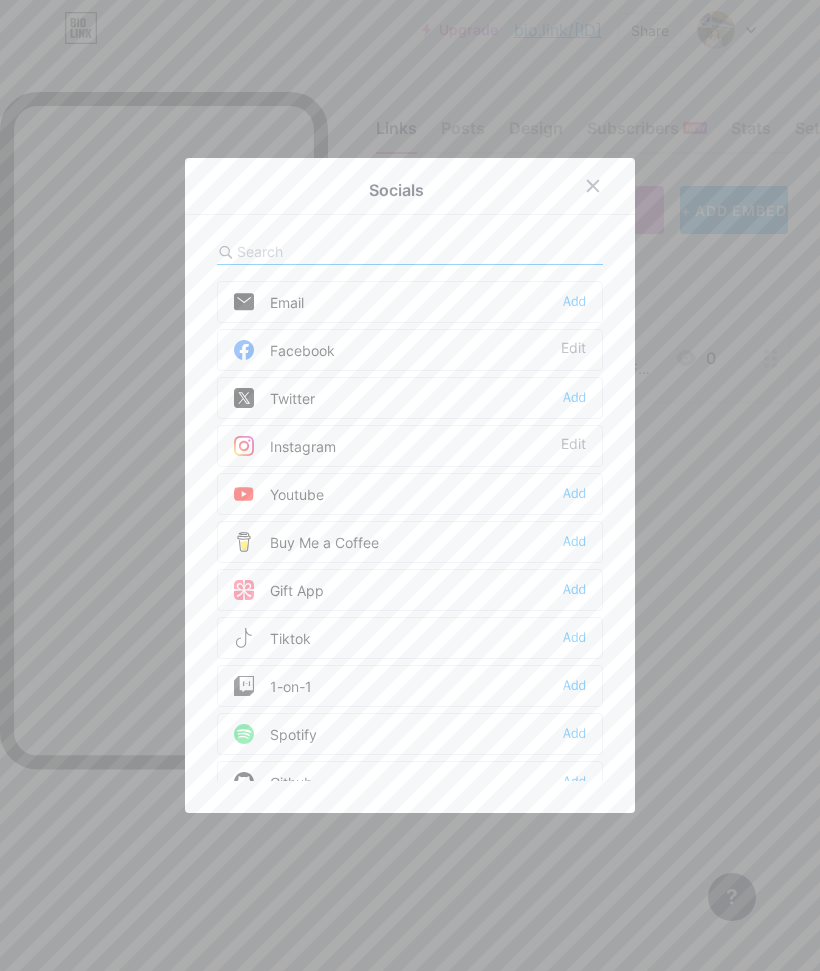 click on "Edit" at bounding box center [573, 350] 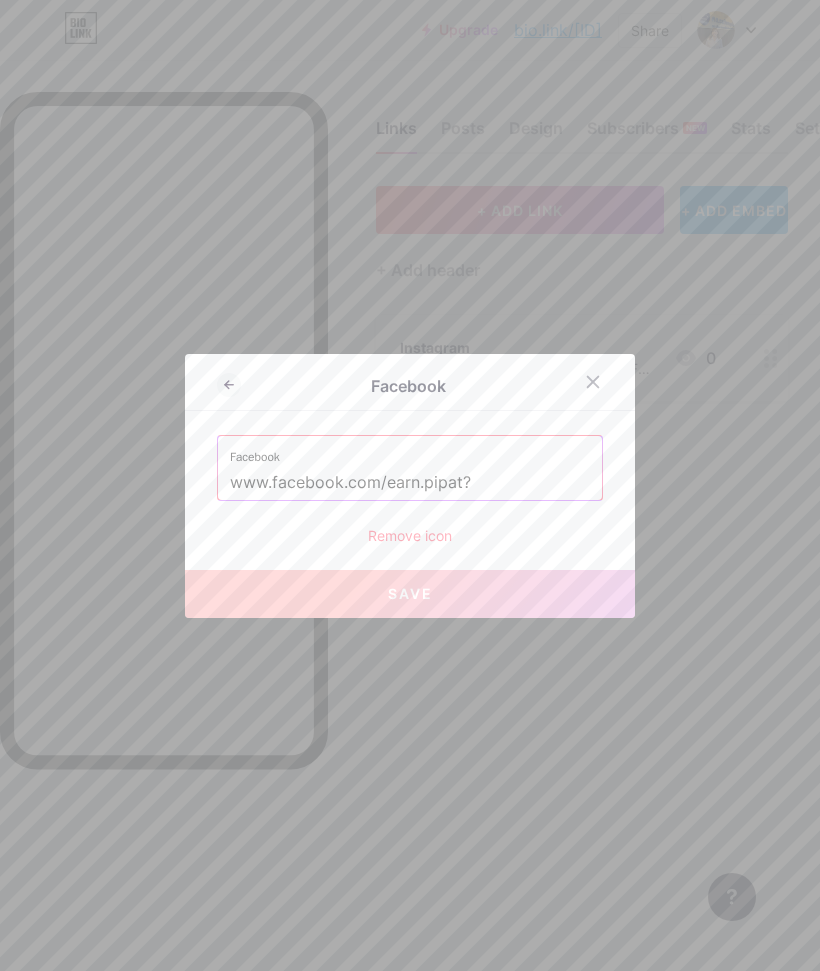 click on "www.facebook.com/earn.pipat?" at bounding box center (410, 483) 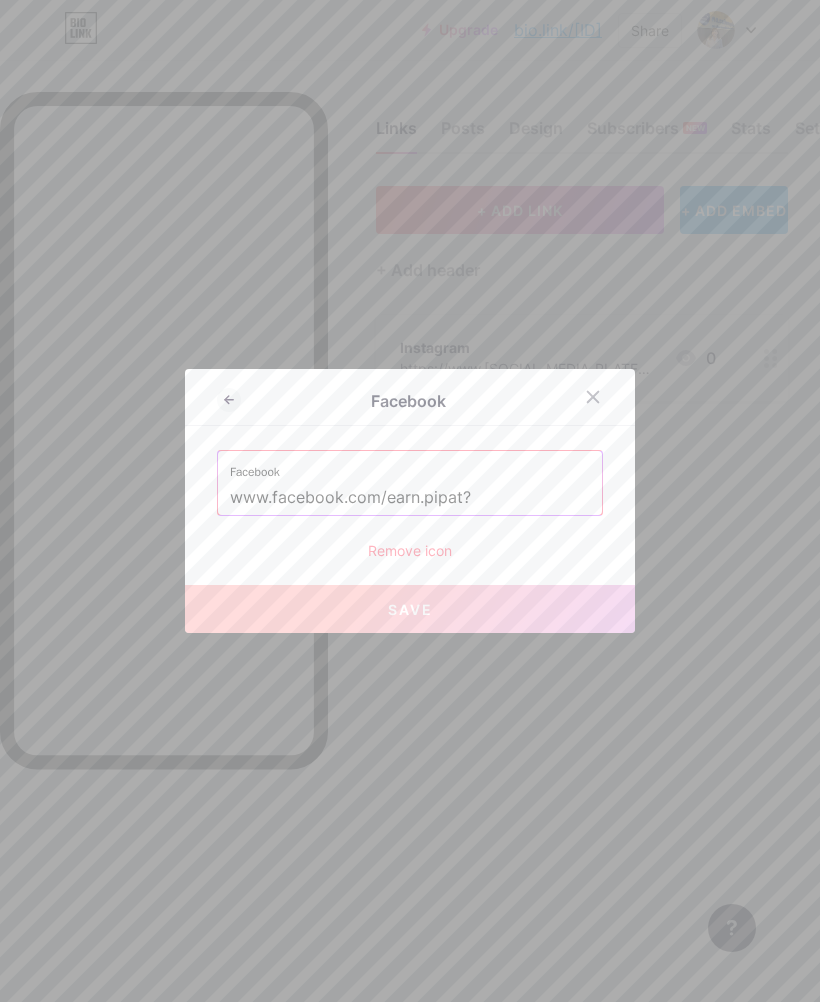 click on "Save" at bounding box center (410, 609) 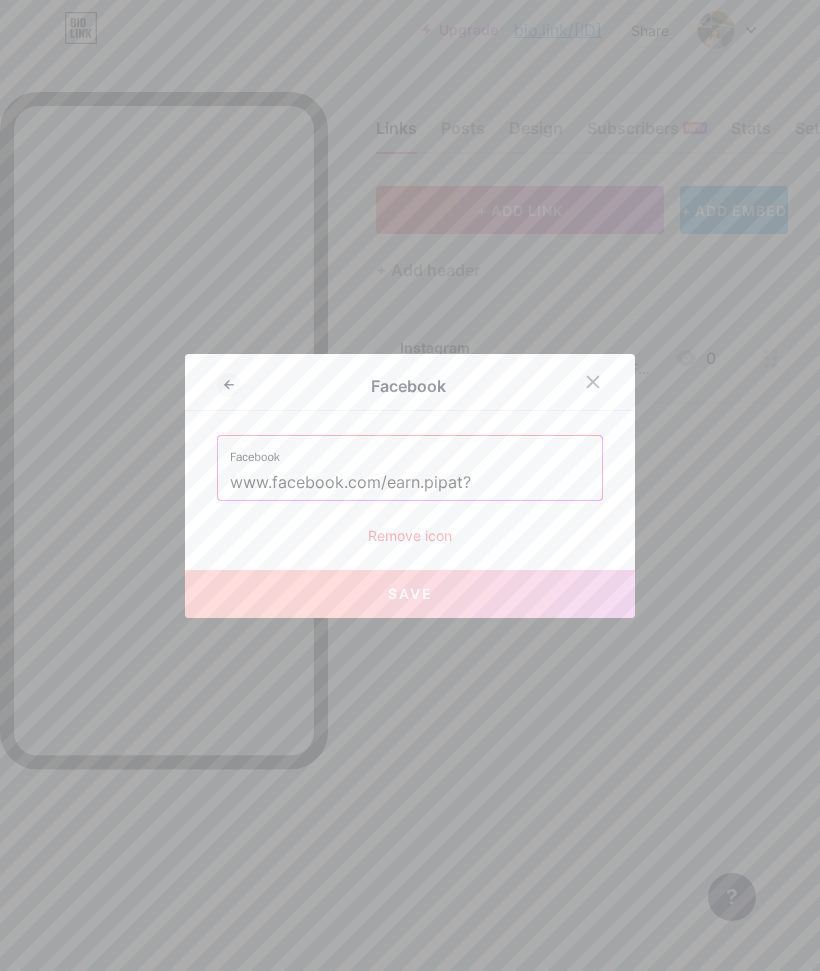 click 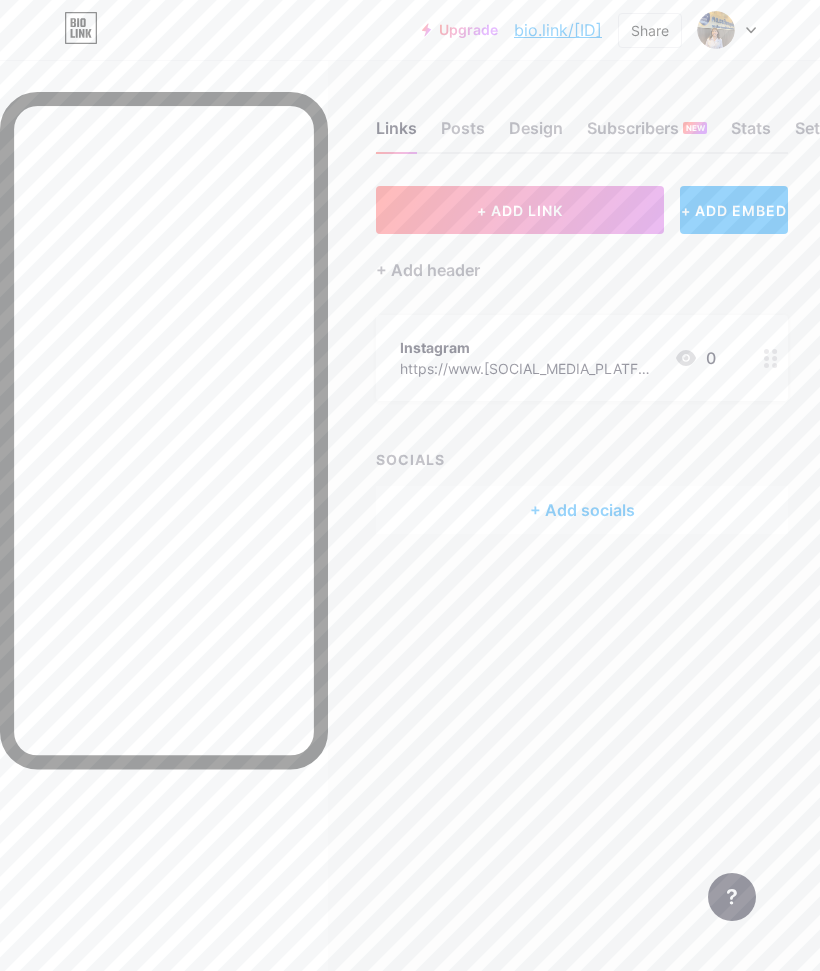 click on "+ Add socials" at bounding box center (582, 510) 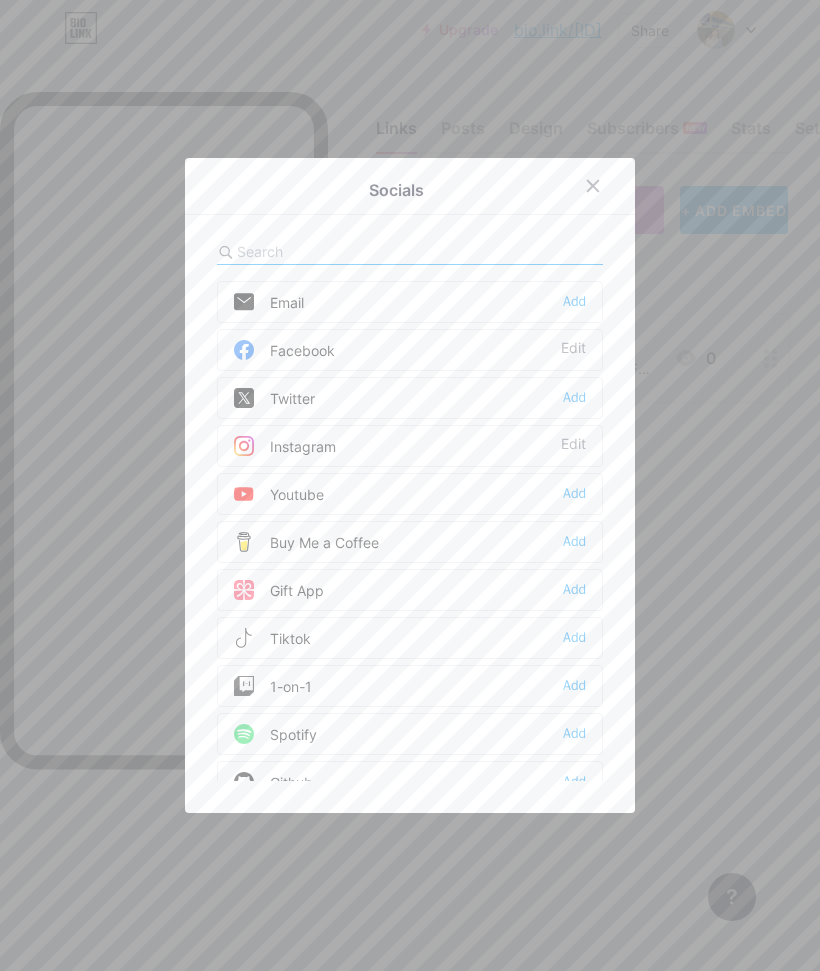 click on "Facebook
Edit" at bounding box center [410, 350] 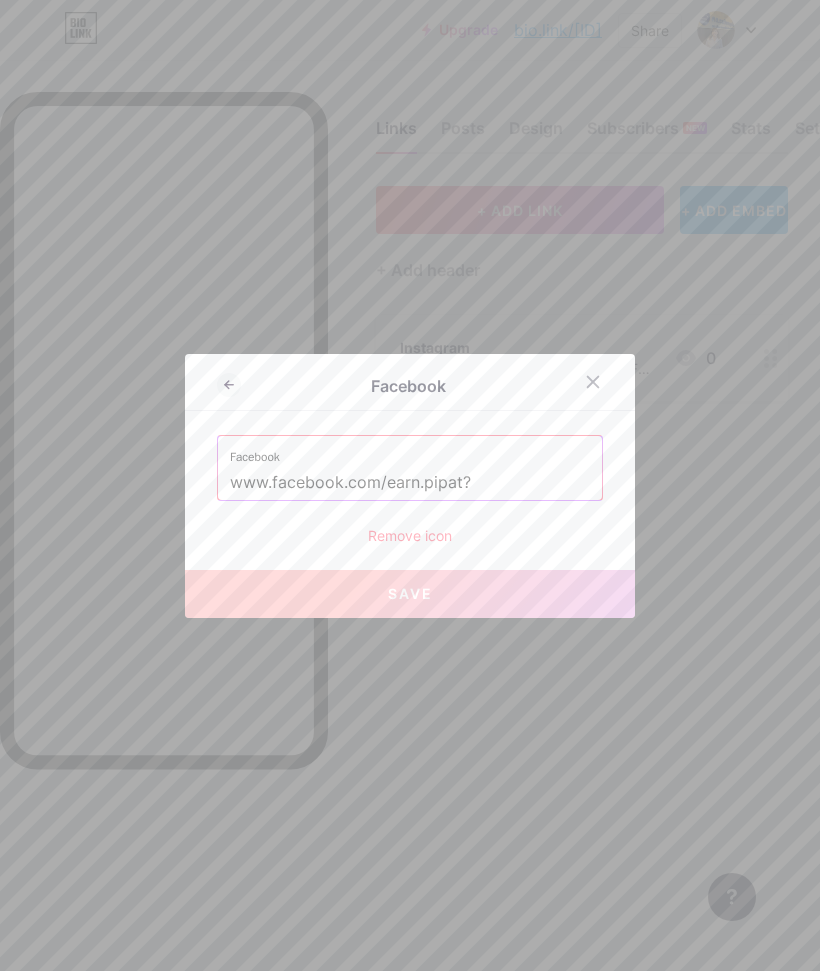 click on "Remove icon" at bounding box center (410, 535) 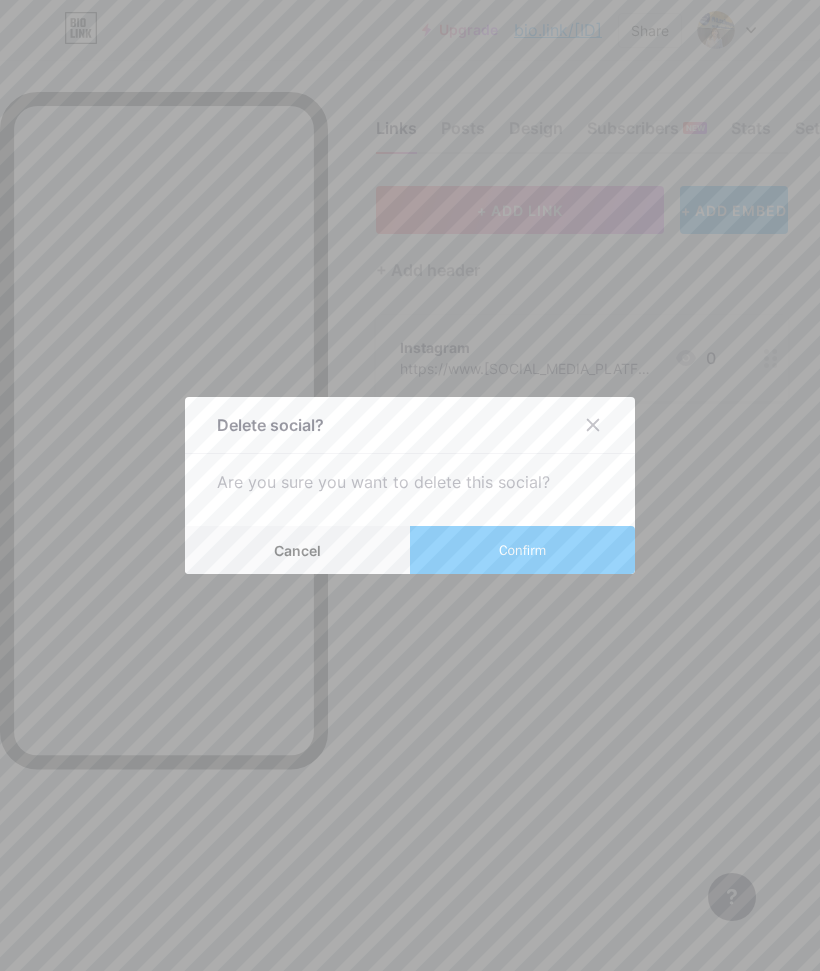 click on "Confirm" at bounding box center (522, 550) 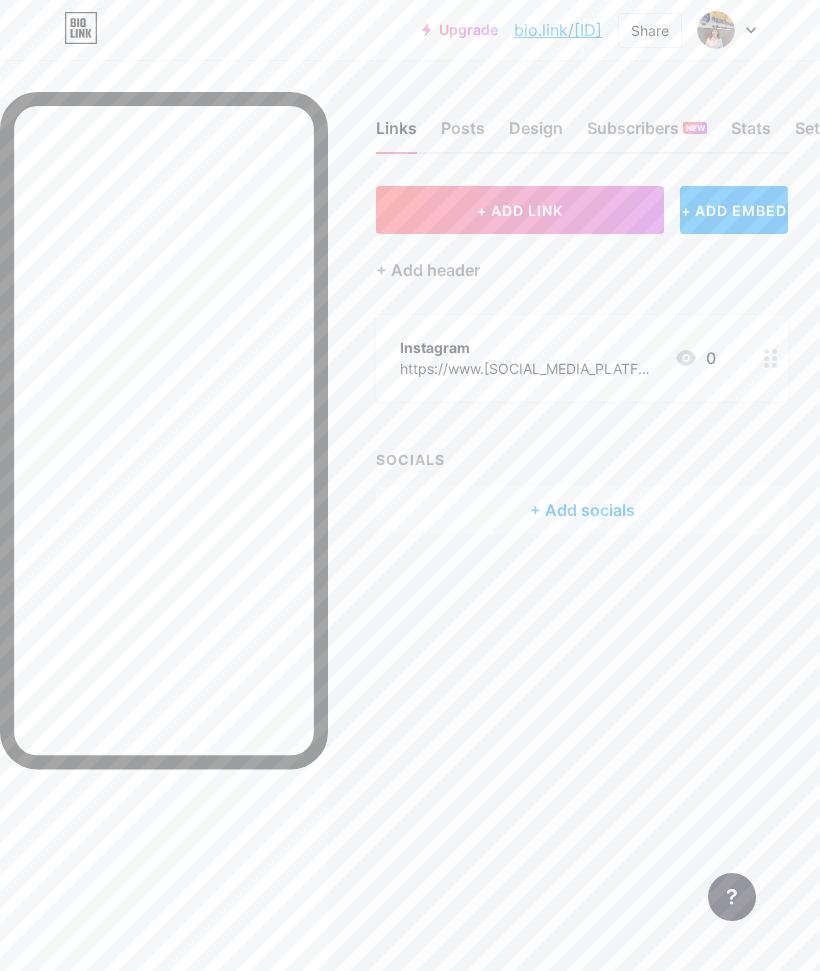 click on "+ ADD LINK" at bounding box center [520, 210] 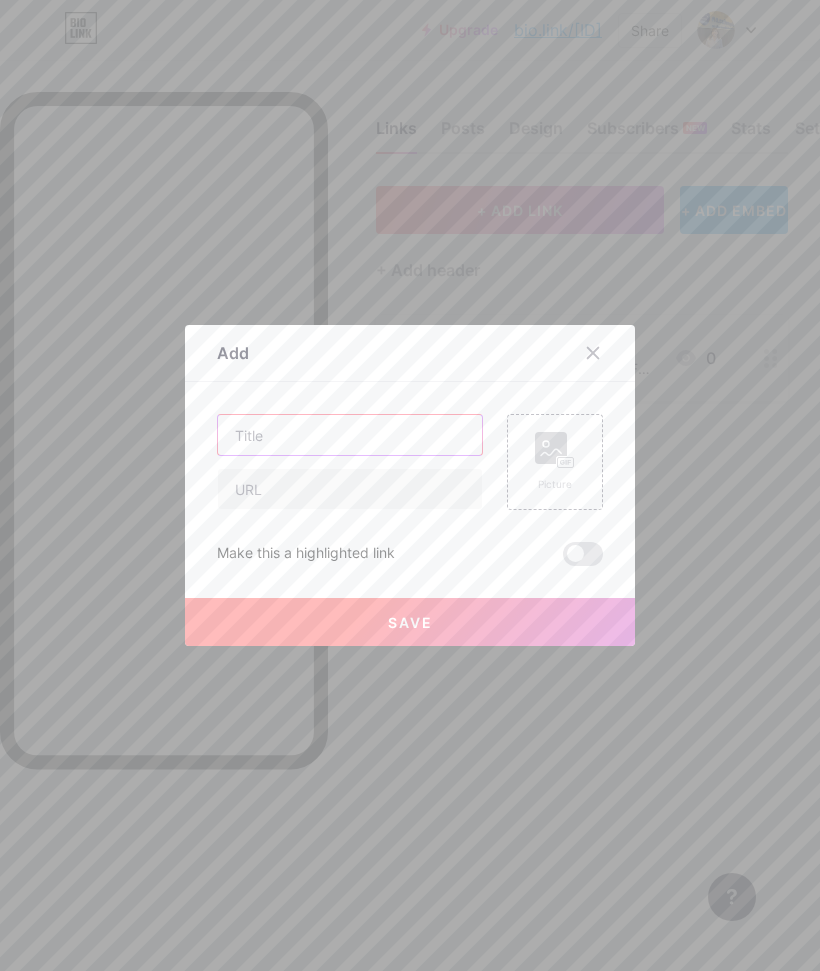 click at bounding box center (350, 435) 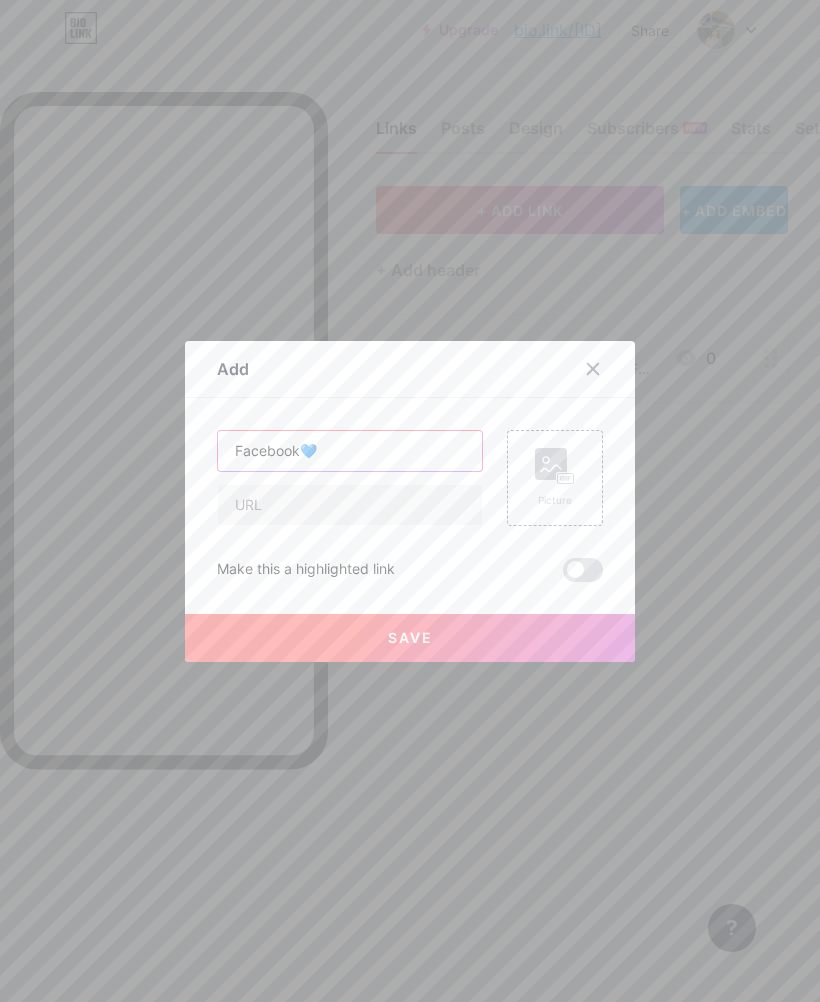 type on "Facebook💙" 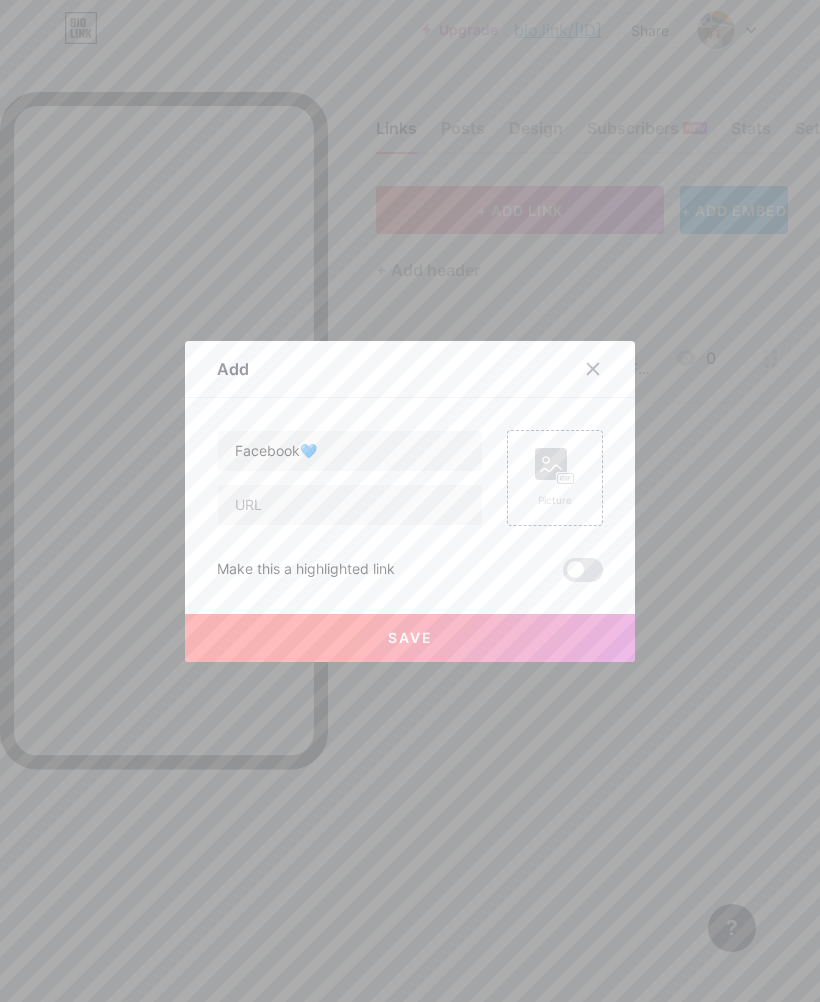 click at bounding box center (350, 505) 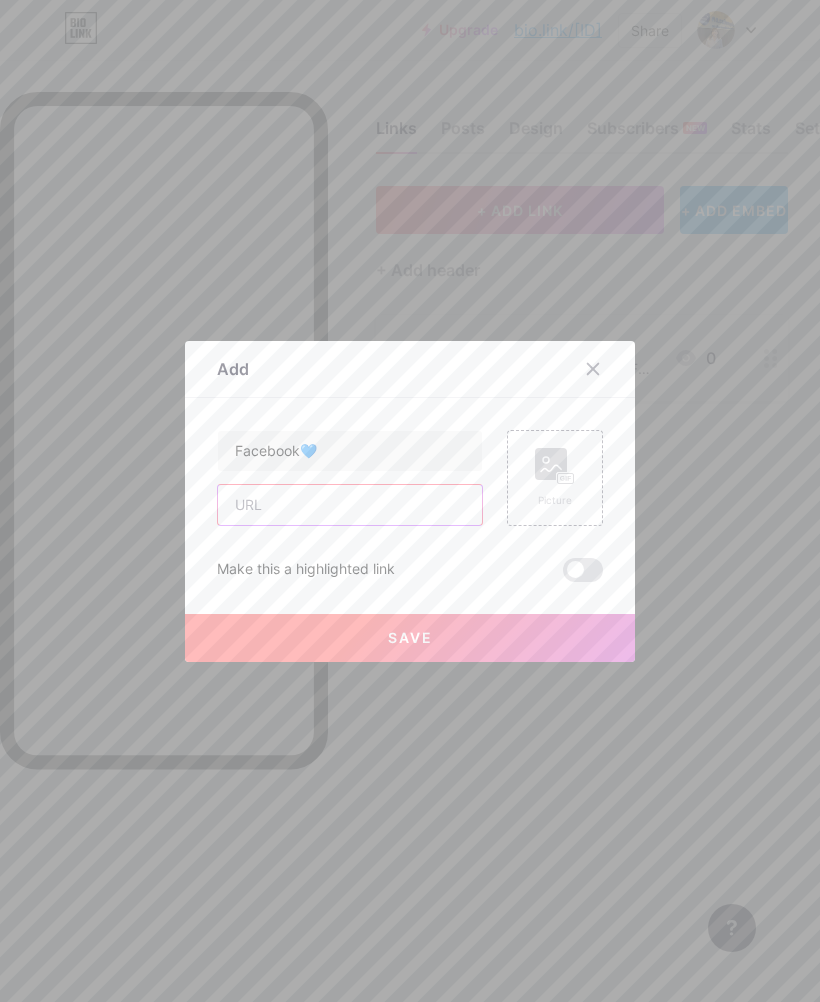 paste on "https://www.facebook.com/earn.pipat?" 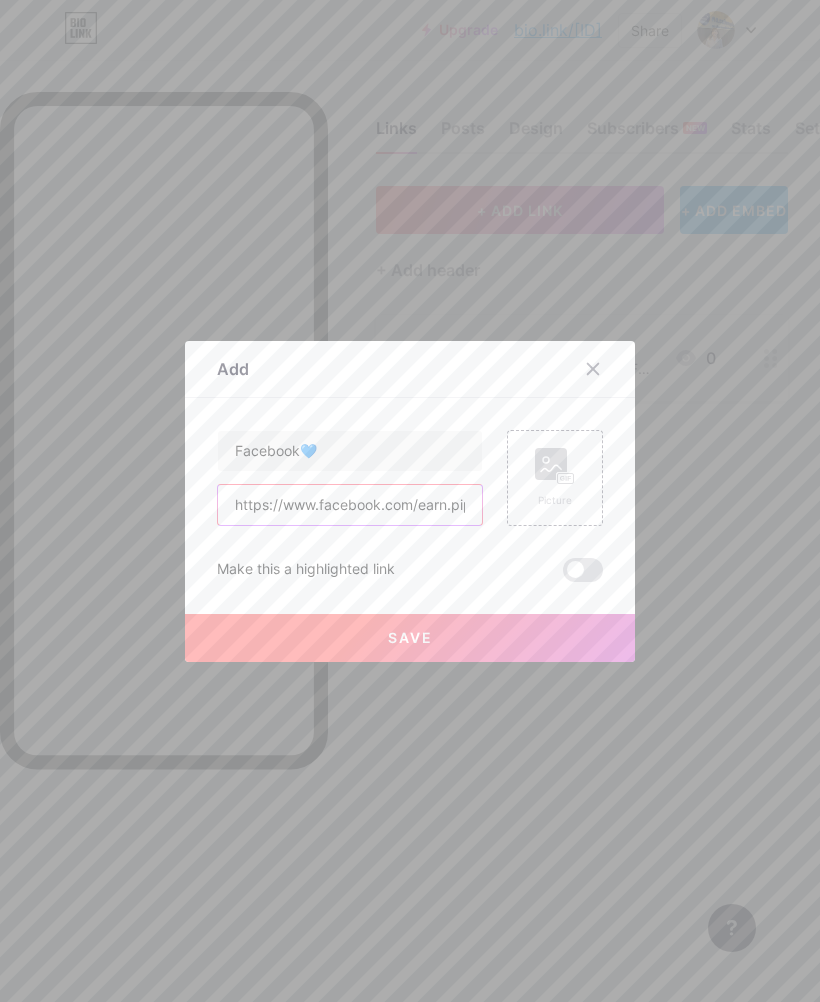 type on "https://www.facebook.com/earn.pipat?" 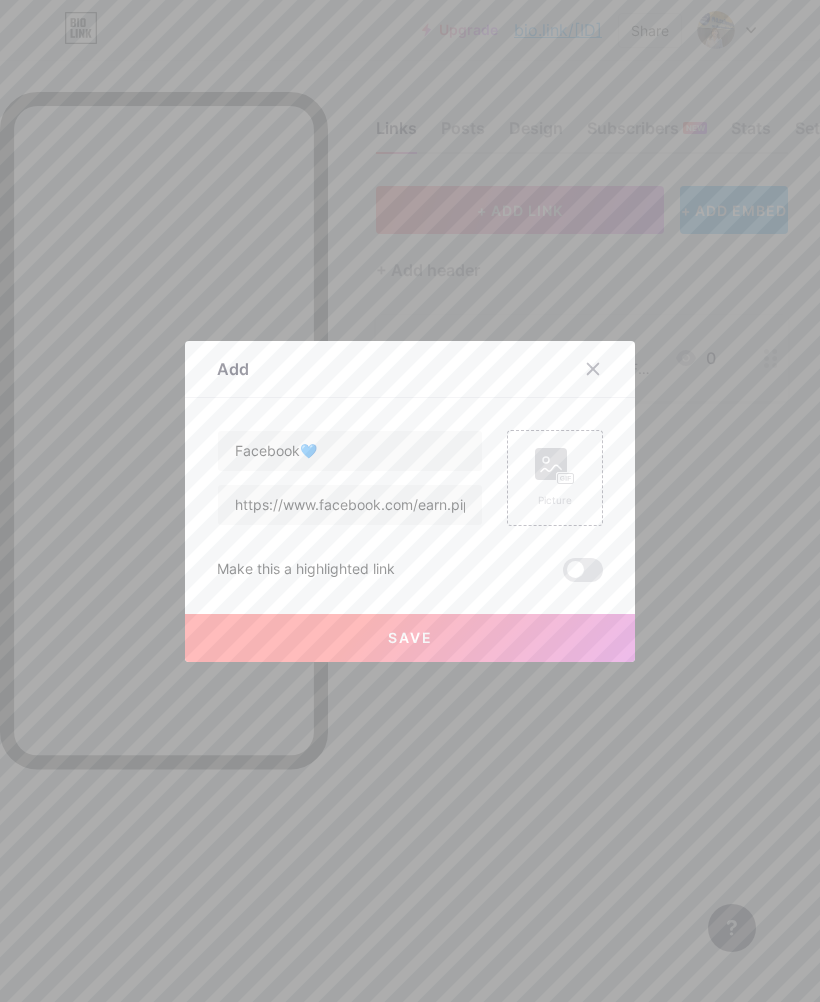 click on "Save" at bounding box center [410, 638] 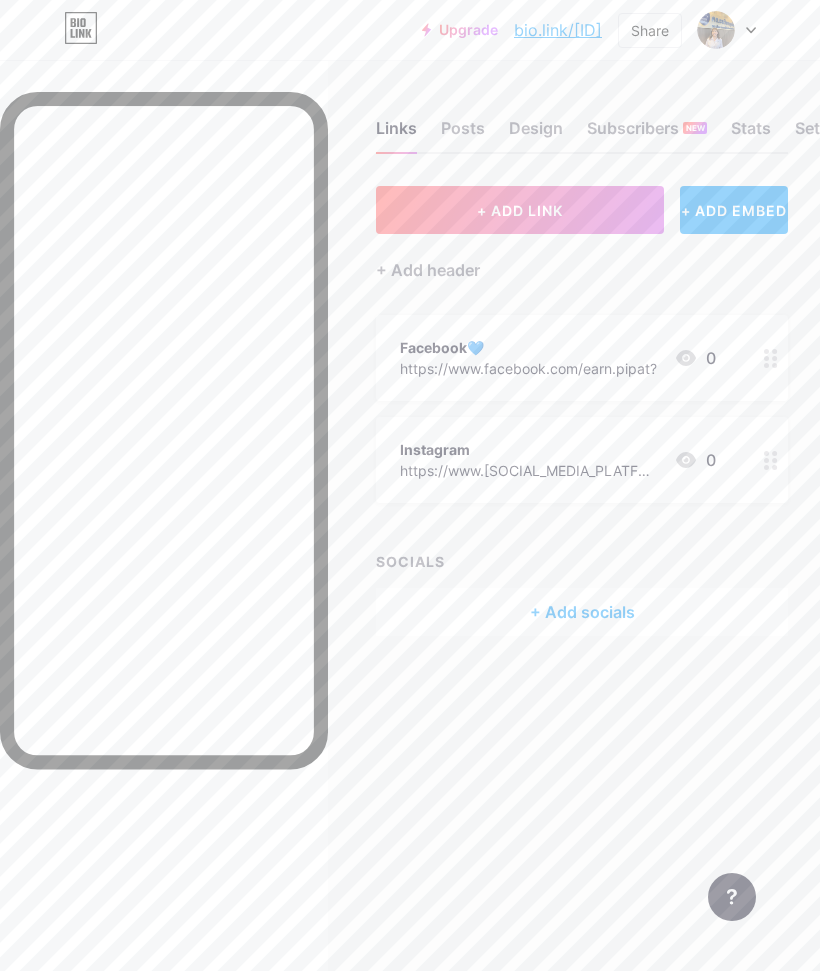 click on "+ Add socials" at bounding box center [582, 612] 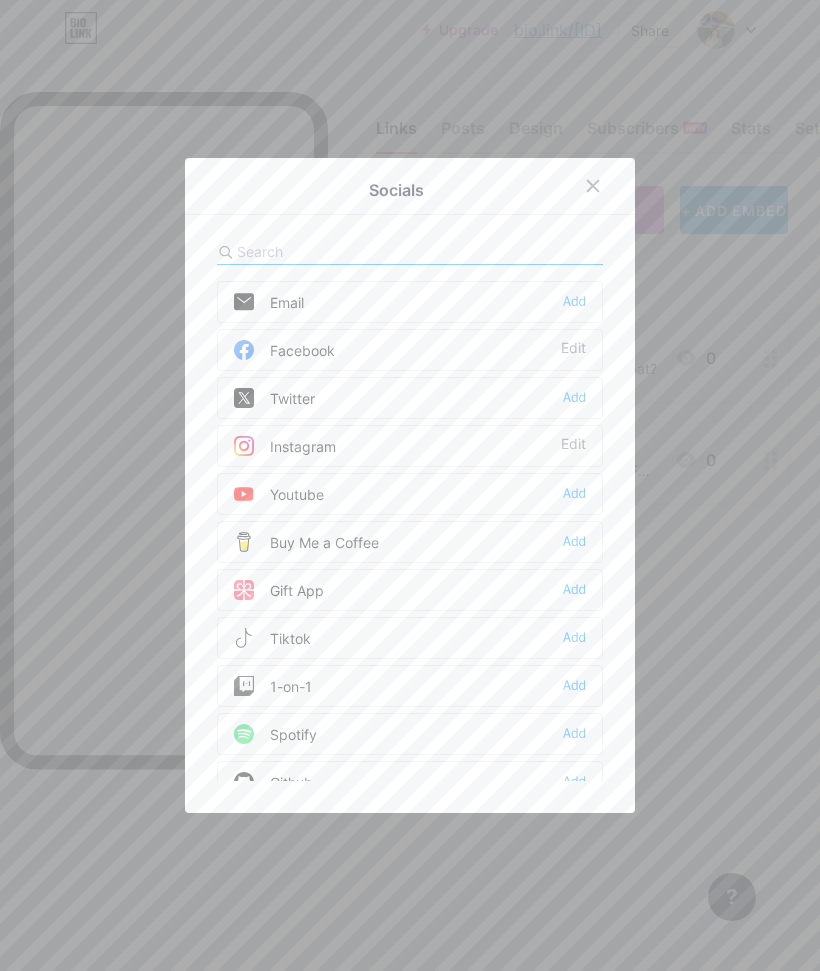 click at bounding box center [252, 350] 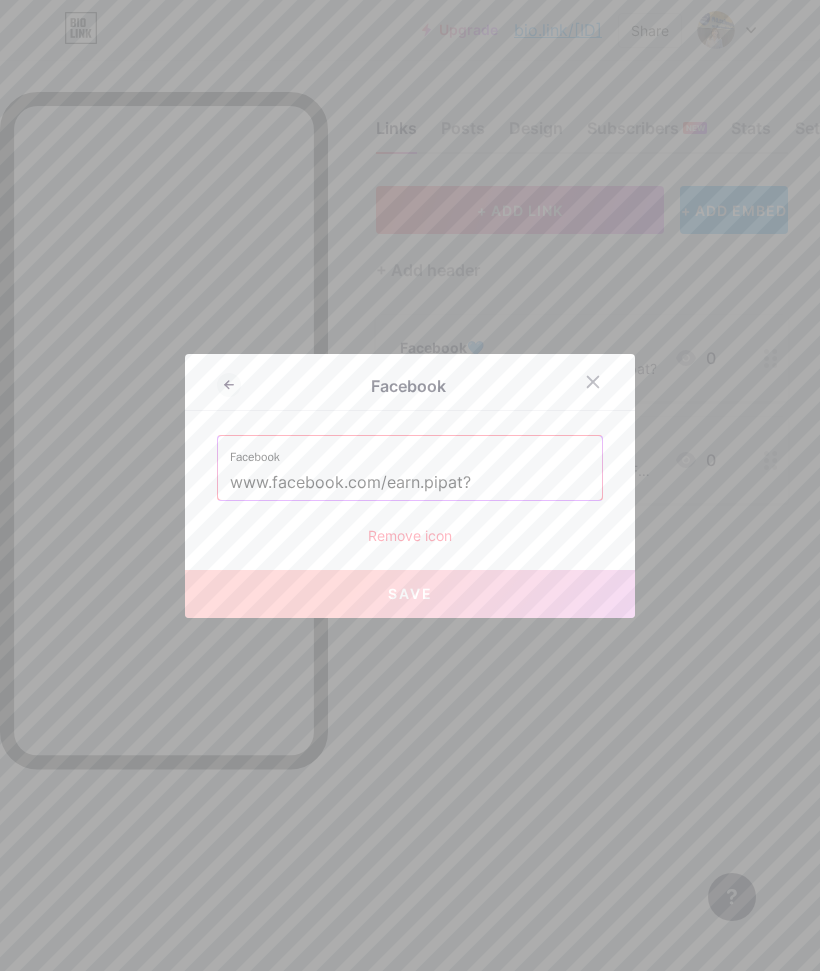 click on "www.facebook.com/earn.pipat?" at bounding box center [410, 483] 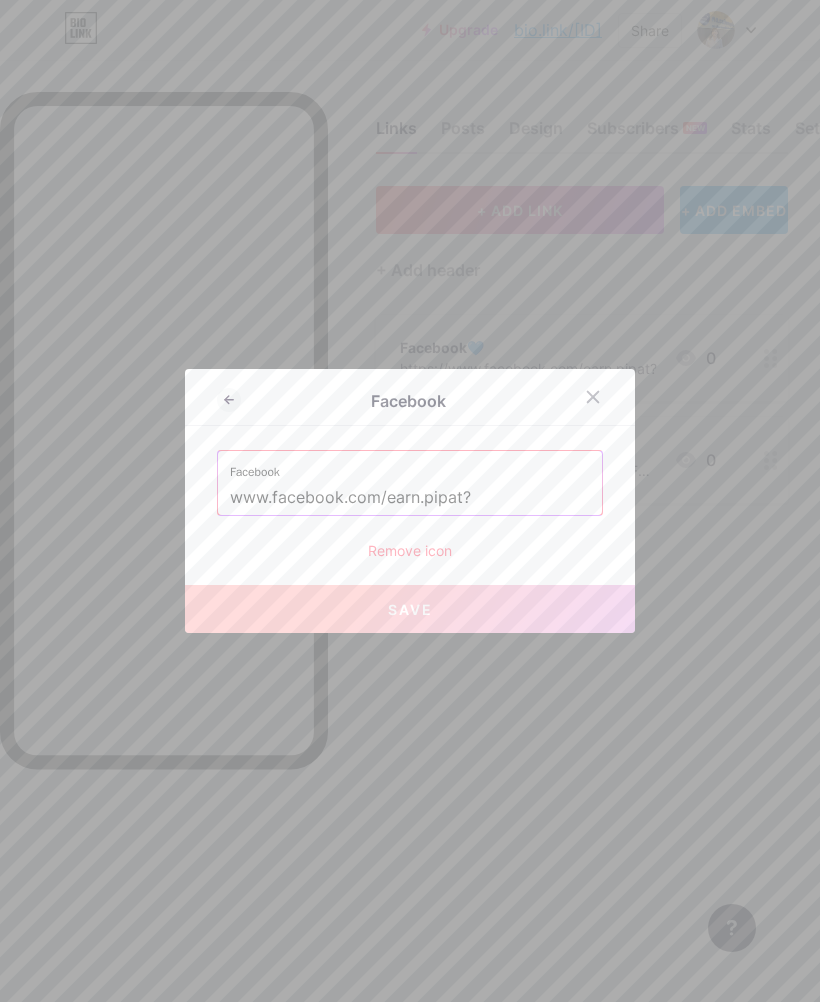 click on "Save" at bounding box center (410, 609) 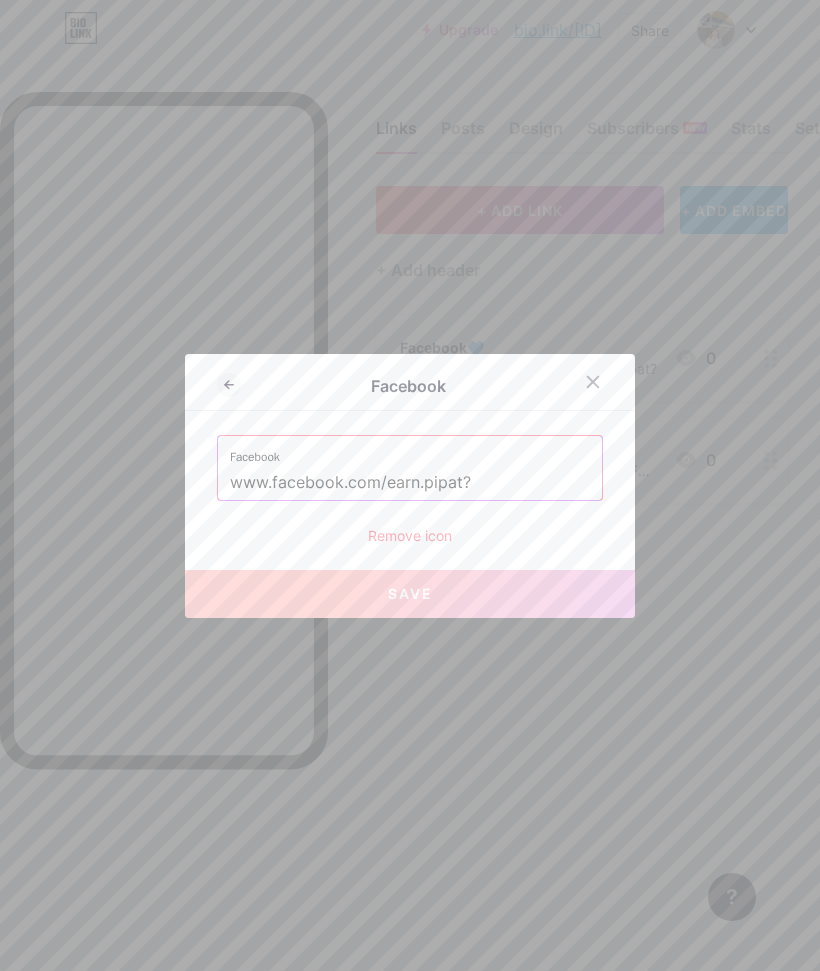 click on "Save" at bounding box center (410, 594) 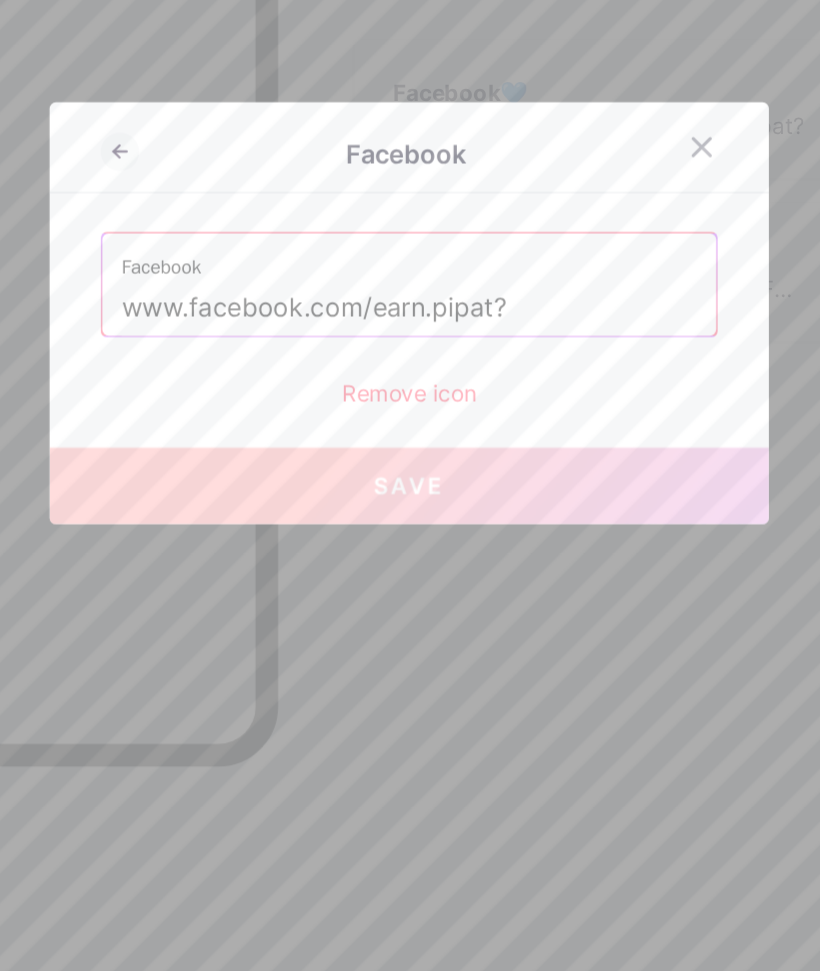 click on "Save" at bounding box center (410, 594) 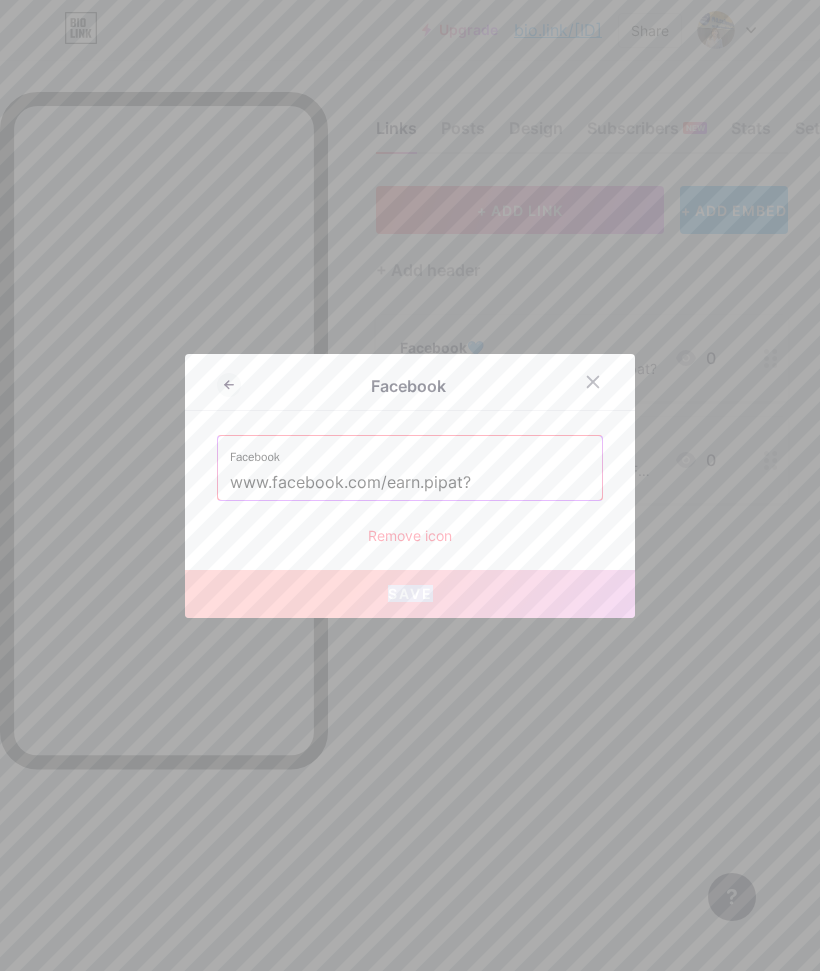 click on "Save" at bounding box center [410, 594] 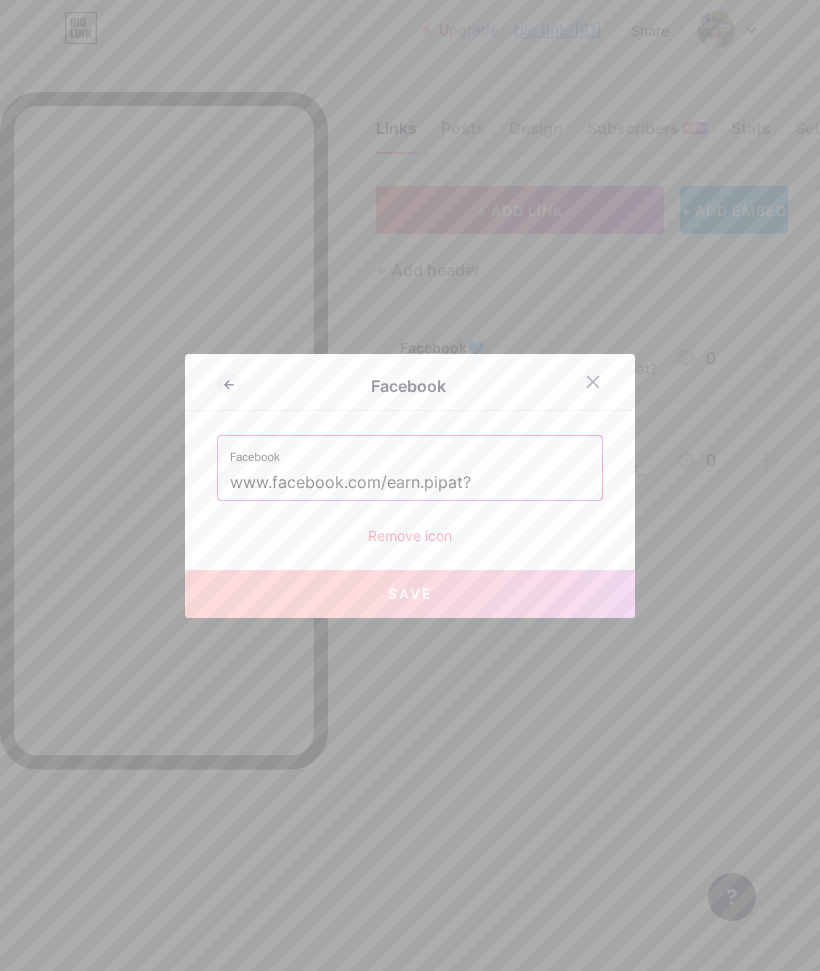 click 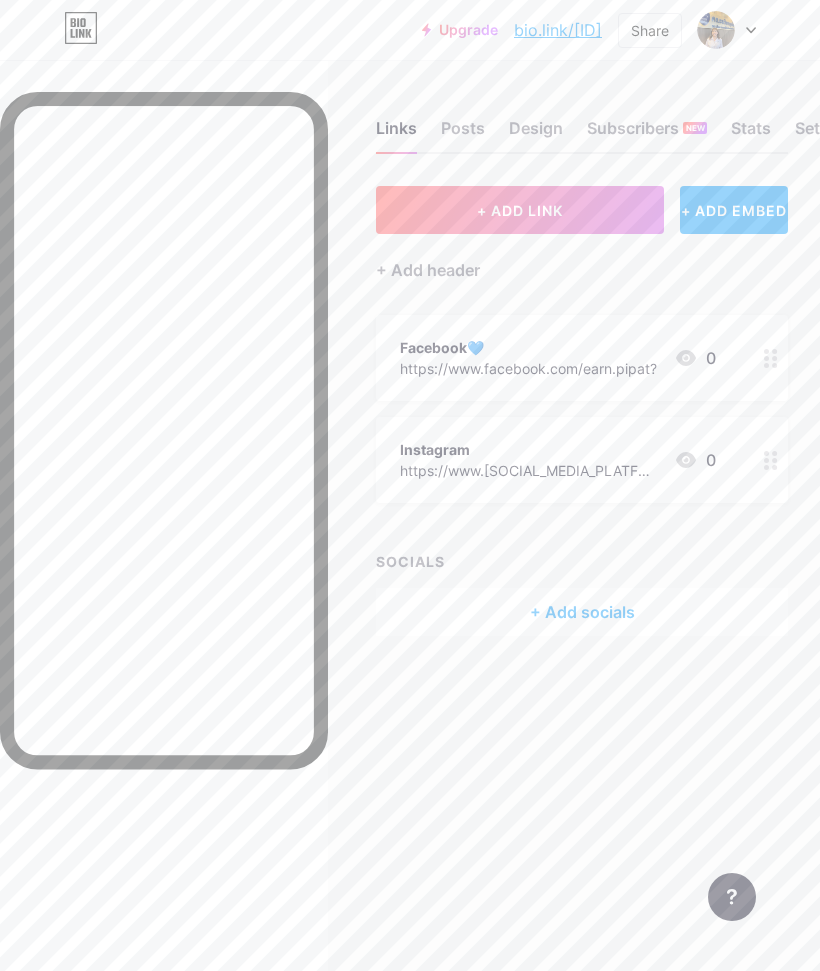 click on "+ ADD LINK" at bounding box center [520, 210] 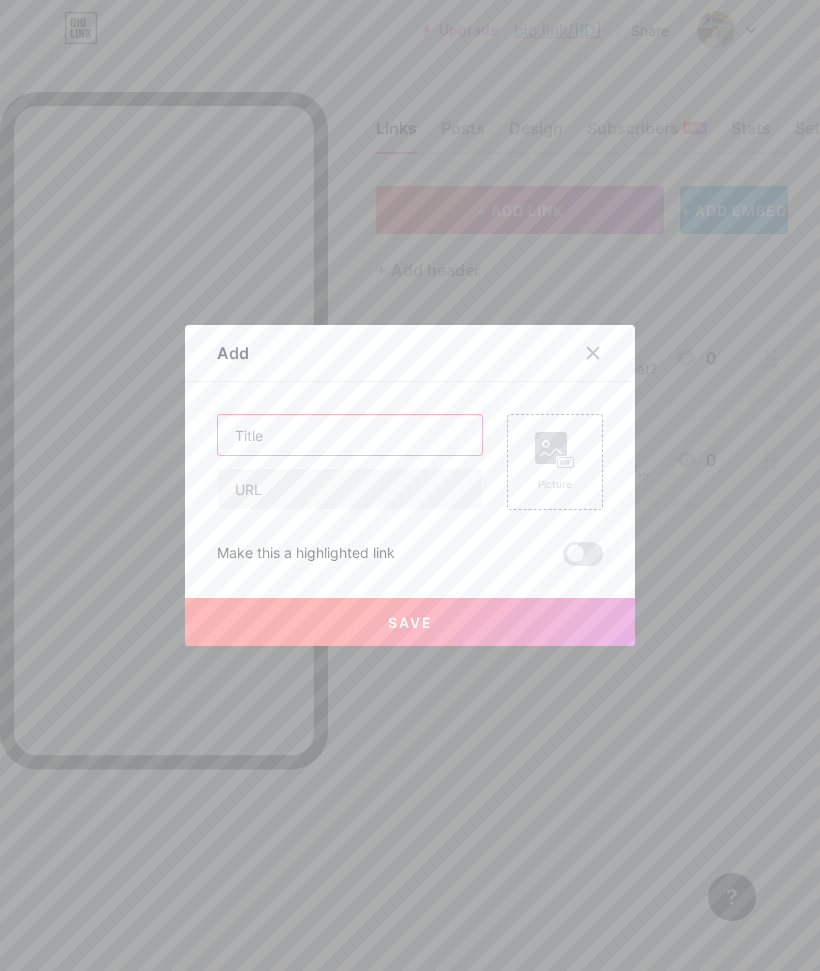 click at bounding box center (350, 435) 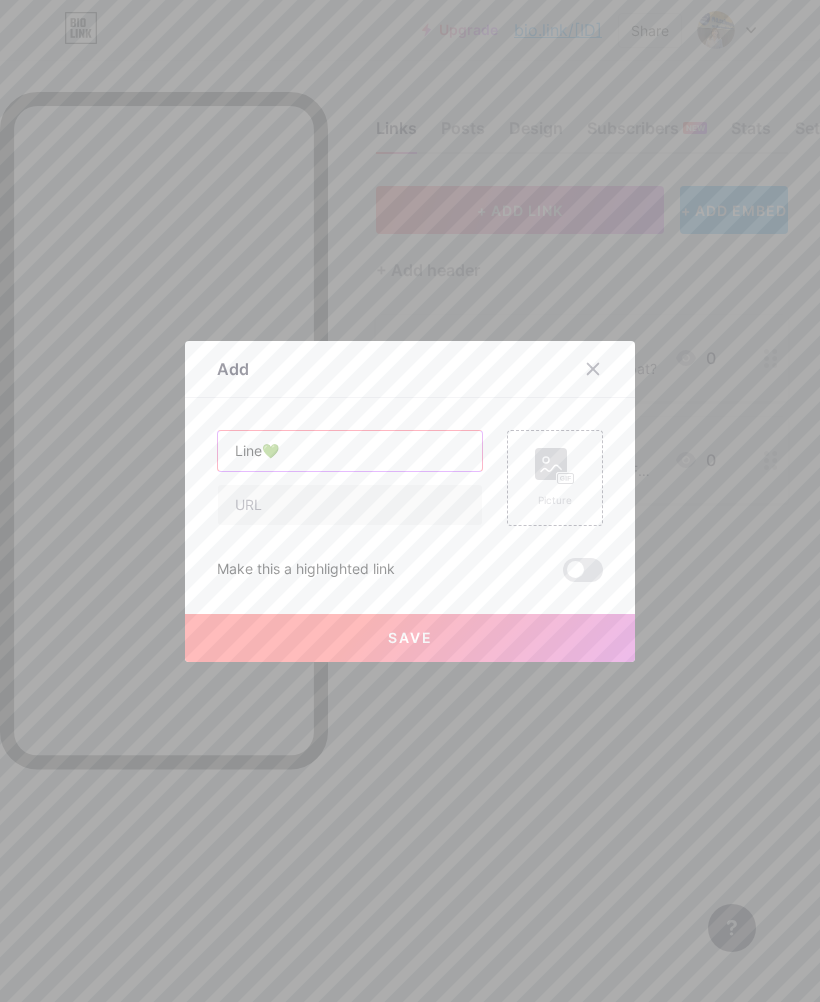 type on "Line💚" 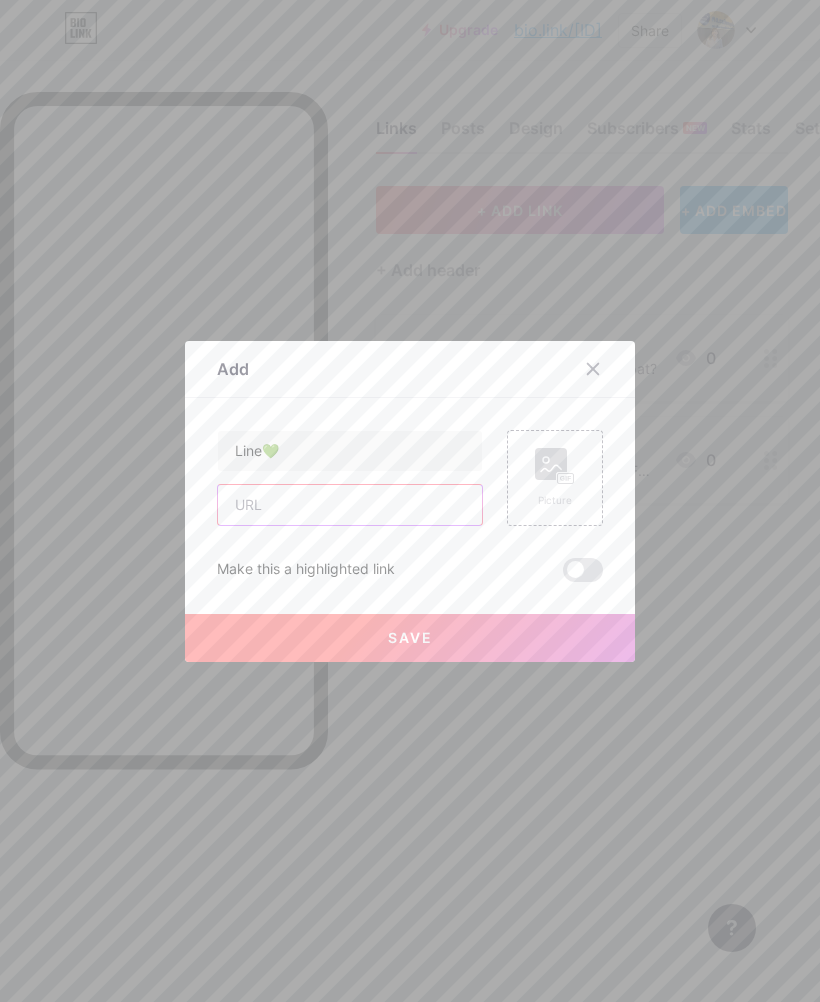 click at bounding box center (350, 505) 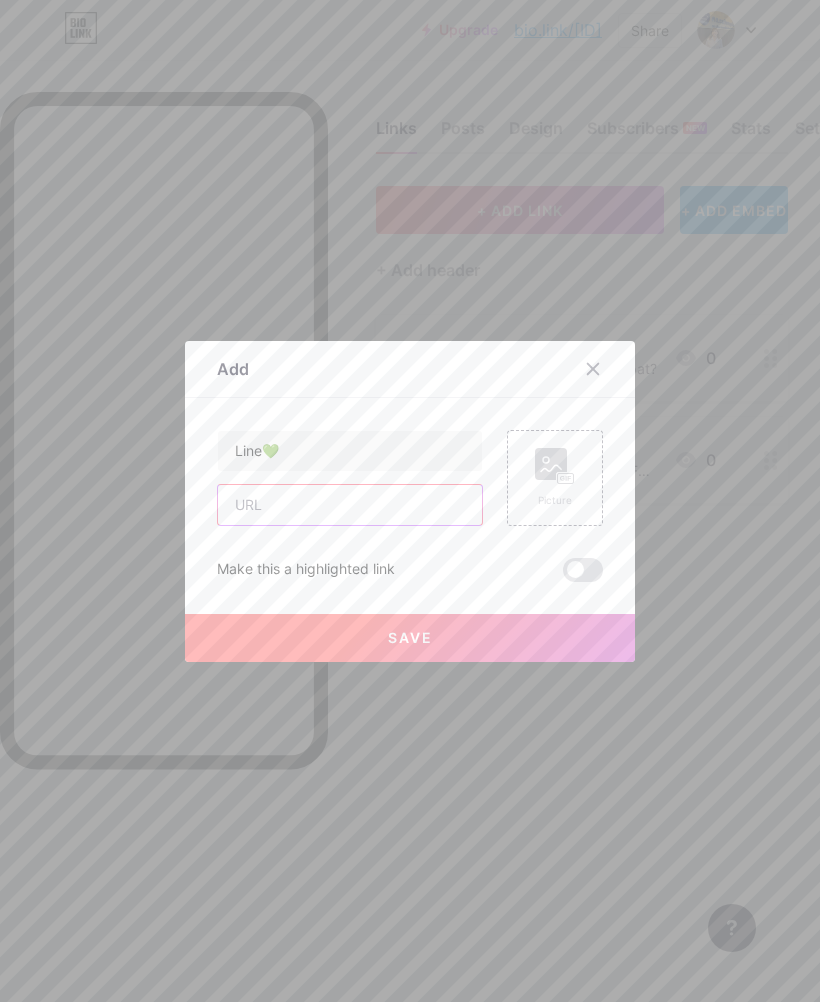 paste on "https://line.me/ti/p/d5o0xKyRTw" 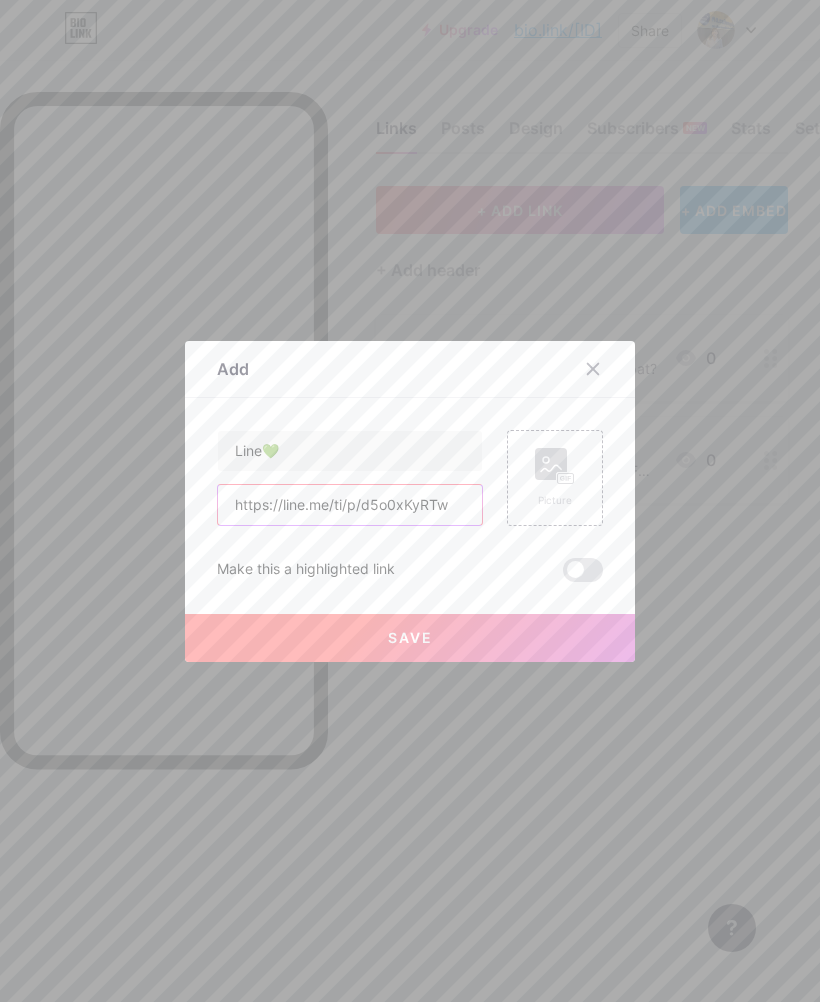 type on "https://line.me/ti/p/d5o0xKyRTw" 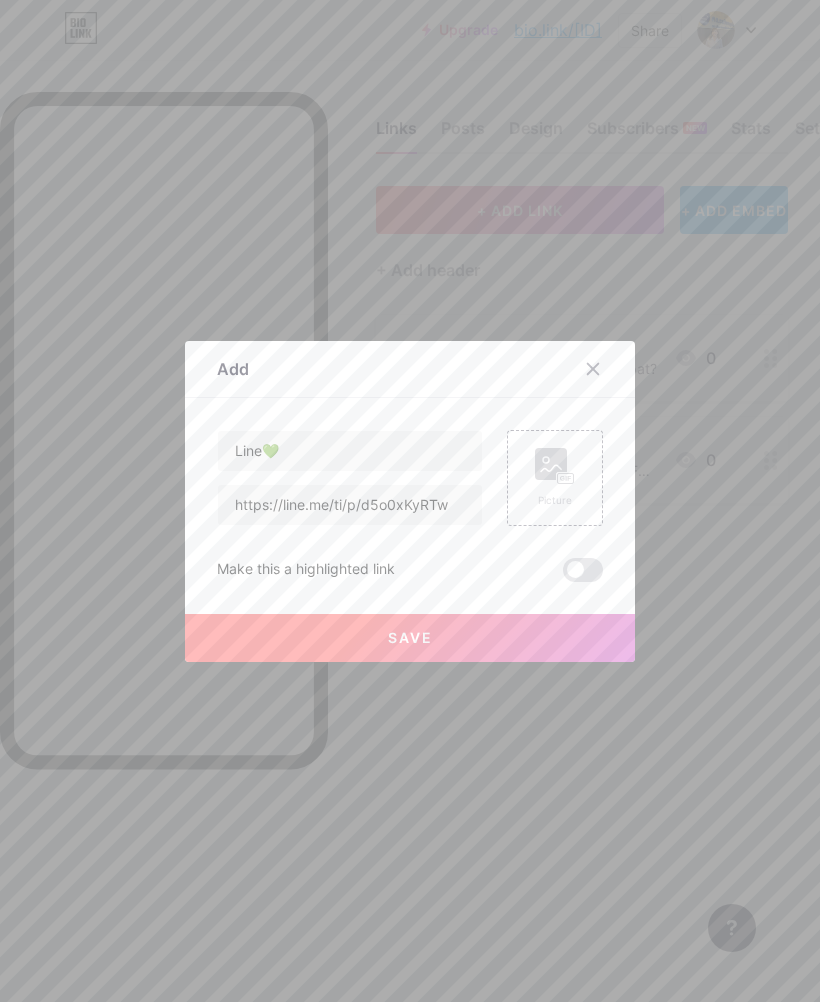 click on "Save" at bounding box center (410, 638) 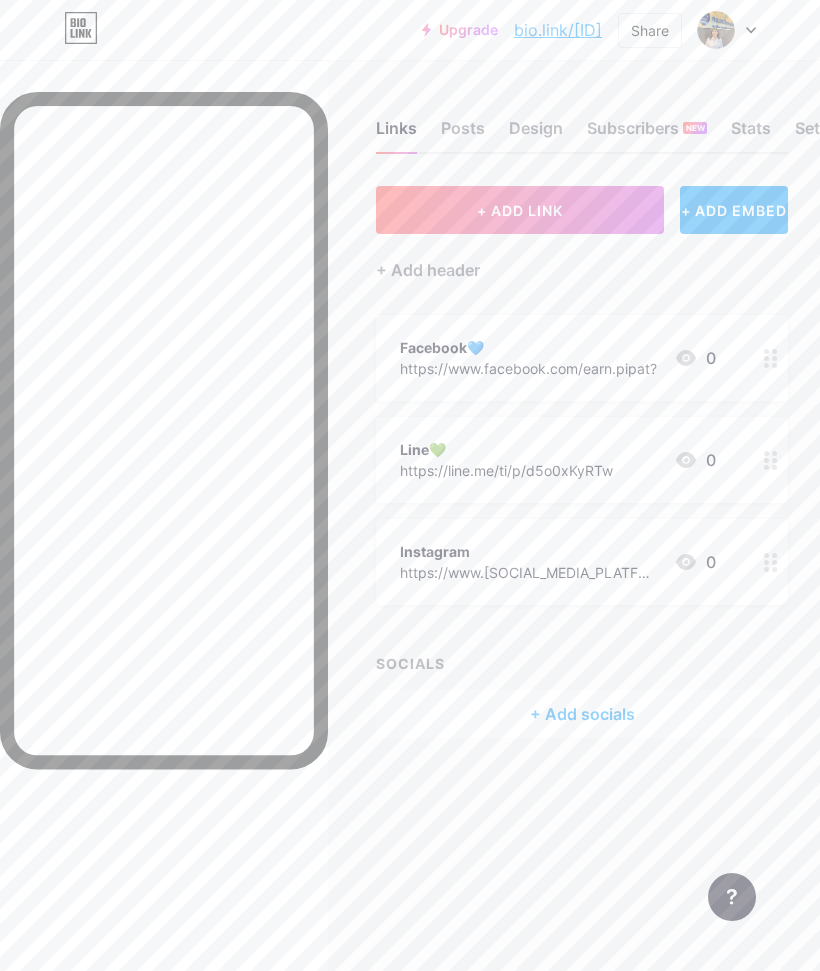 click on "Design" at bounding box center (536, 134) 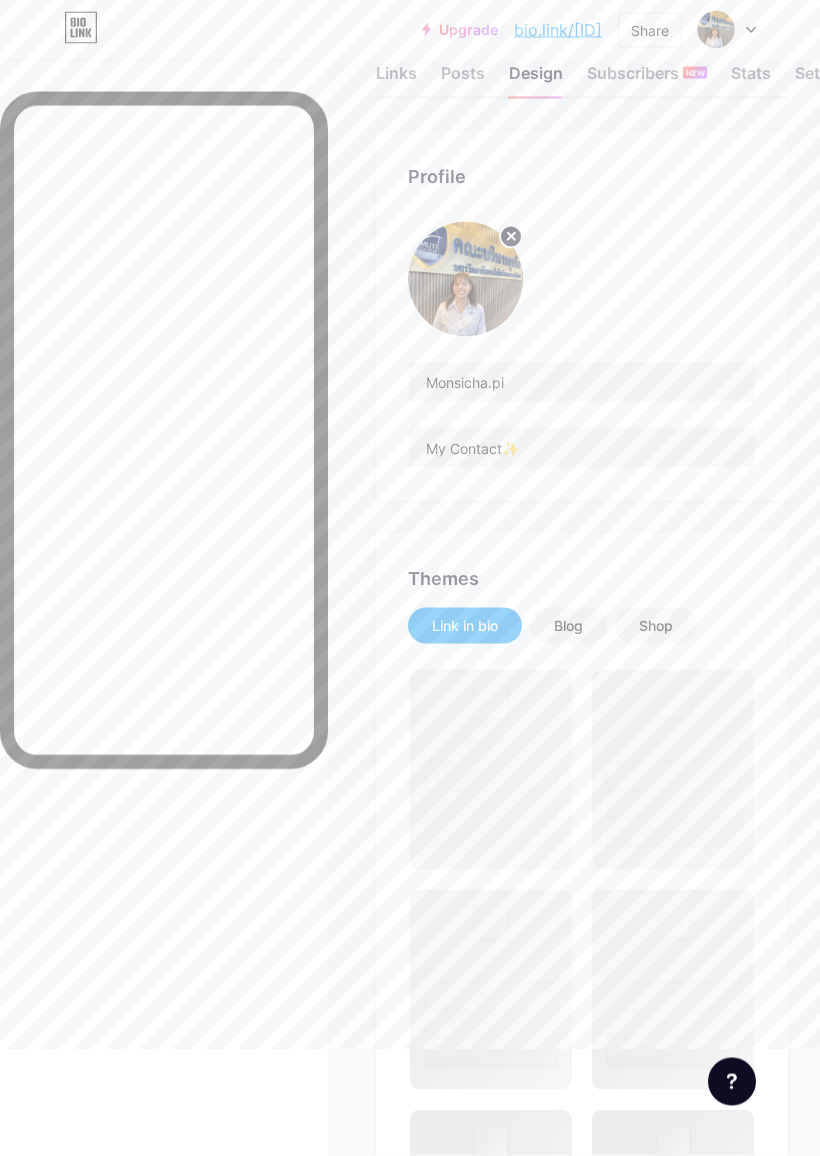 scroll, scrollTop: 61, scrollLeft: 0, axis: vertical 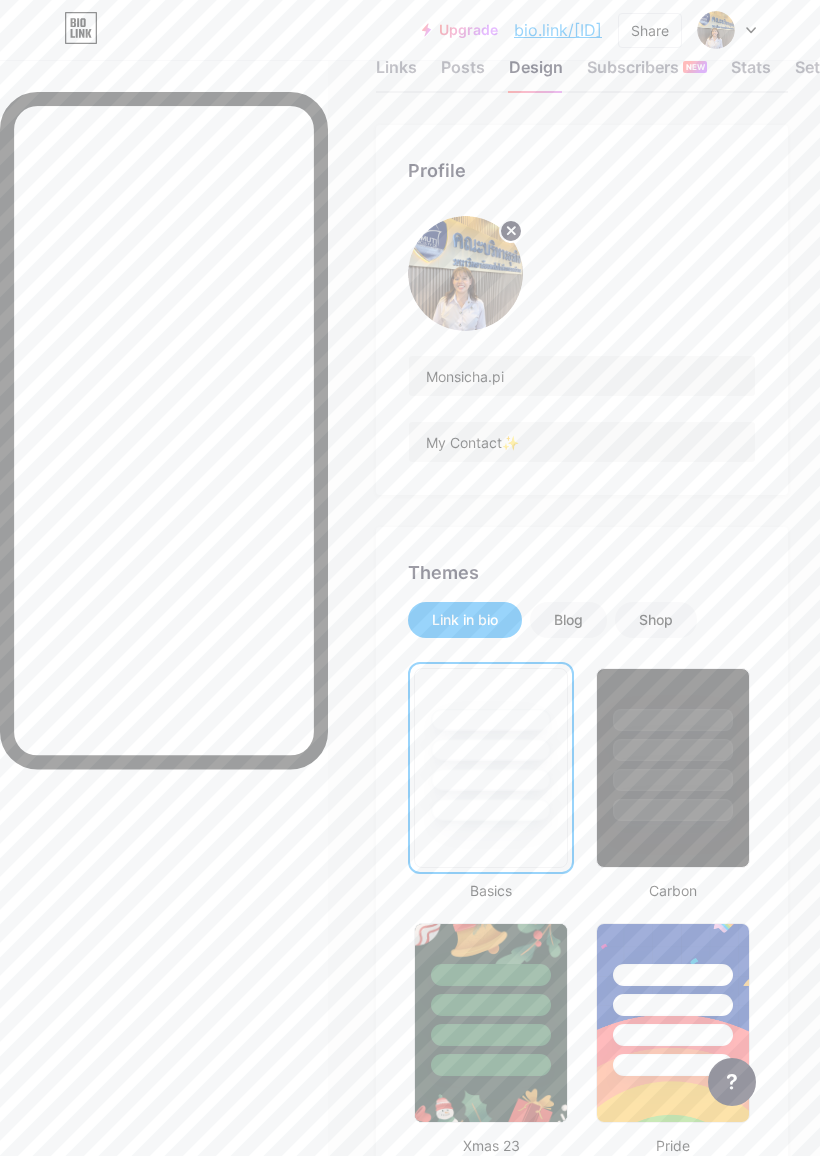 click on "Blog" at bounding box center [568, 620] 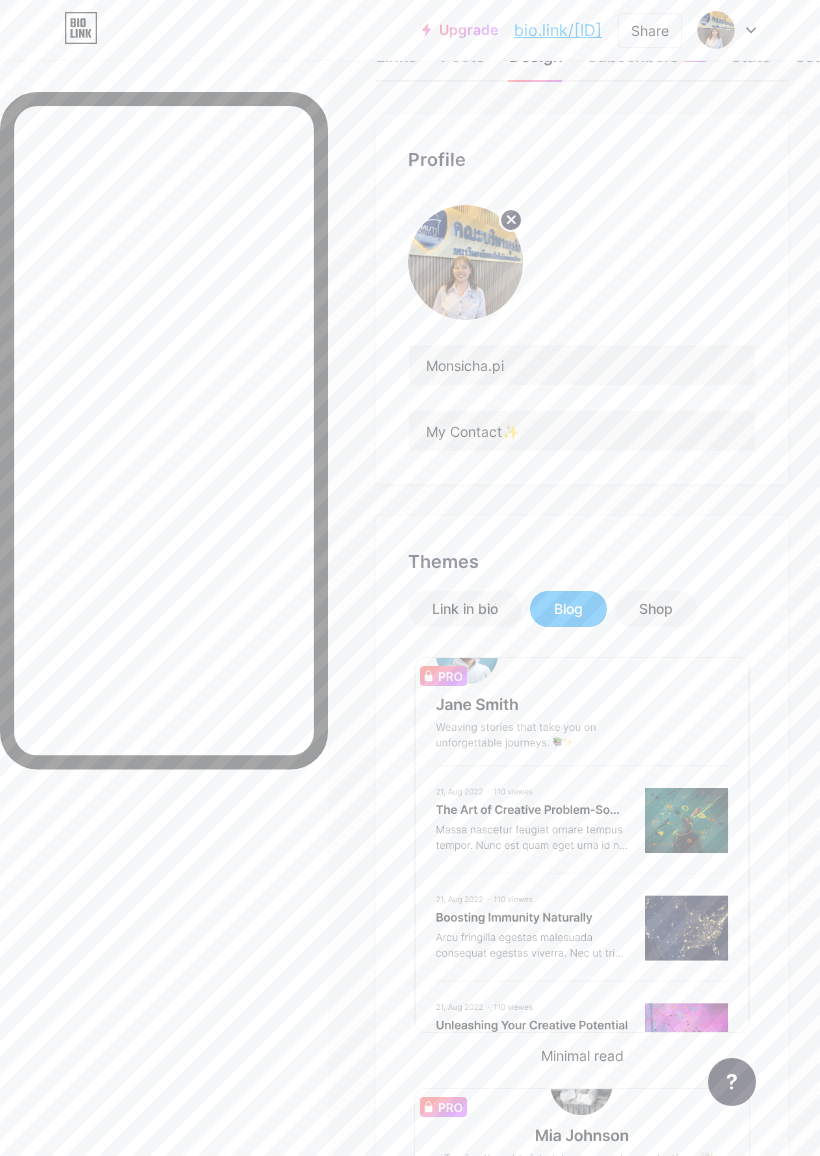 scroll, scrollTop: 115, scrollLeft: 0, axis: vertical 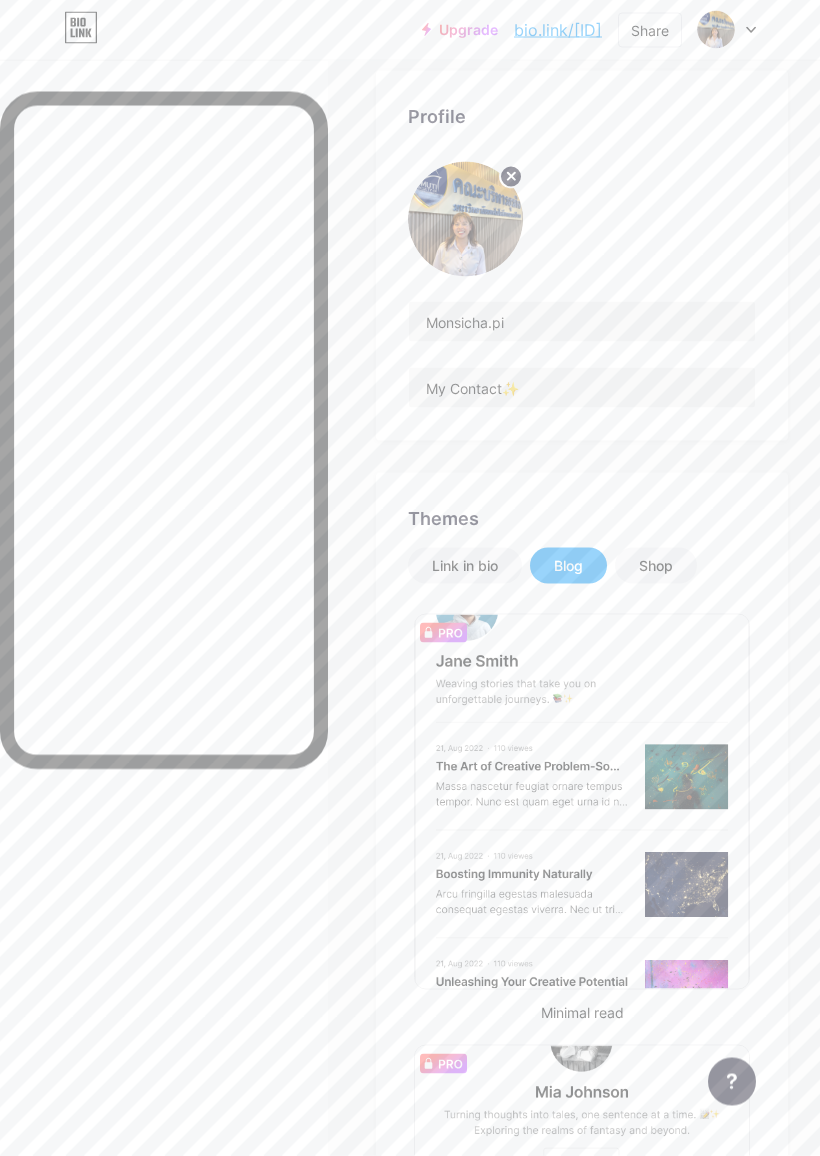 click on "Shop" at bounding box center (656, 566) 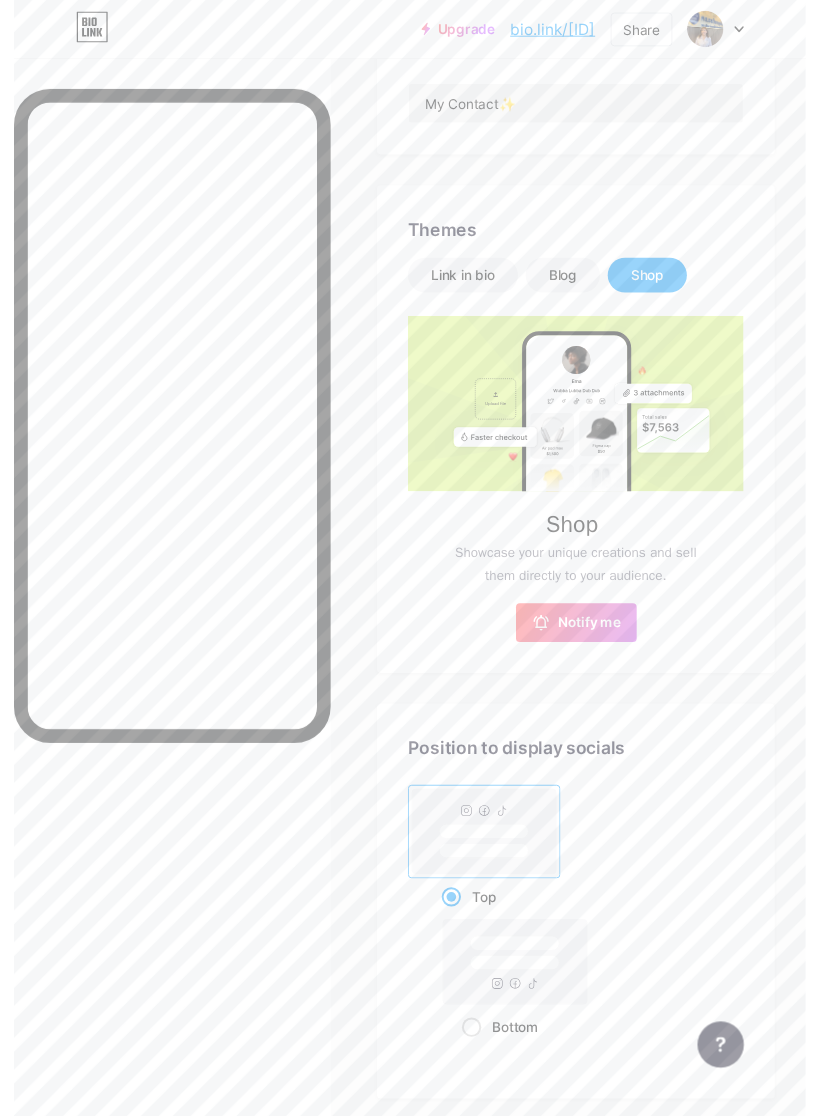scroll, scrollTop: 386, scrollLeft: 0, axis: vertical 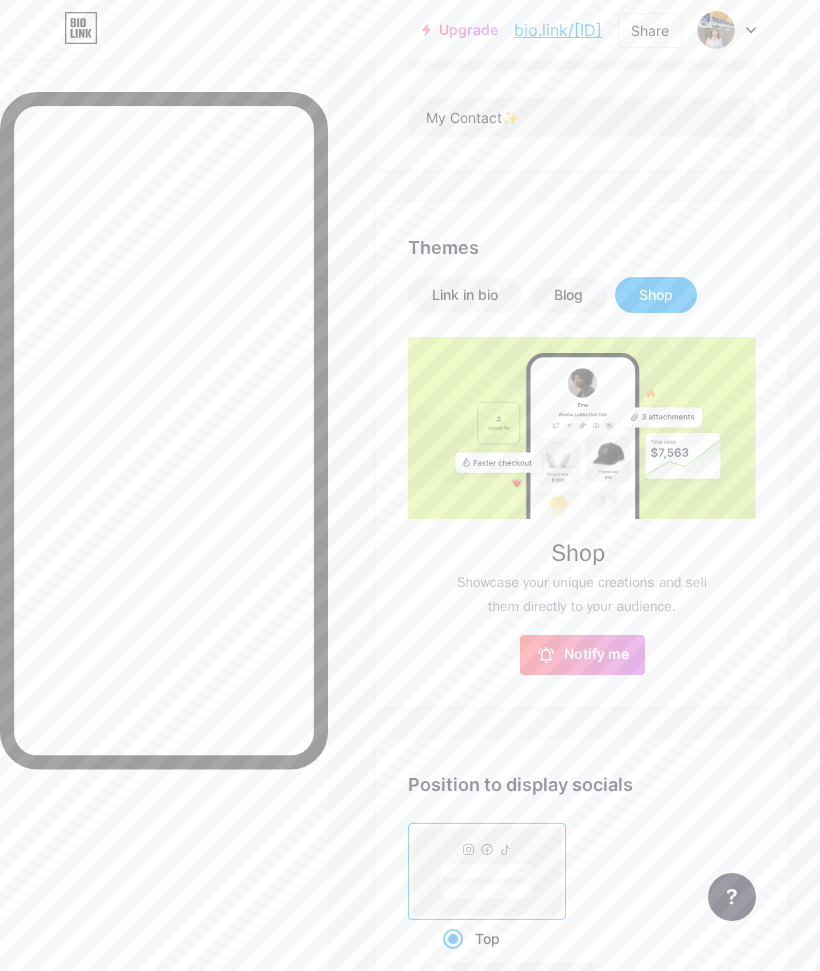 click on "Link in bio" at bounding box center (465, 295) 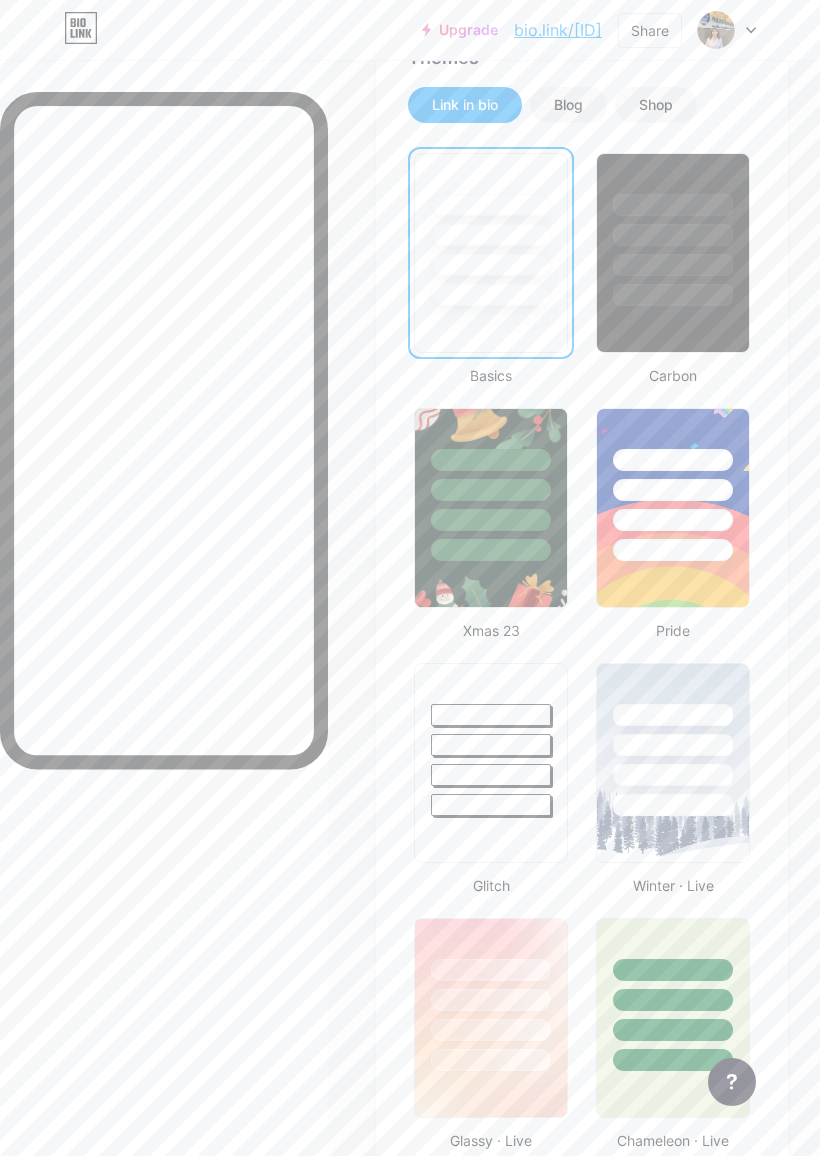 scroll, scrollTop: 581, scrollLeft: 0, axis: vertical 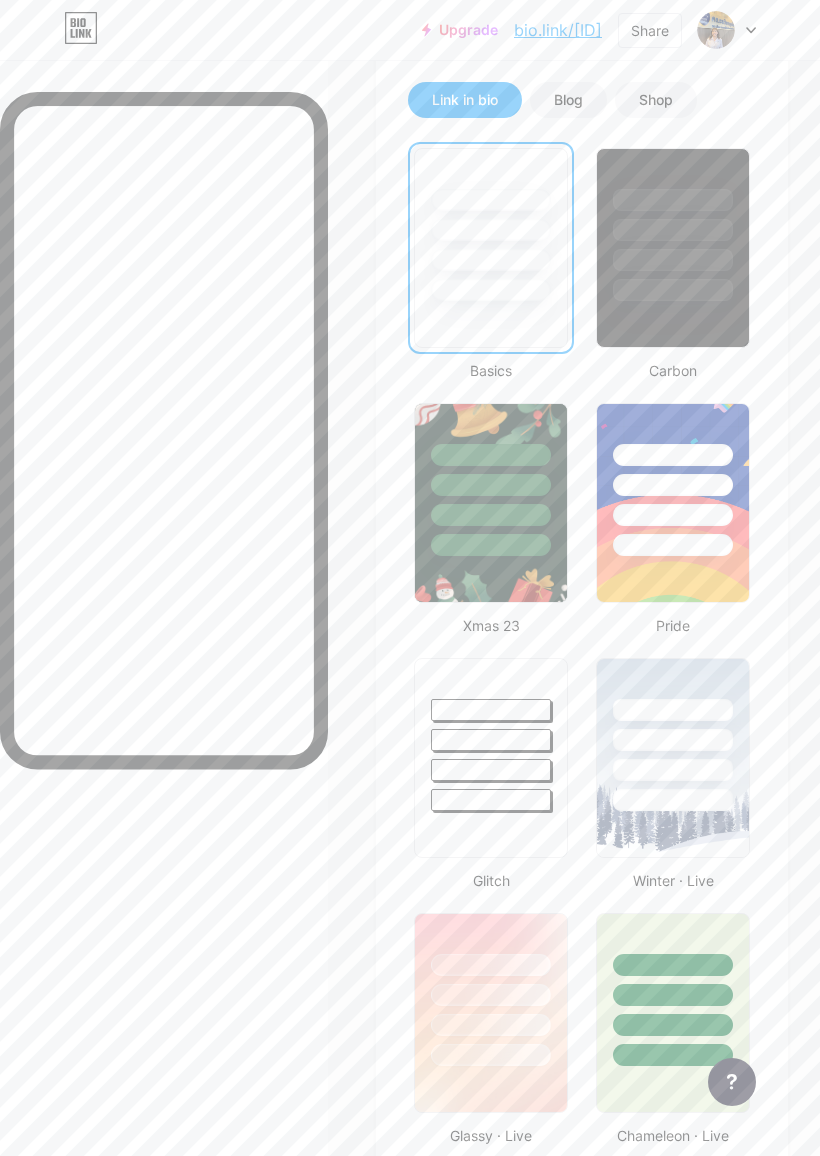 click at bounding box center (491, 710) 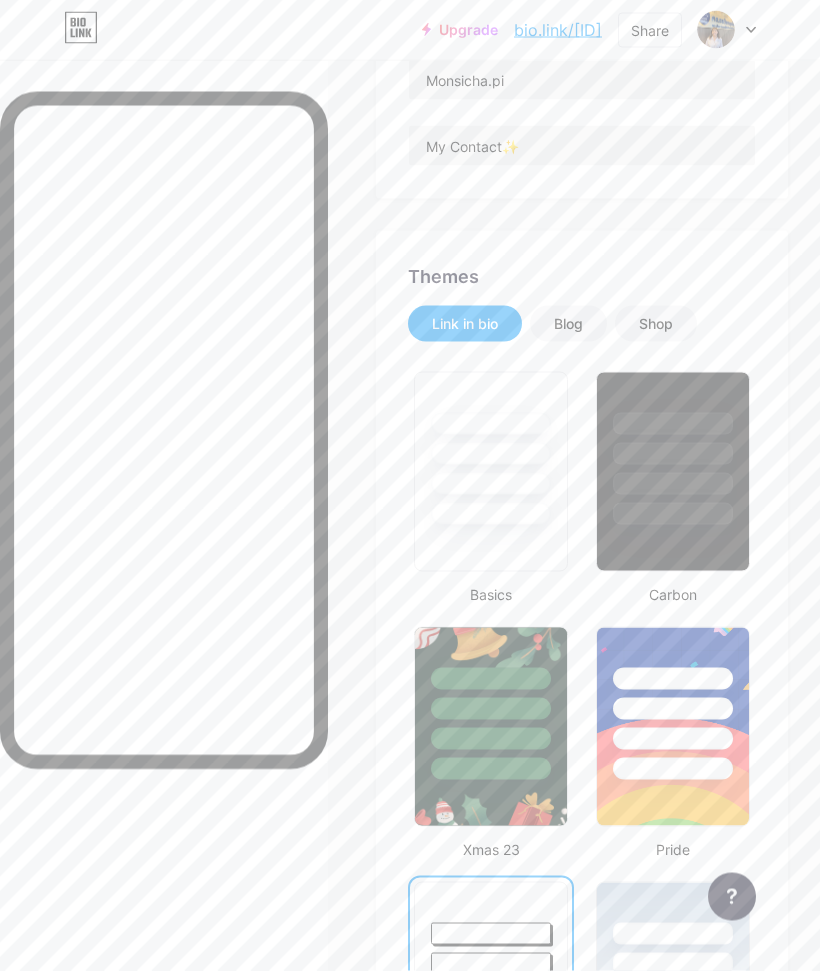 scroll, scrollTop: 0, scrollLeft: 0, axis: both 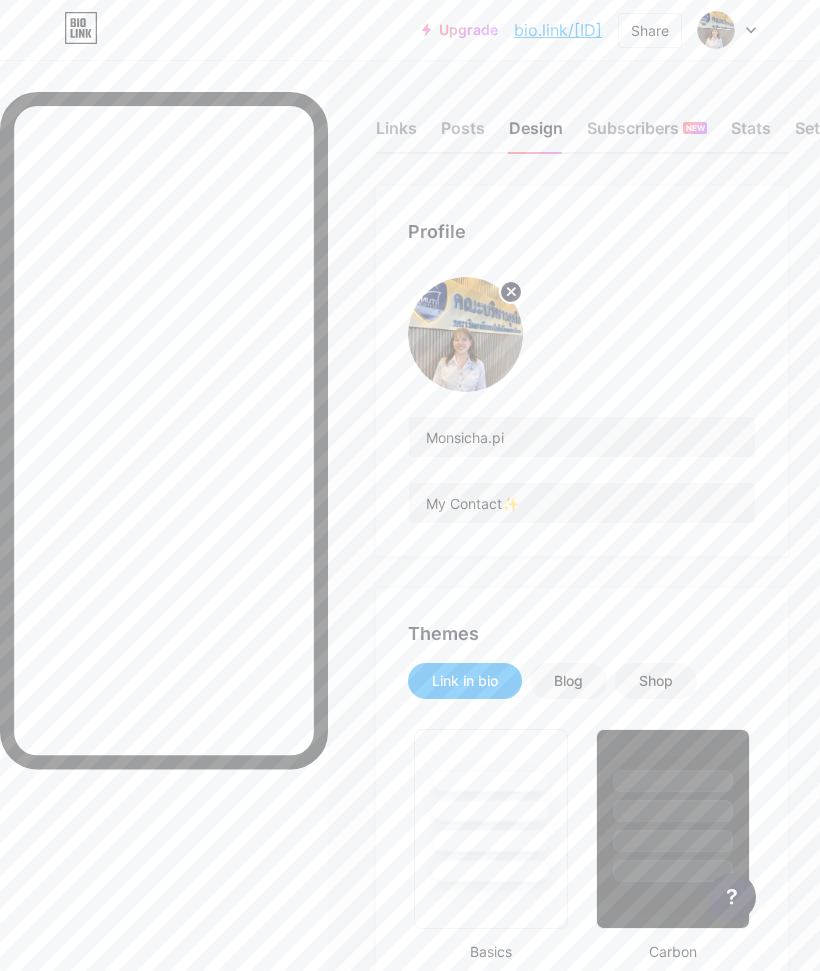 click on "Posts" at bounding box center (463, 134) 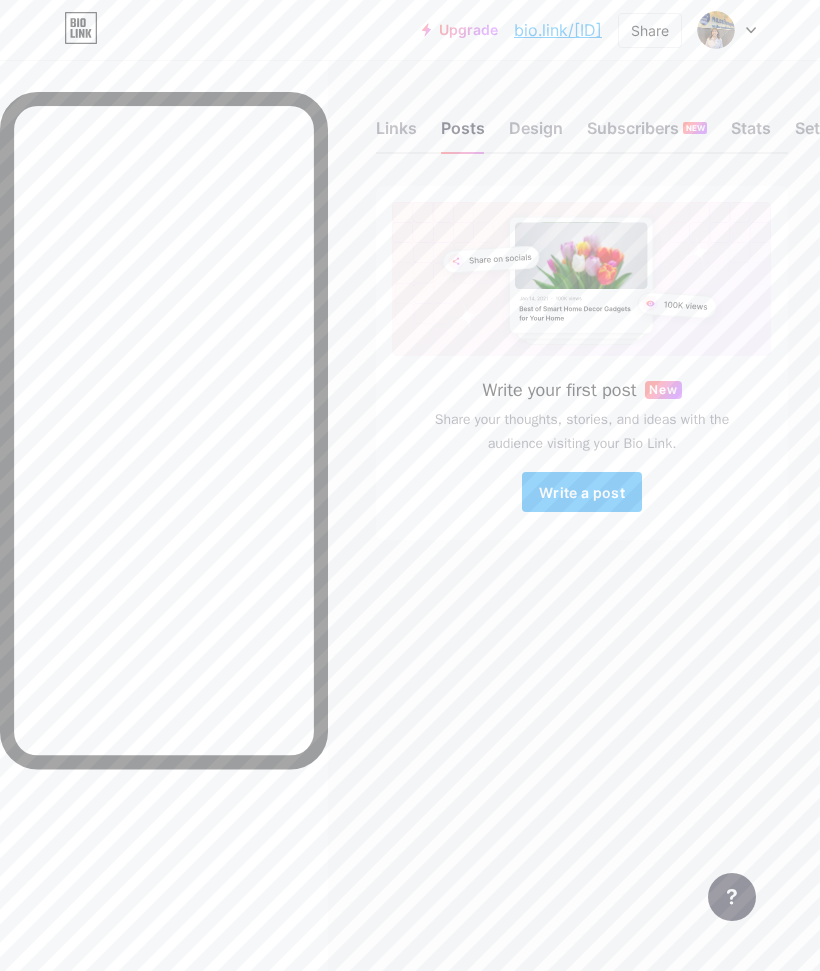 click on "Links" at bounding box center [396, 134] 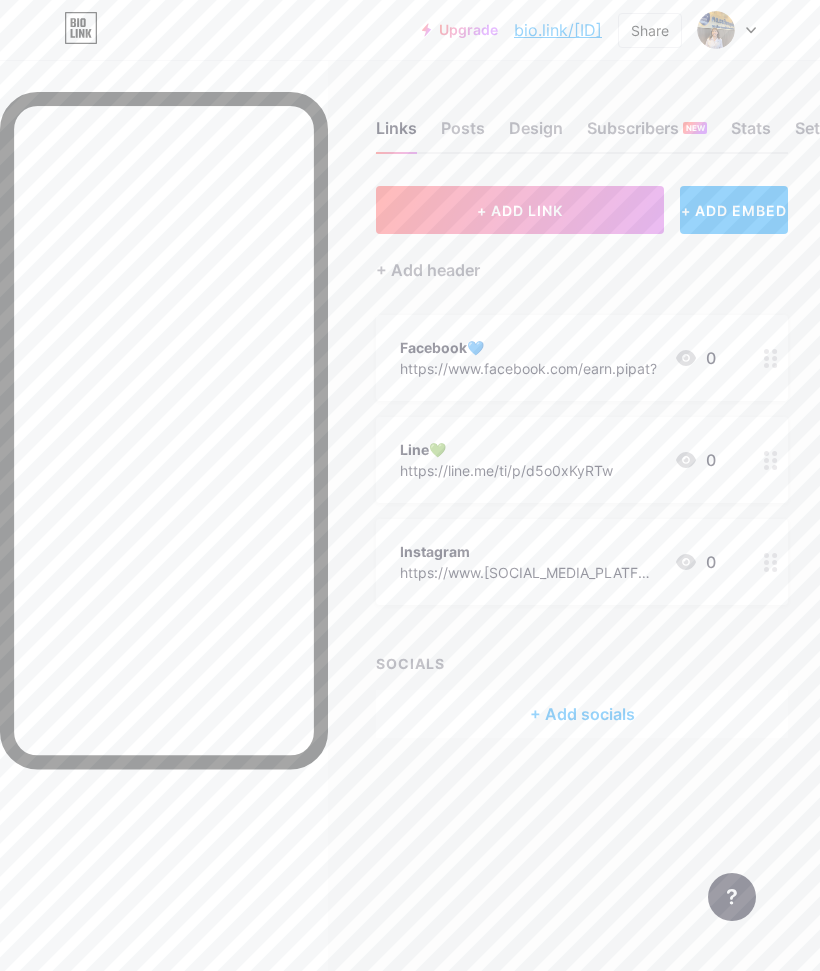 click on "+ Add socials" at bounding box center [582, 714] 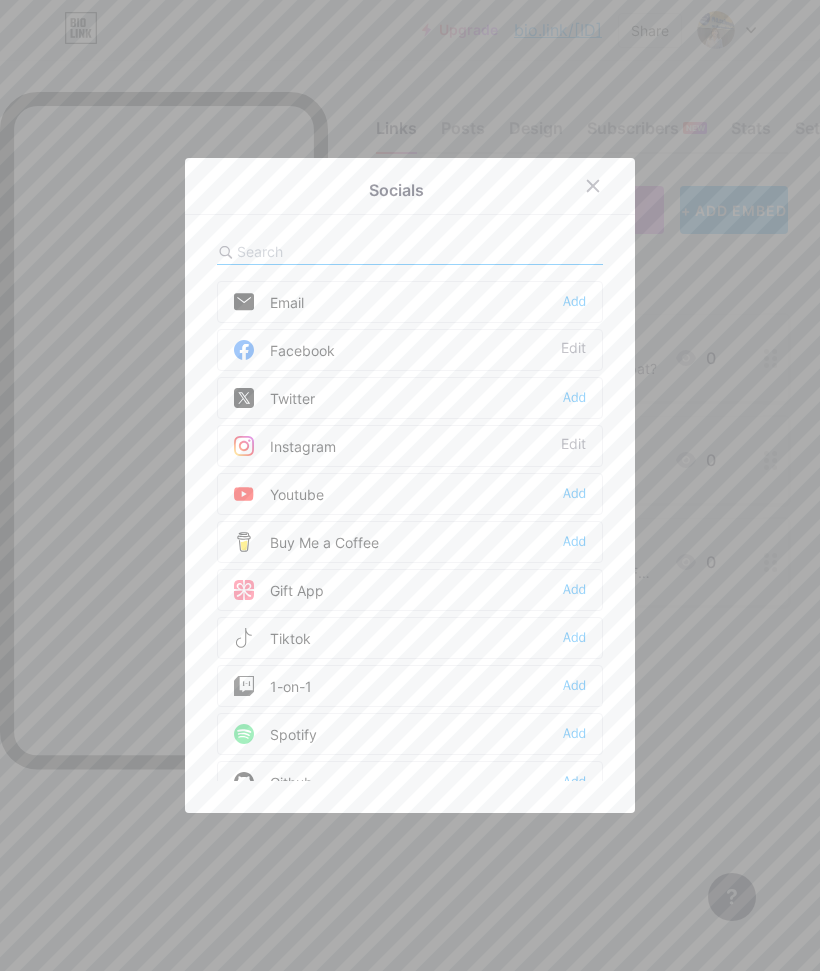 click on "Edit" at bounding box center [573, 350] 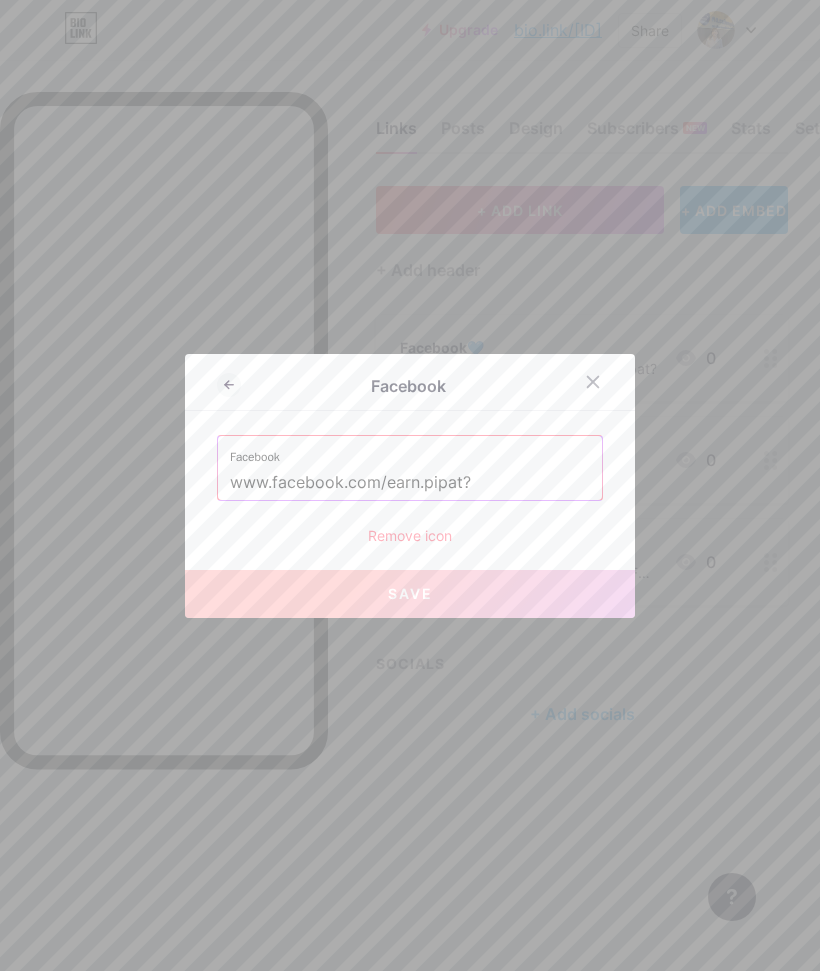 click on "Remove icon" at bounding box center [410, 535] 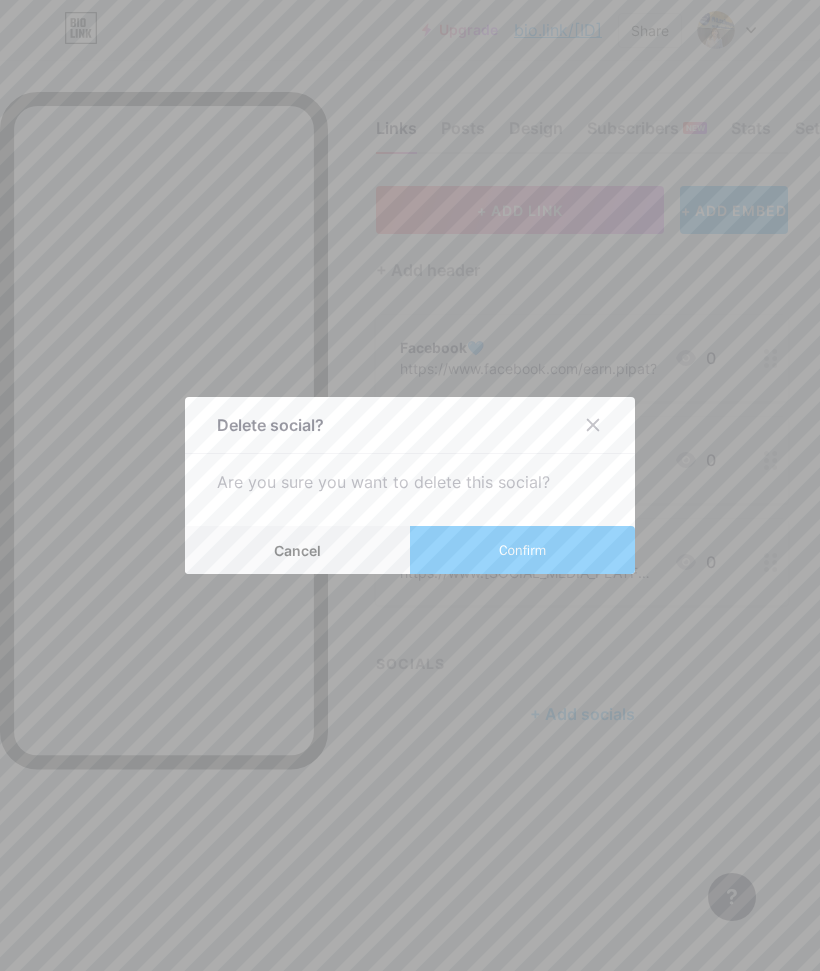 click on "Confirm" at bounding box center [522, 550] 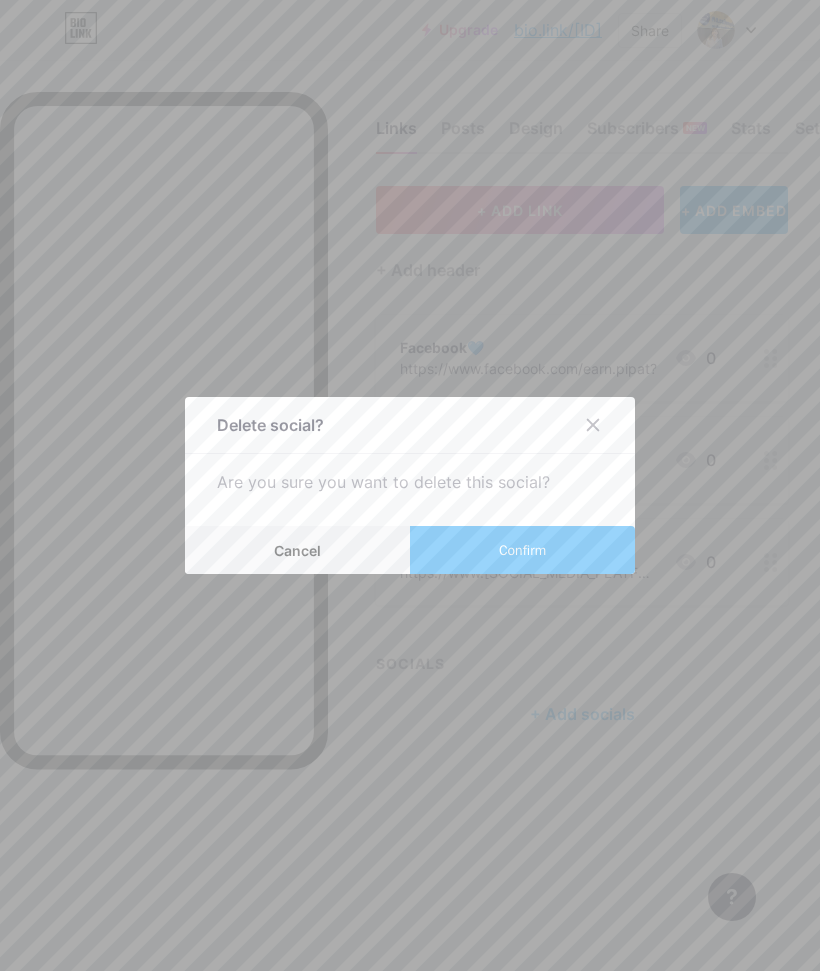 click on "Confirm" at bounding box center [522, 550] 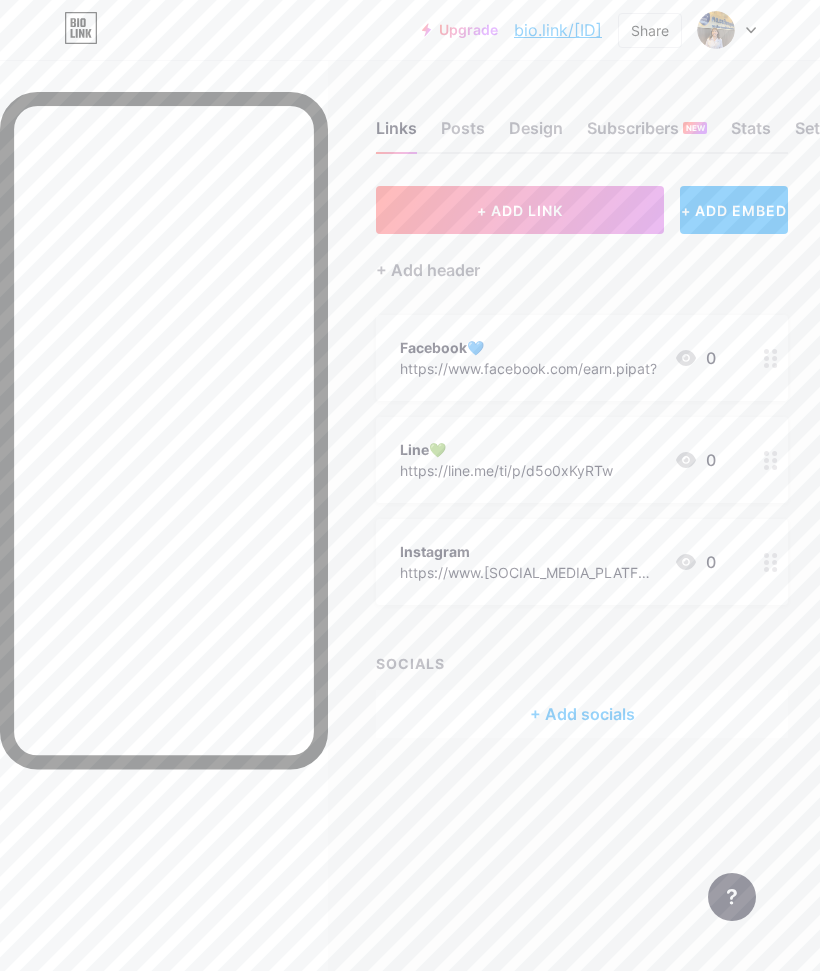 click on "+ Add socials" at bounding box center [582, 714] 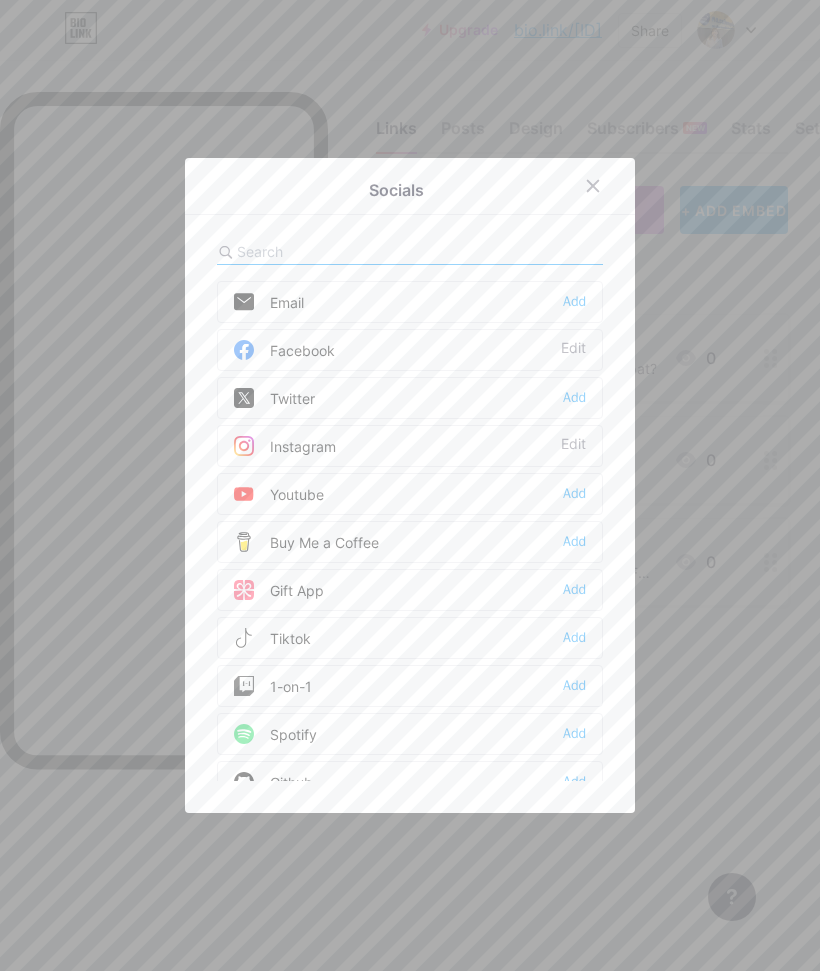 click at bounding box center [252, 350] 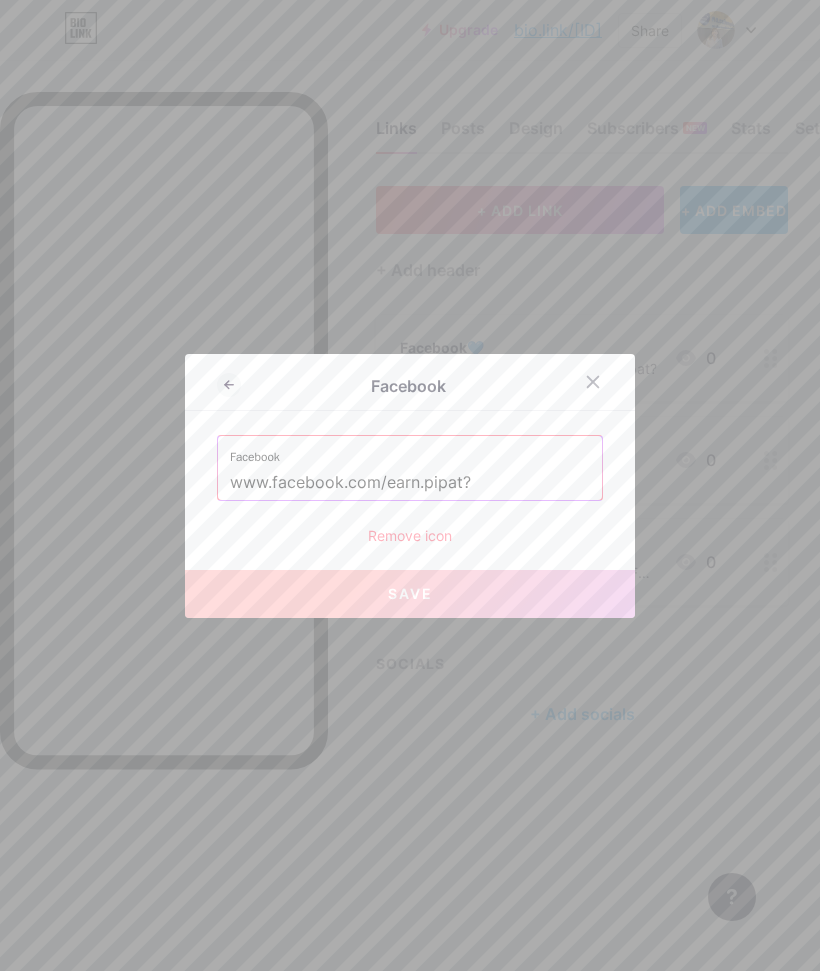 click on "Save" at bounding box center [410, 594] 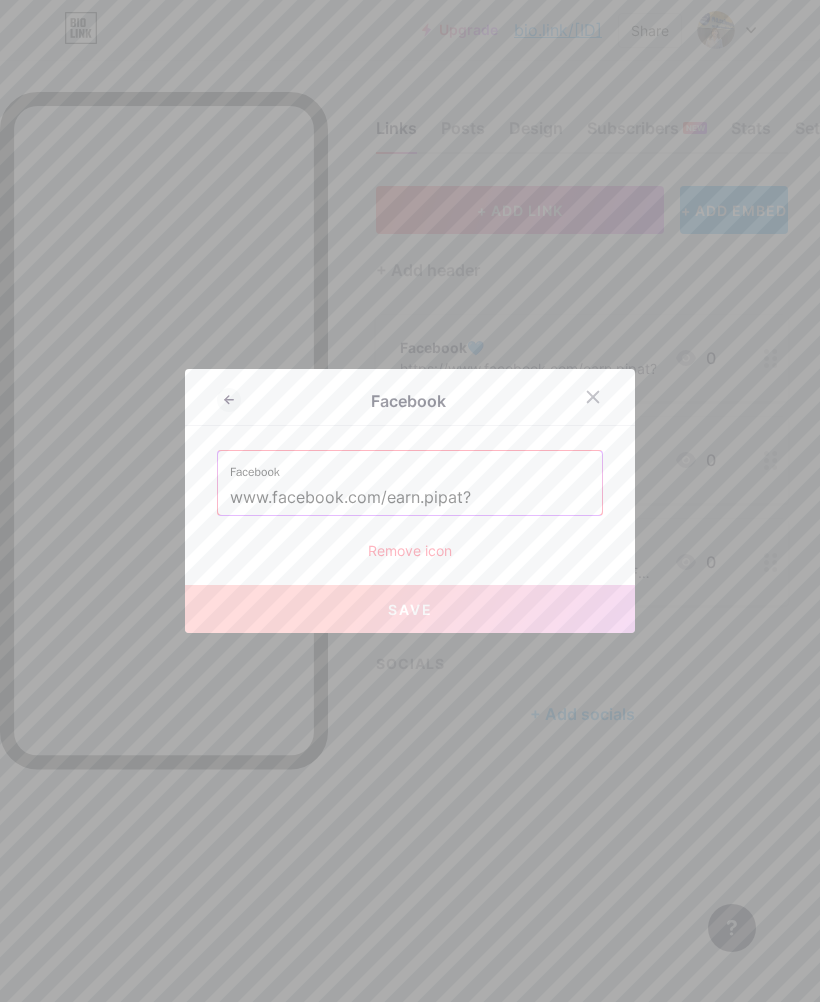 click on "www.facebook.com/earn.pipat?" at bounding box center [410, 498] 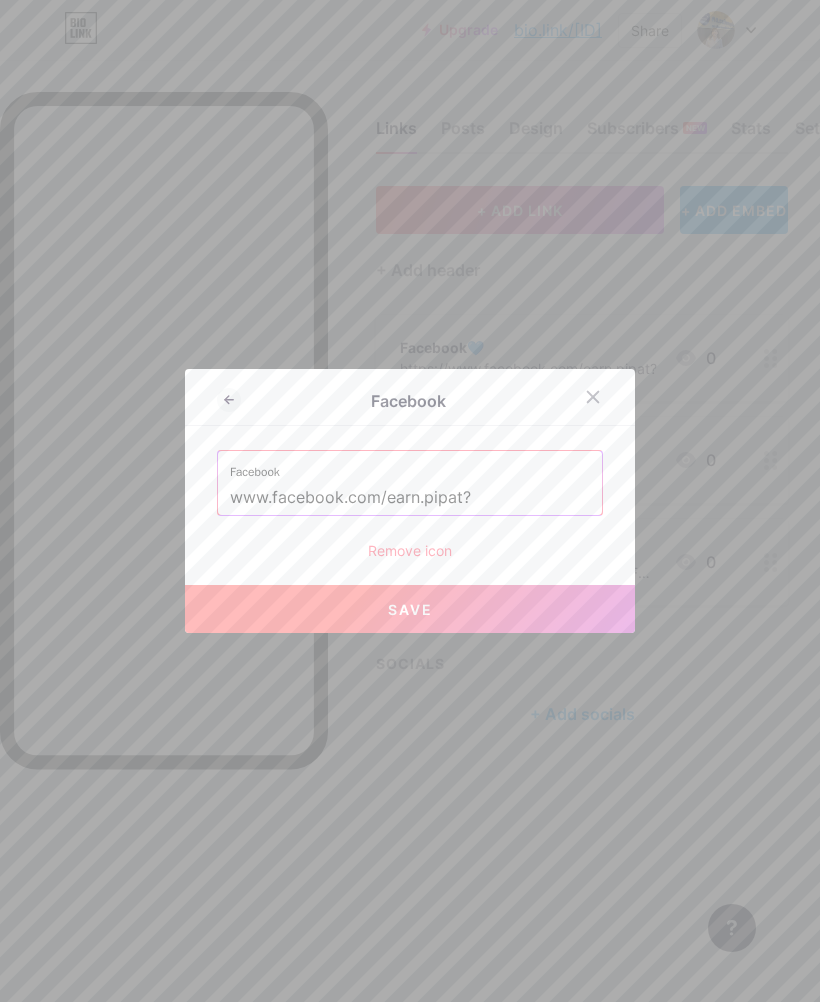 type on "www.facebook.com/earn.pipat?" 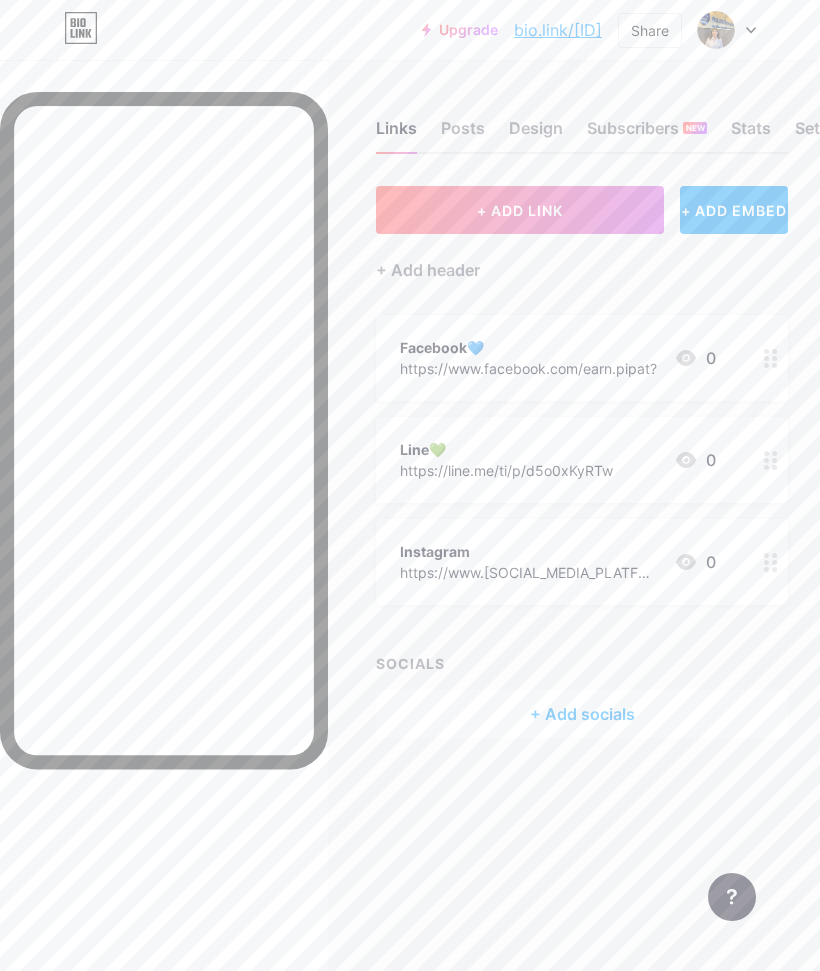 click on "+ Add socials" at bounding box center [582, 714] 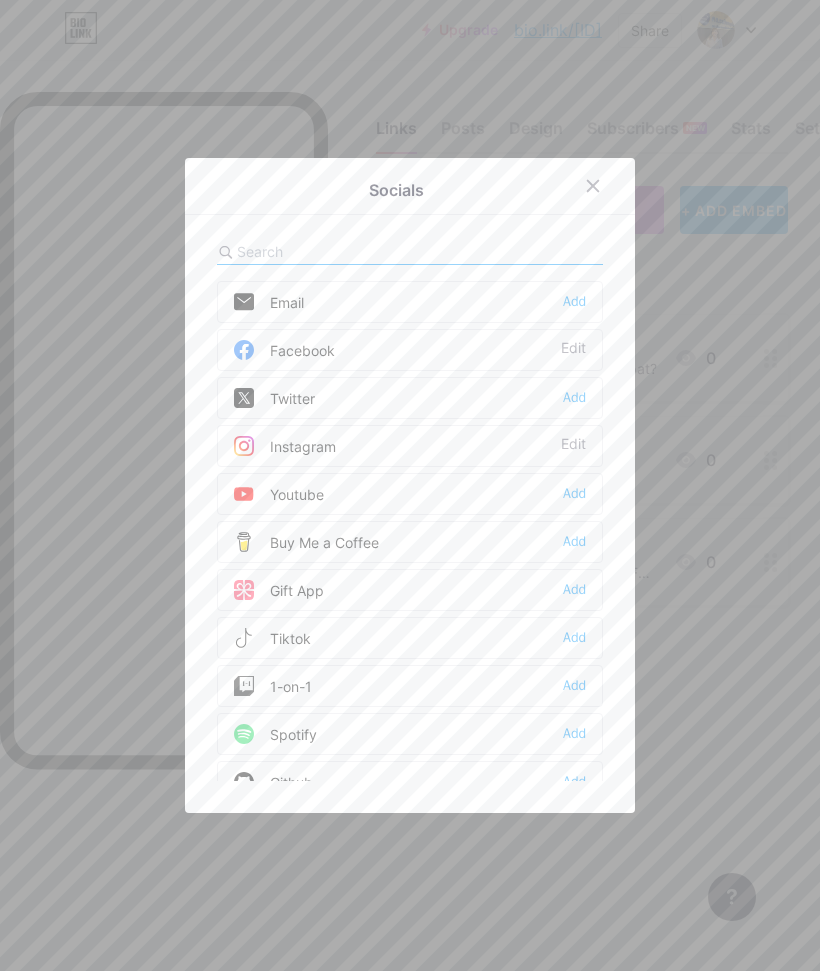 click at bounding box center [252, 350] 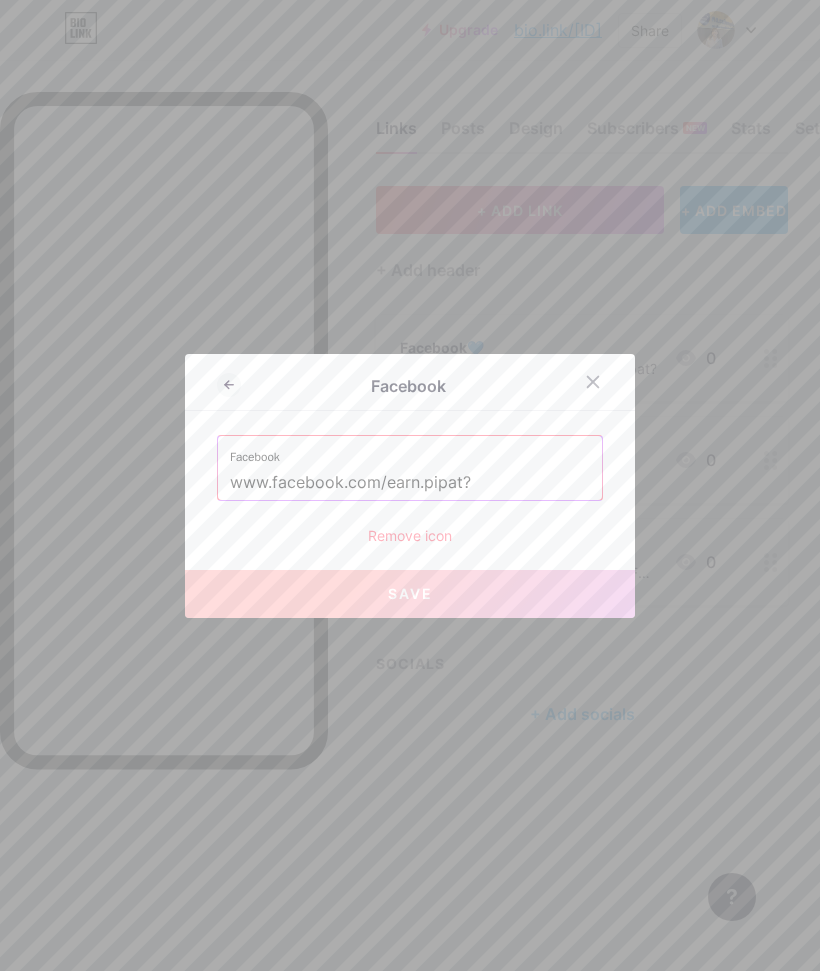 click at bounding box center [605, 382] 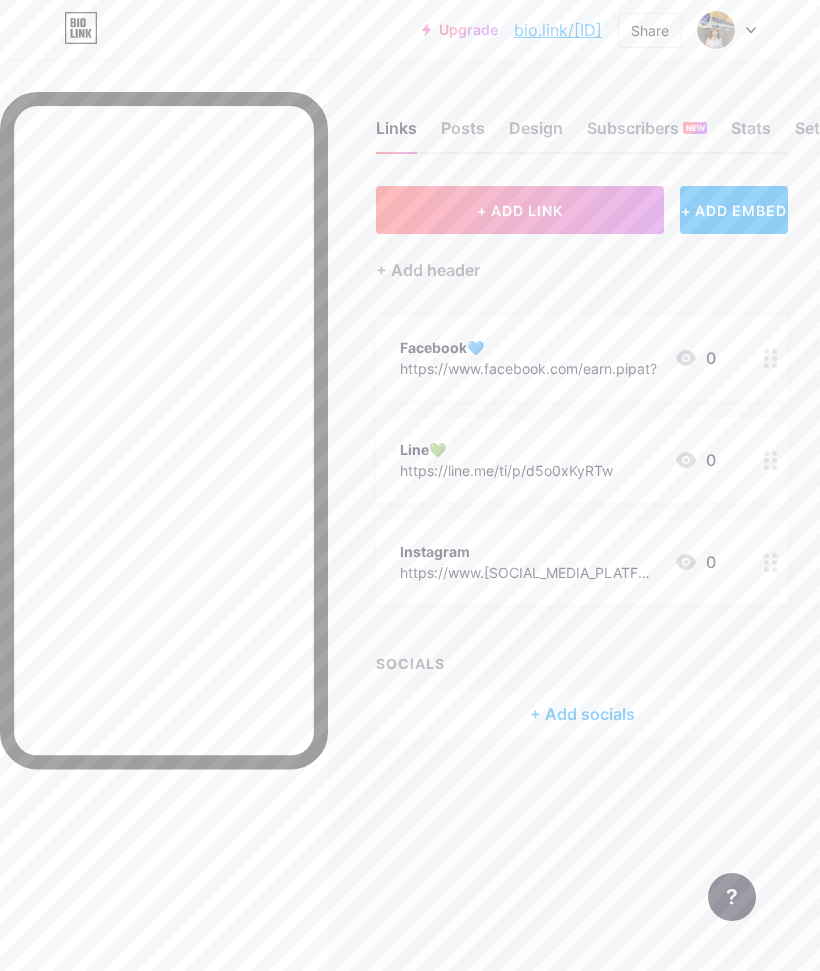 click on "+ Add socials" at bounding box center (582, 714) 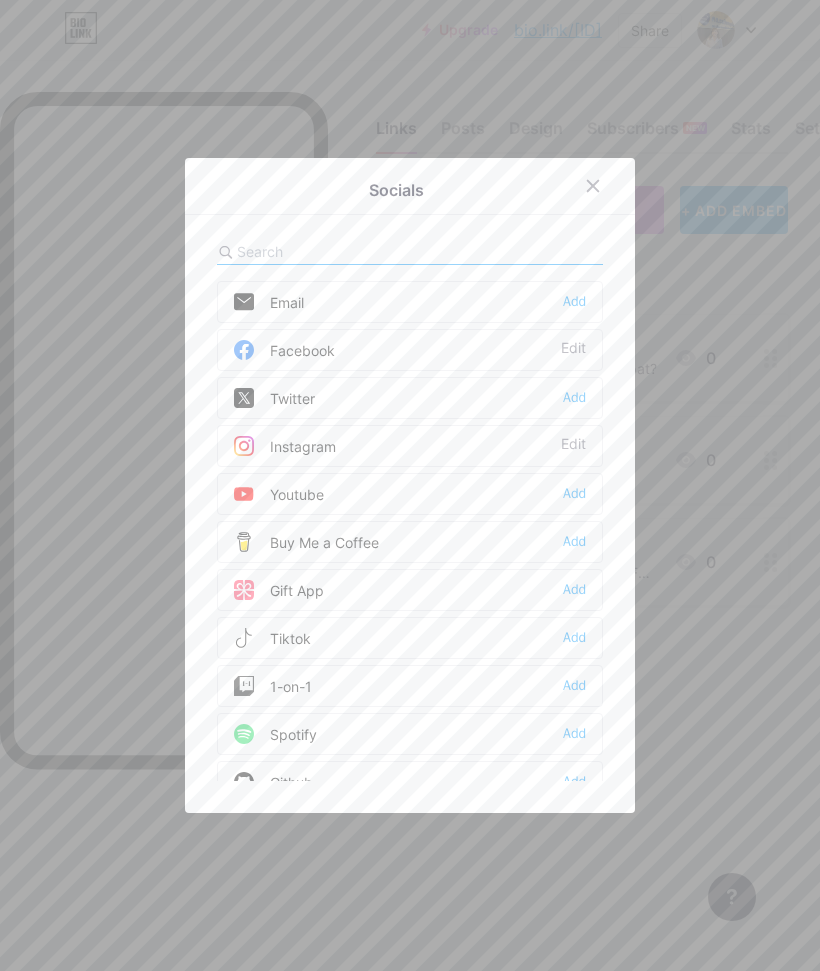 click on "Edit" at bounding box center (573, 350) 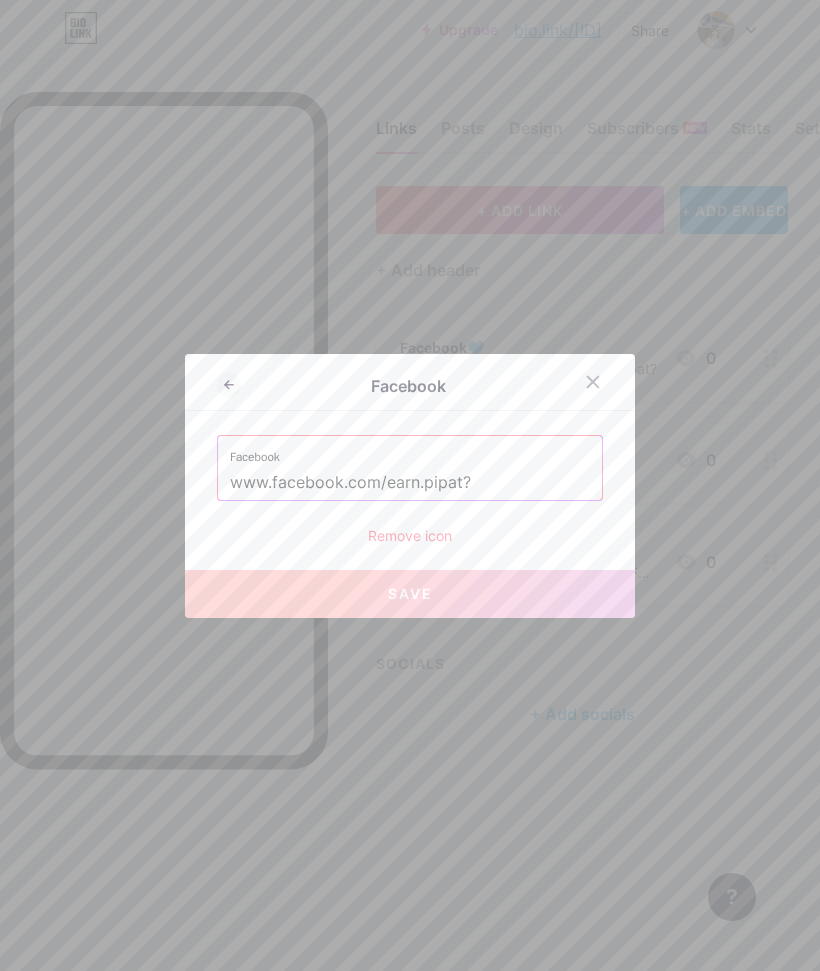click on "www.facebook.com/earn.pipat?" at bounding box center (410, 483) 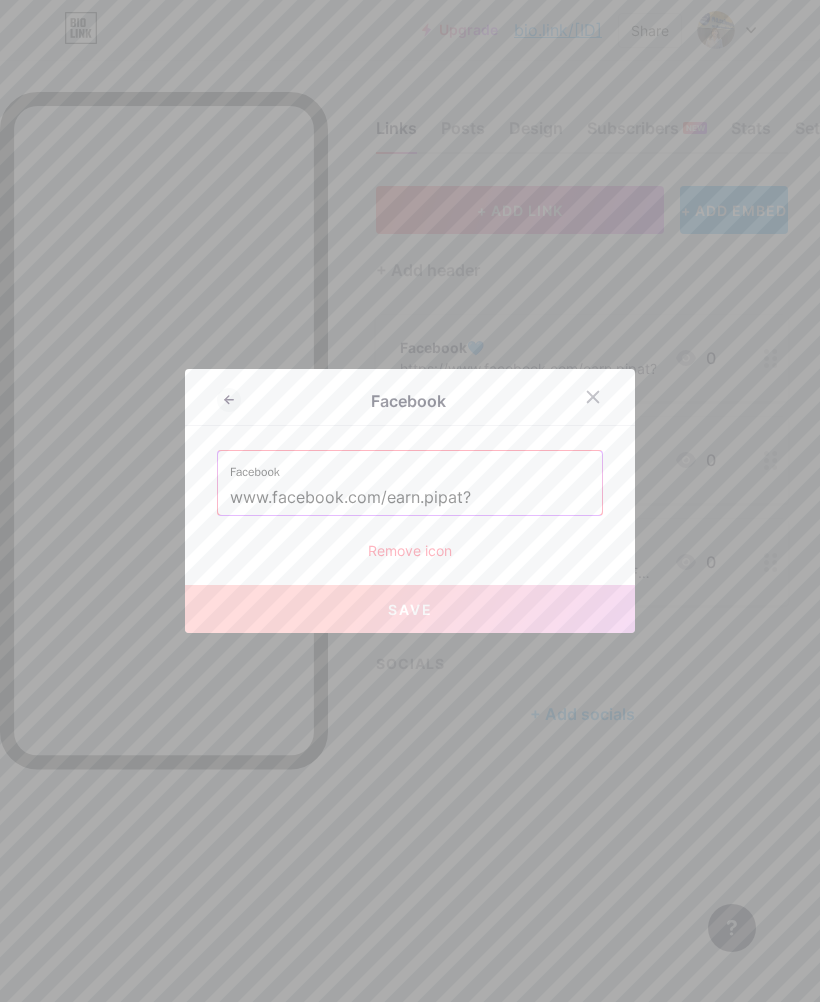 type on "www.facebook.com/earn.pipat?" 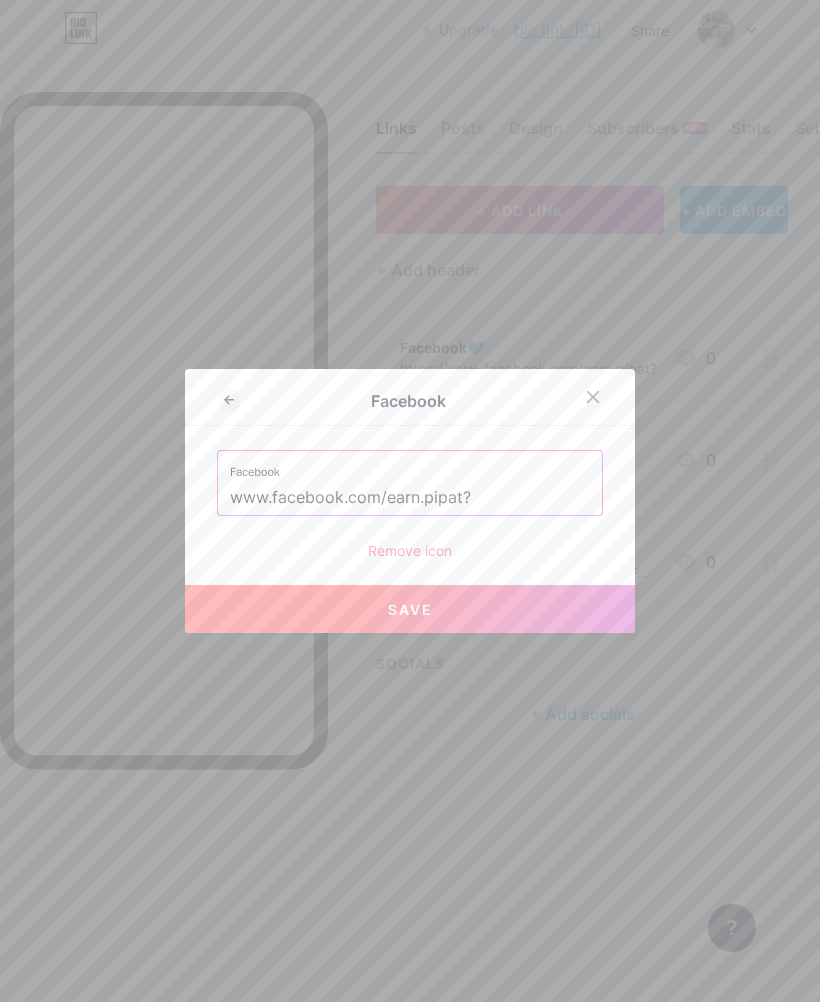click on "Remove icon" at bounding box center (410, 550) 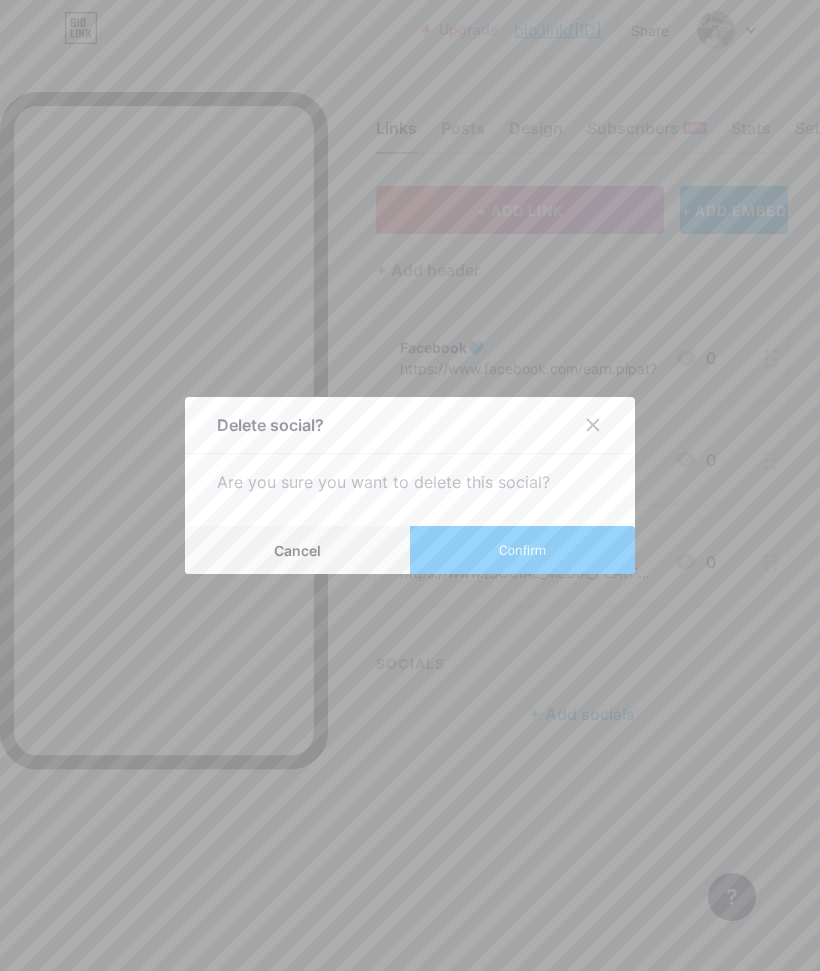 click on "Confirm" at bounding box center (522, 550) 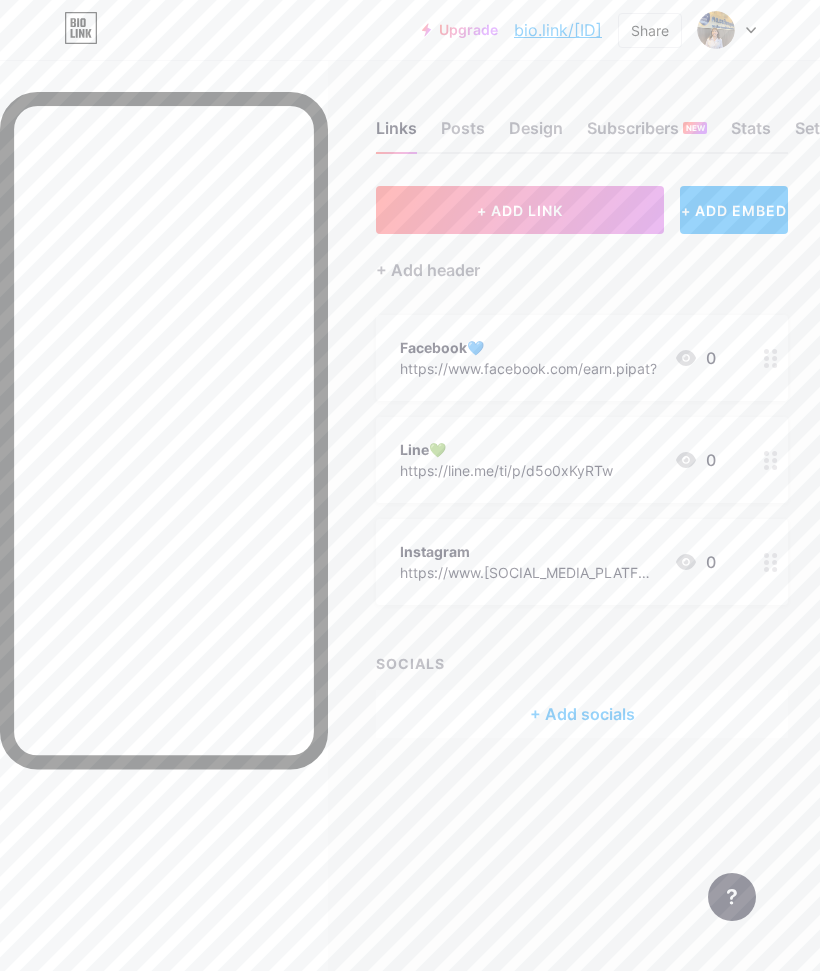 click on "+ Add socials" at bounding box center (582, 714) 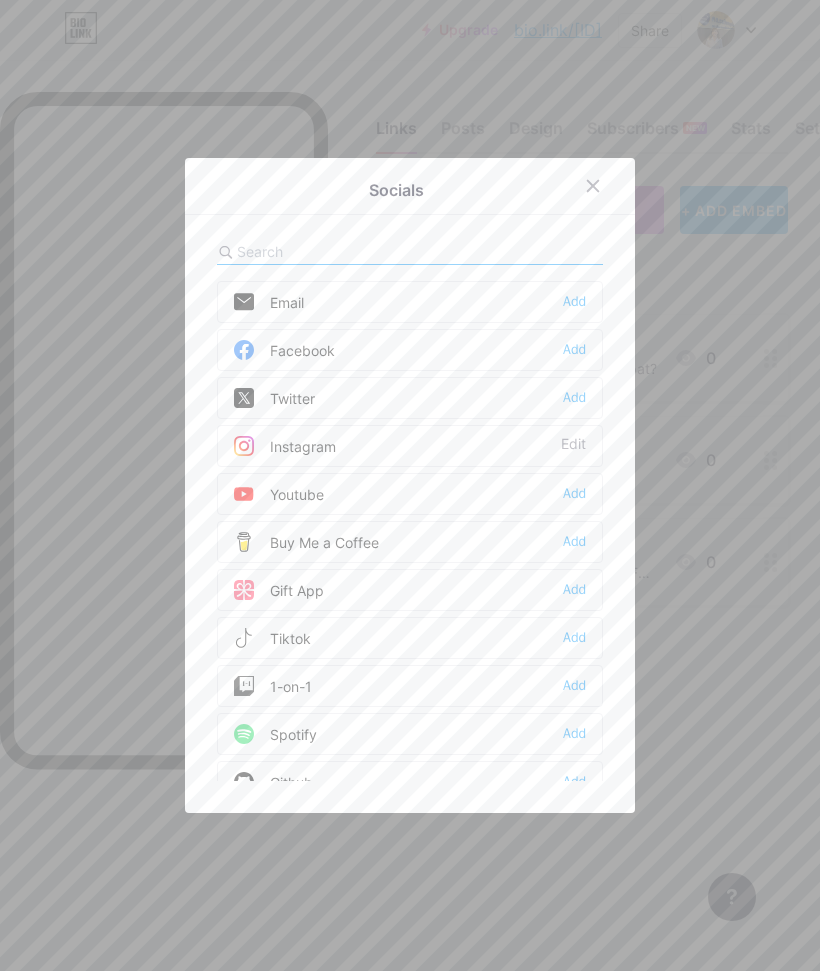 click on "Edit" at bounding box center [573, 446] 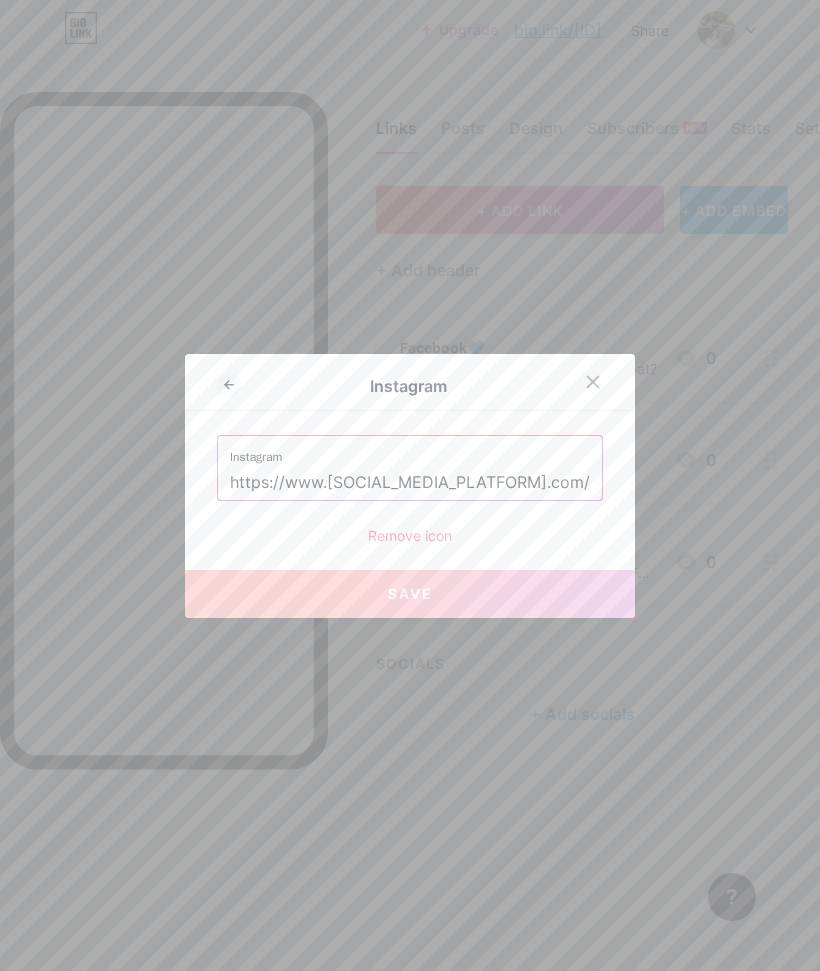 click on "Remove icon" at bounding box center (410, 535) 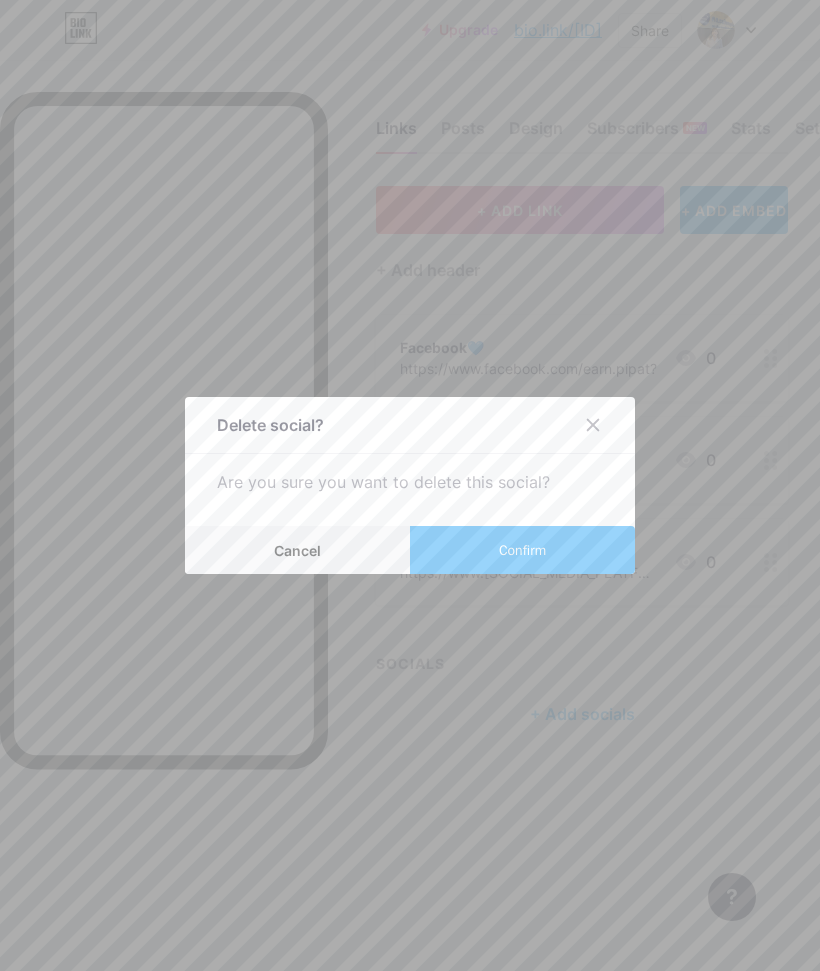 click on "Confirm" at bounding box center (522, 550) 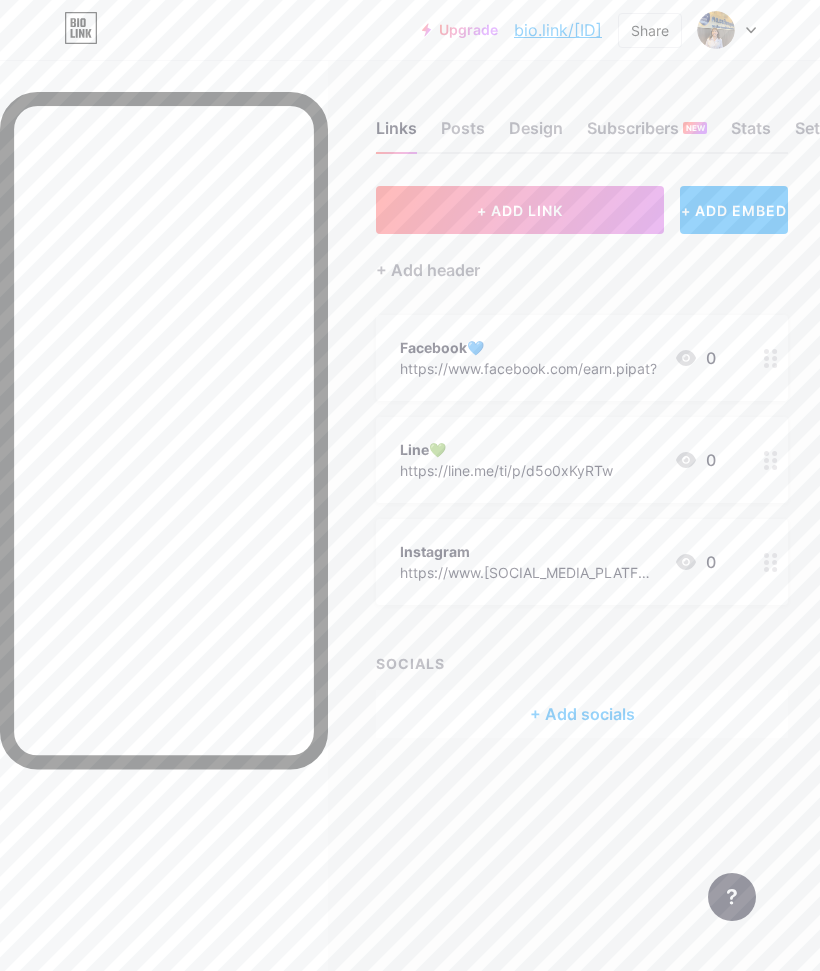 click on "+ ADD LINK" at bounding box center (520, 210) 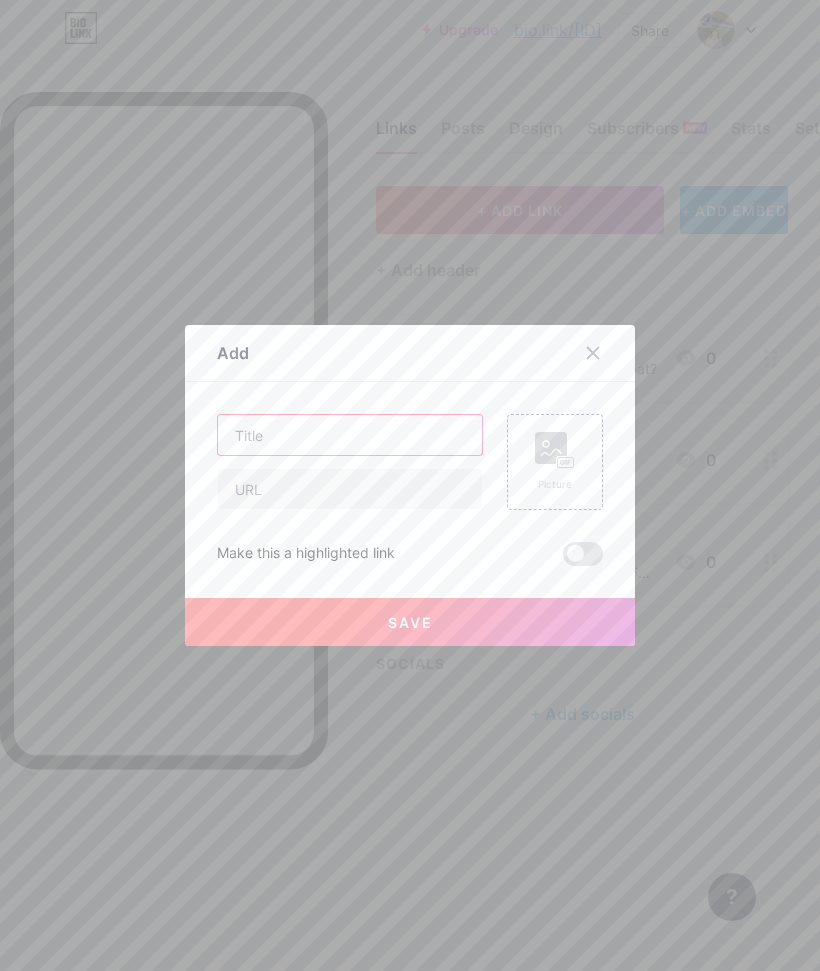 click at bounding box center [350, 435] 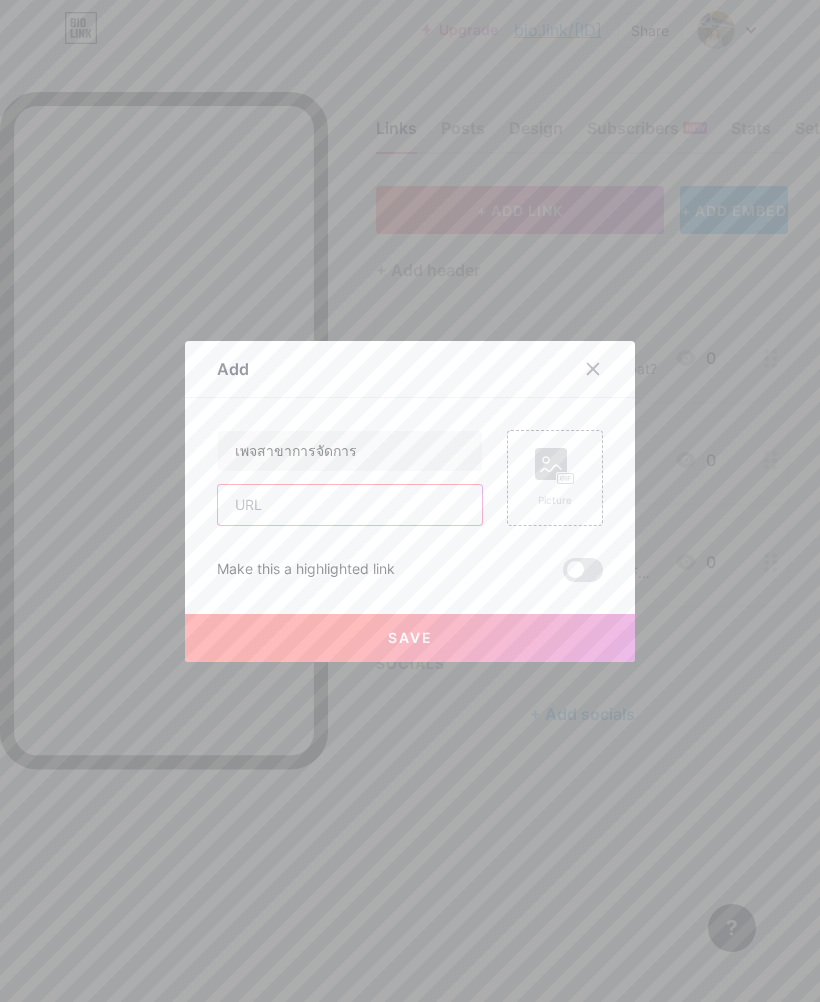 click at bounding box center [350, 505] 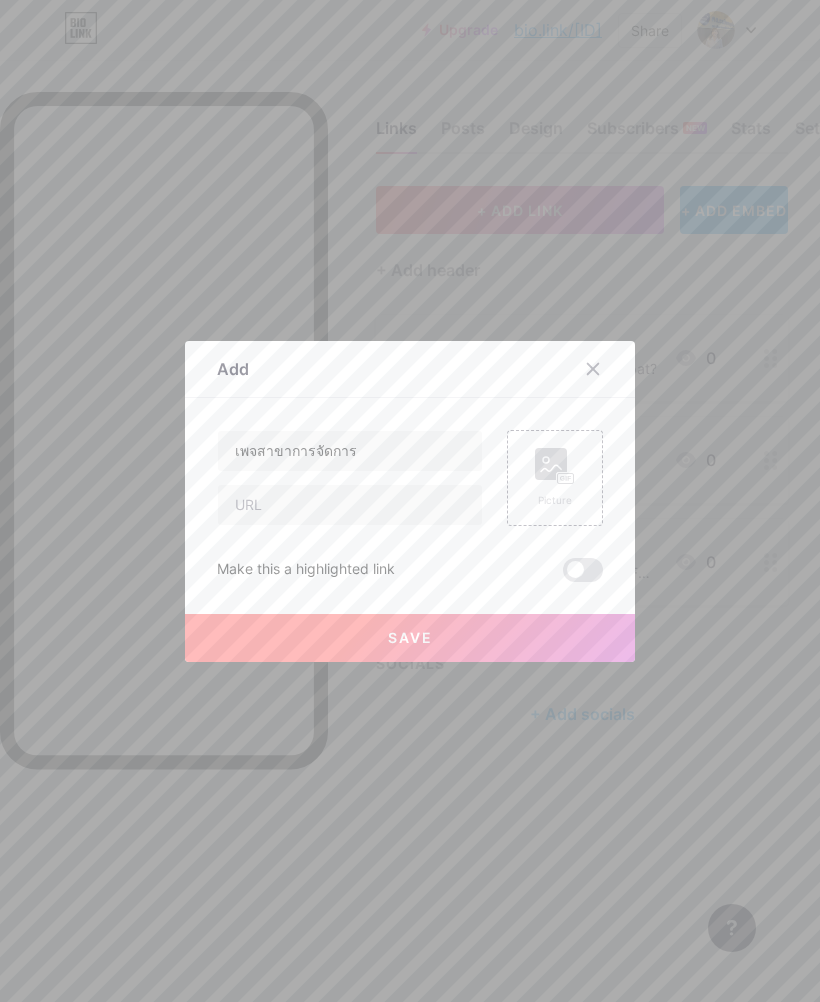 click on "เพจสาขาการจัดการ" at bounding box center [350, 451] 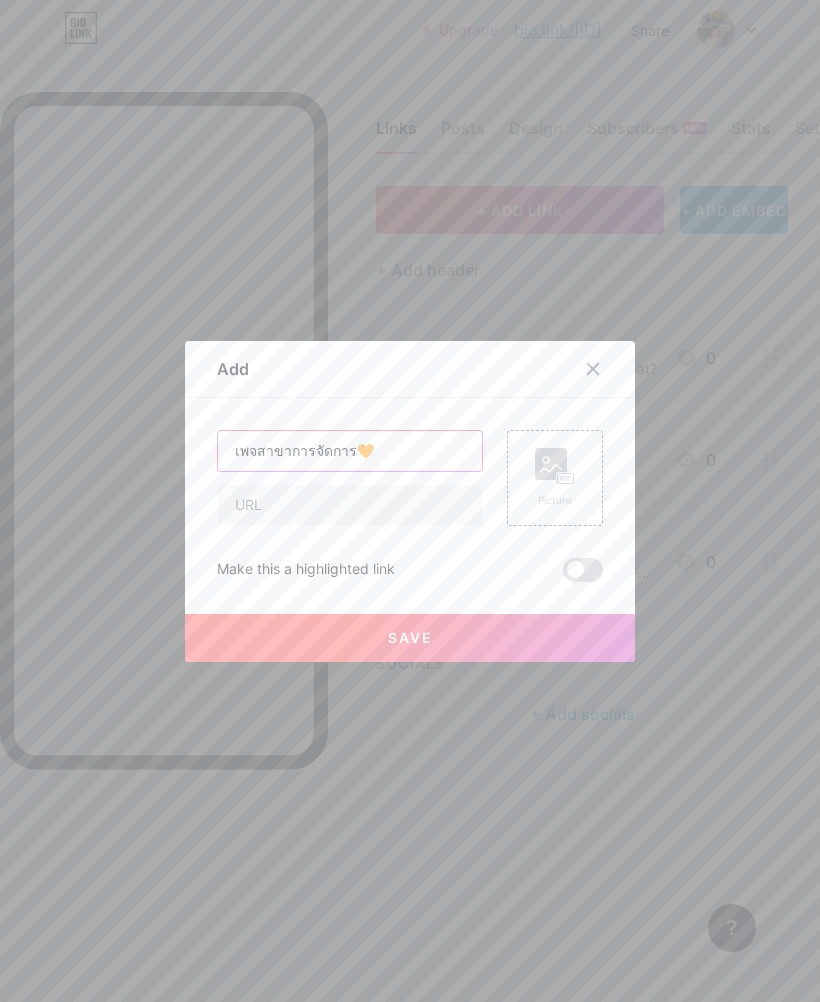 type on "เพจสาขาการจัดการ🧡" 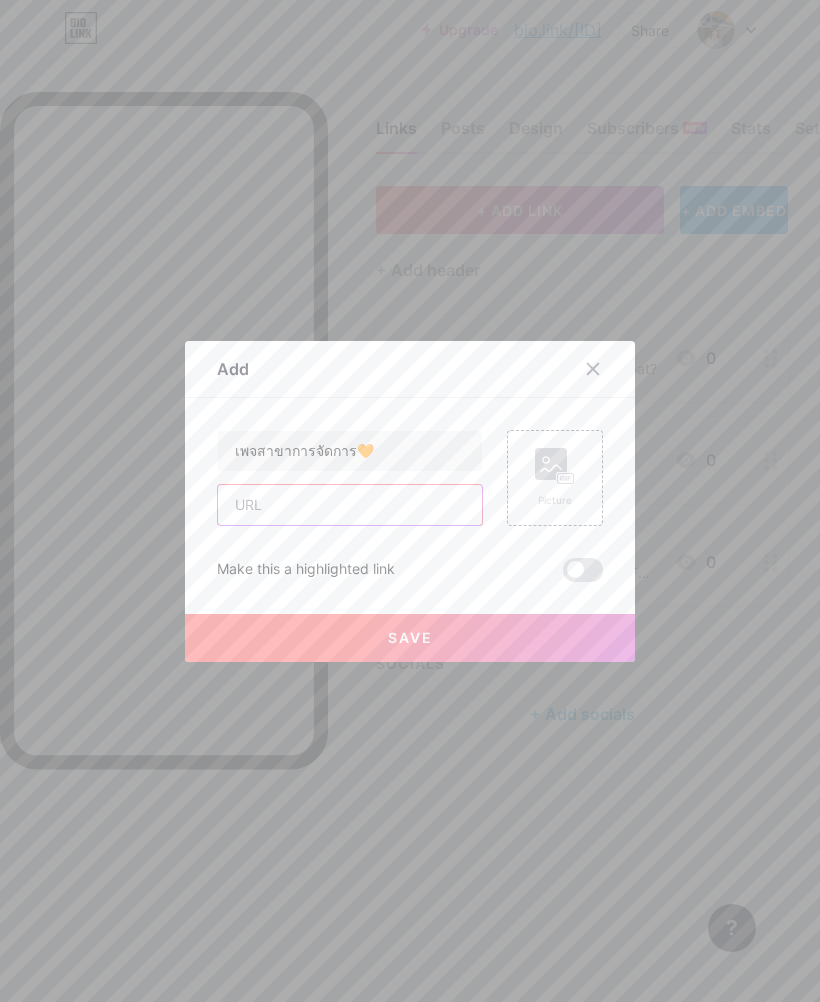 click at bounding box center (350, 505) 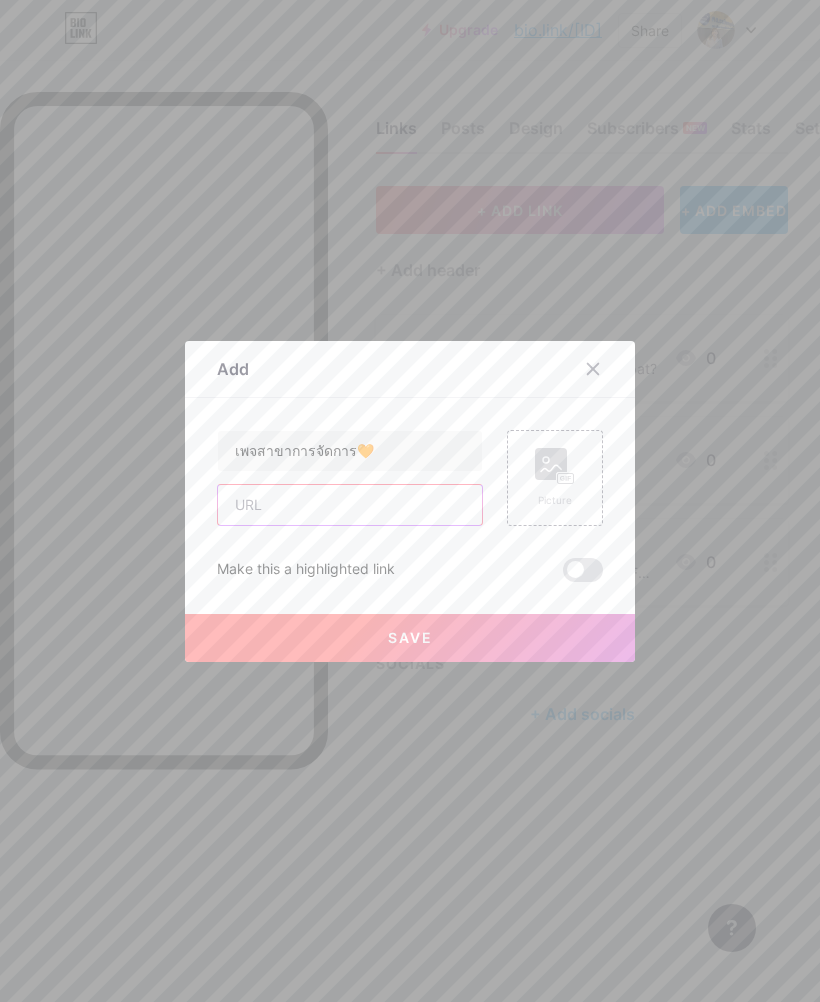 paste on "https://m.facebook.com/management.ba.rmuti/?" 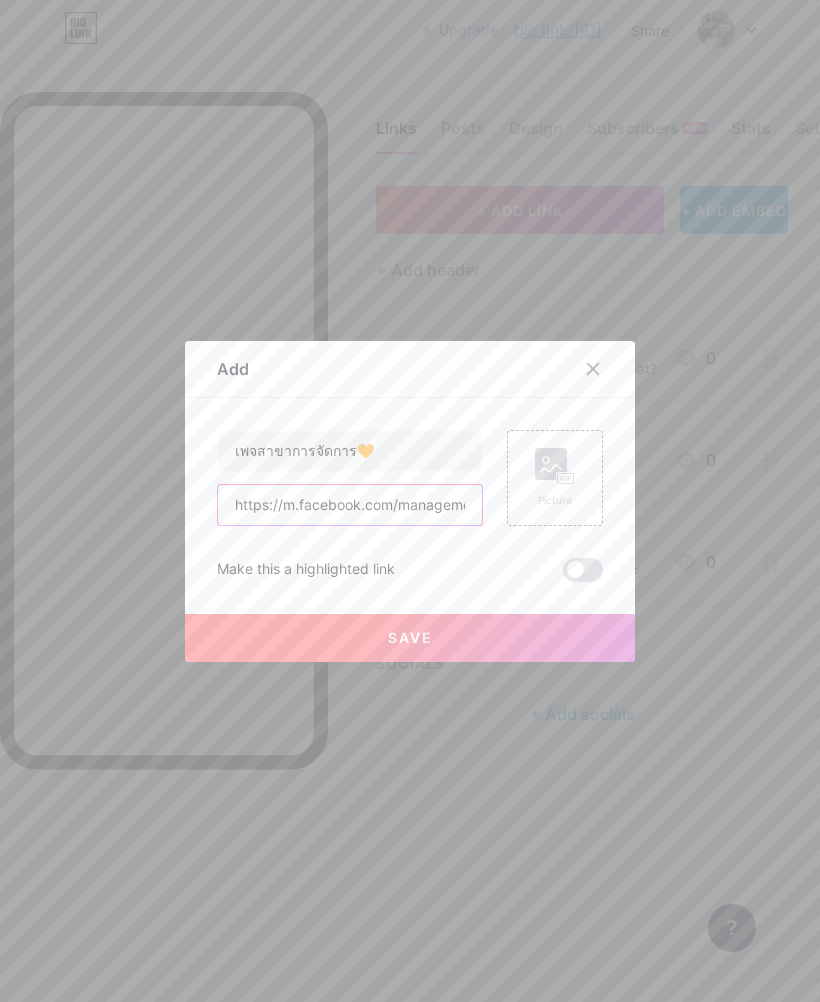 type on "https://m.facebook.com/management.ba.rmuti/?" 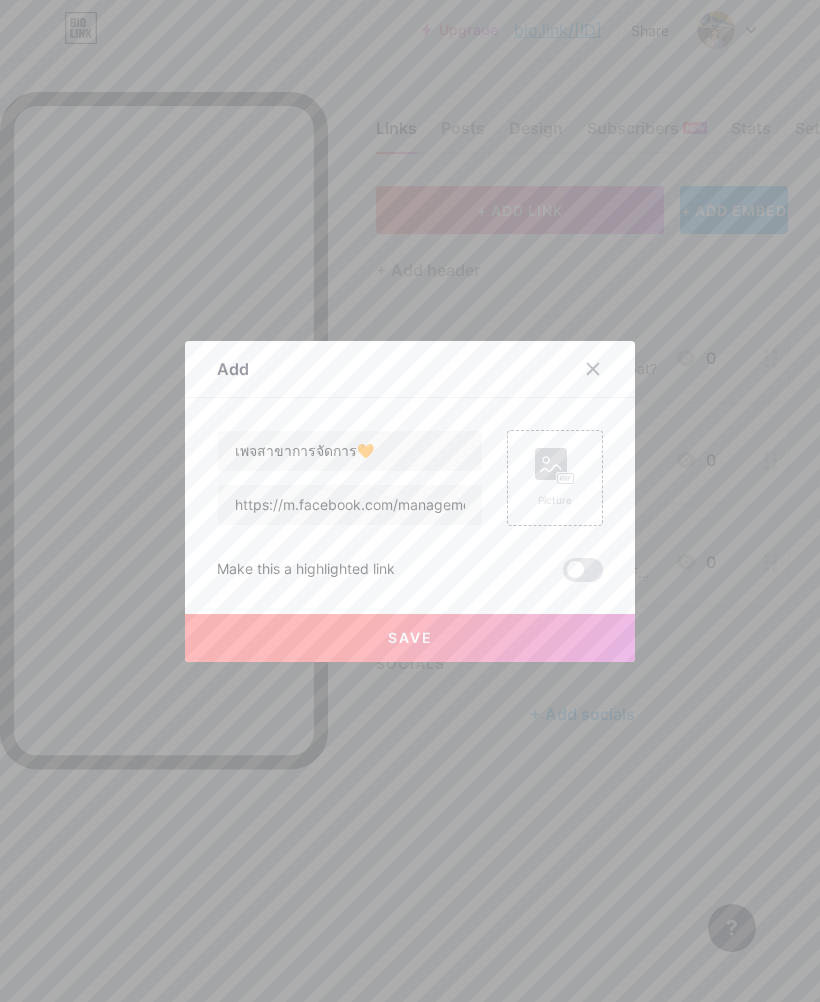 click on "Save" at bounding box center (410, 638) 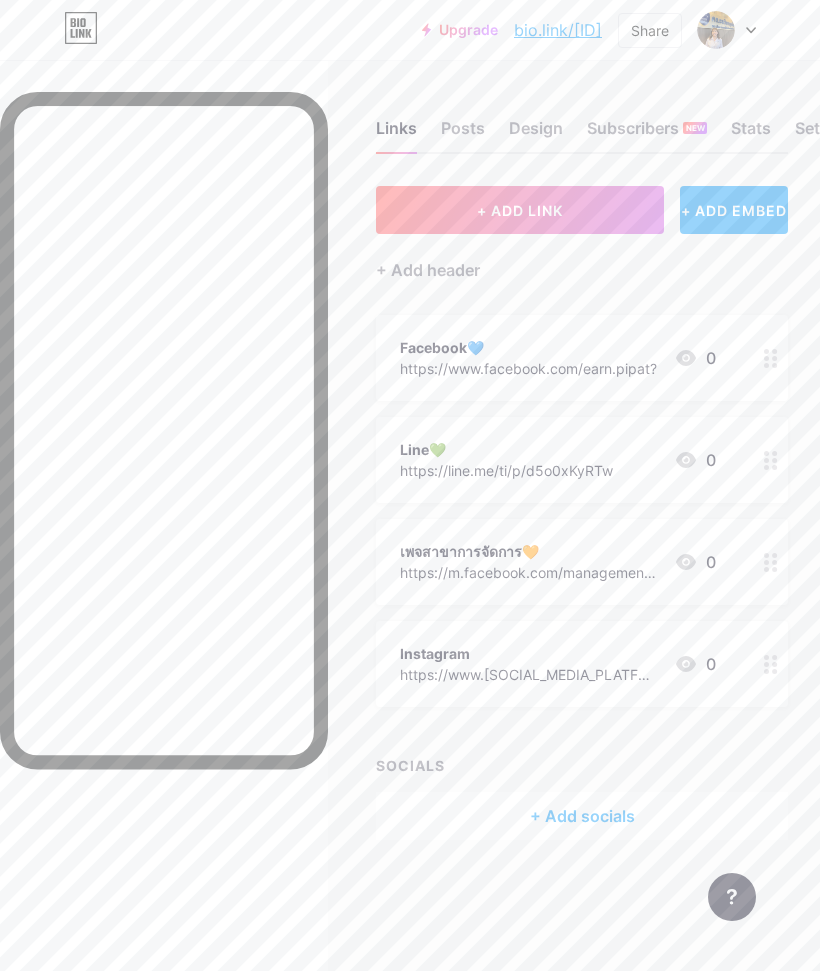 click on "Instagram https://www.[SOCIAL_MEDIA_PLATFORM].com/eaxrn_?igsh=bGQ3NnRwbzMxeWFr" at bounding box center (529, 664) 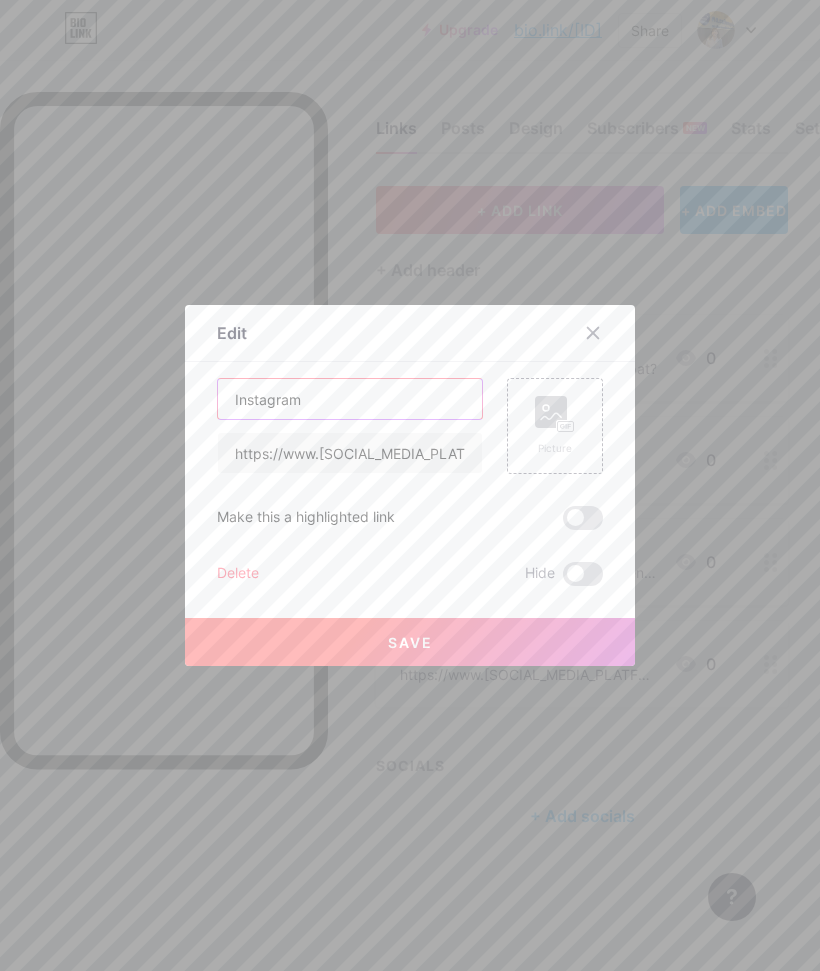 click on "Instagram" at bounding box center (350, 399) 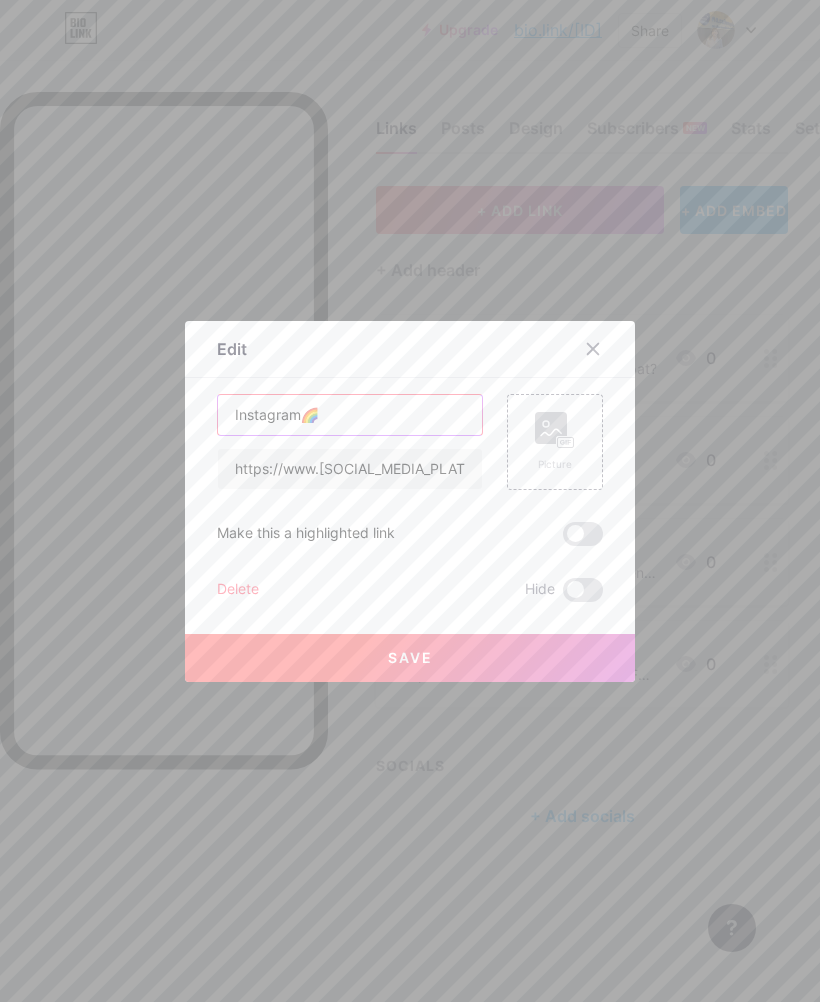 type on "Instagram🌈" 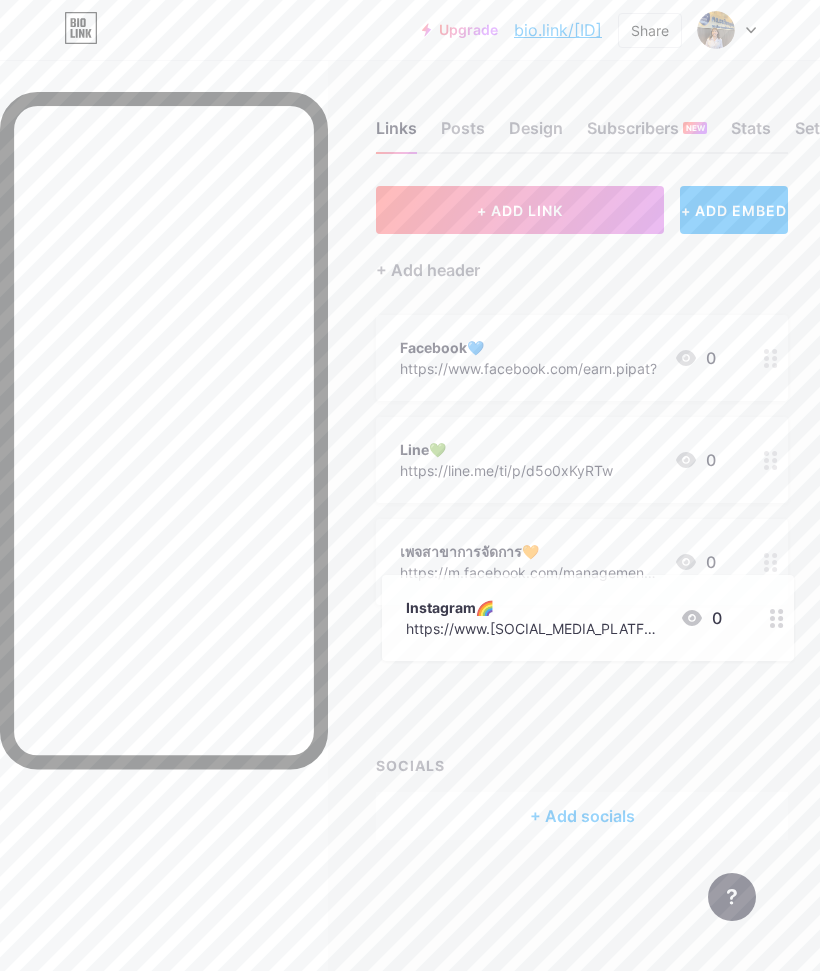 type 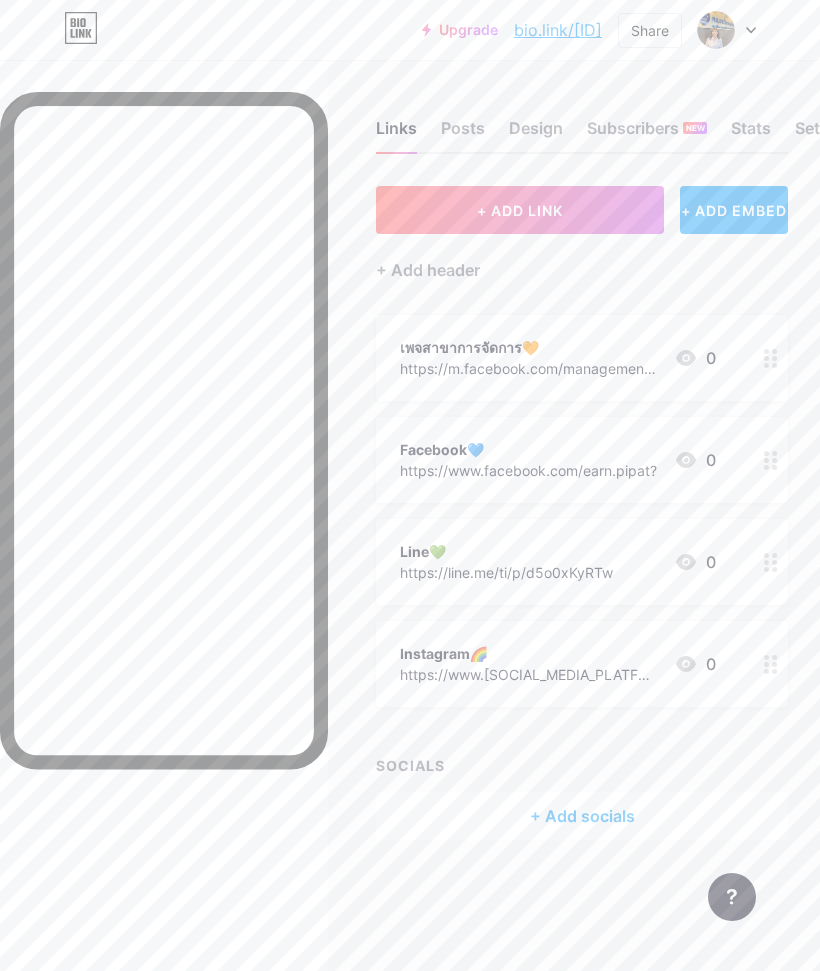 click on "Share" at bounding box center [650, 30] 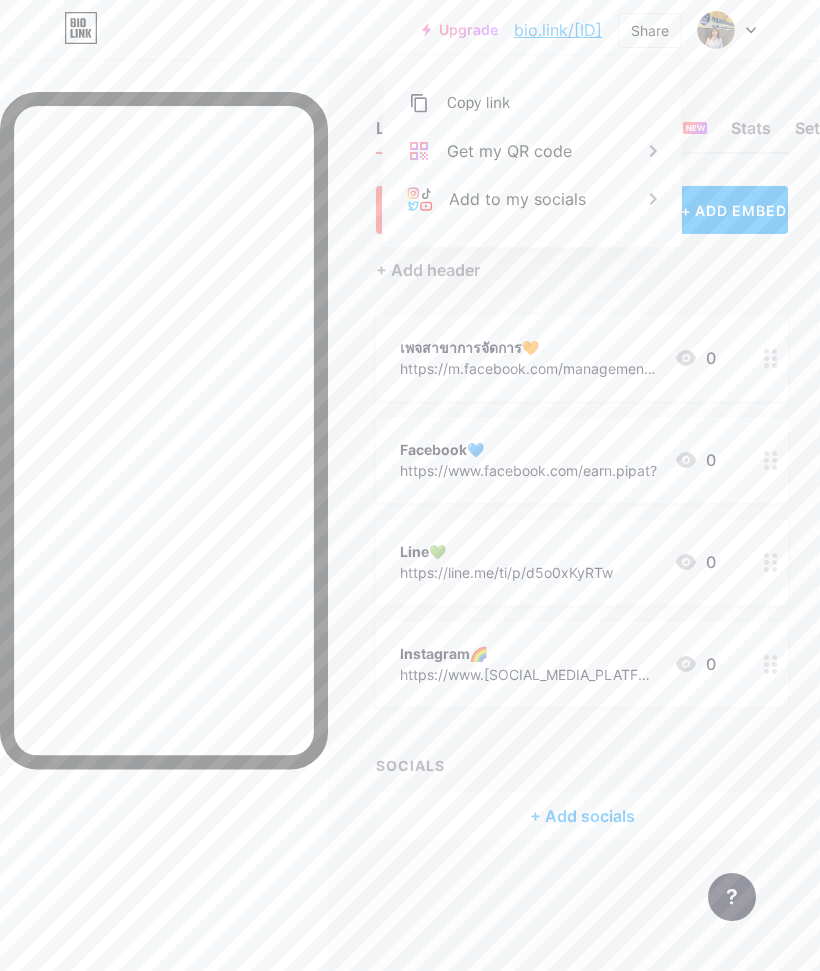 click 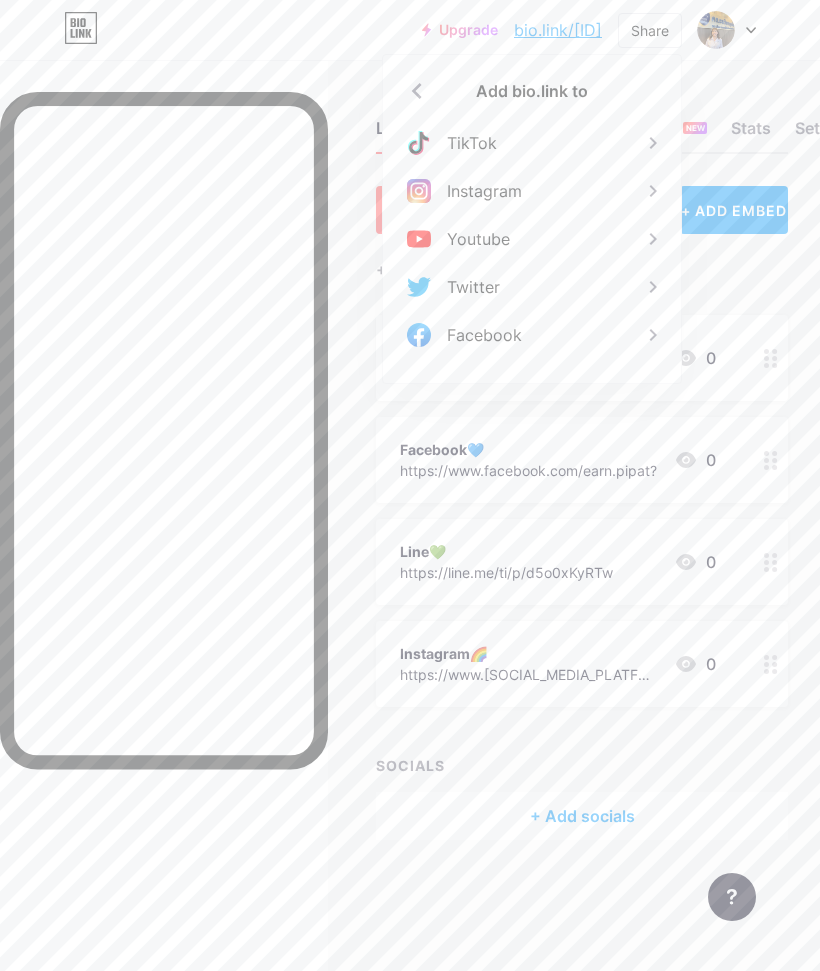 click on "Upgrade bio.link/[ID] Share Add bio.link to TikTok Instagram Youtube Twitter Facebook Switch accounts Monsicha.pi bio.link/[ID] + Add a new page Account settings Logout" at bounding box center (410, 30) 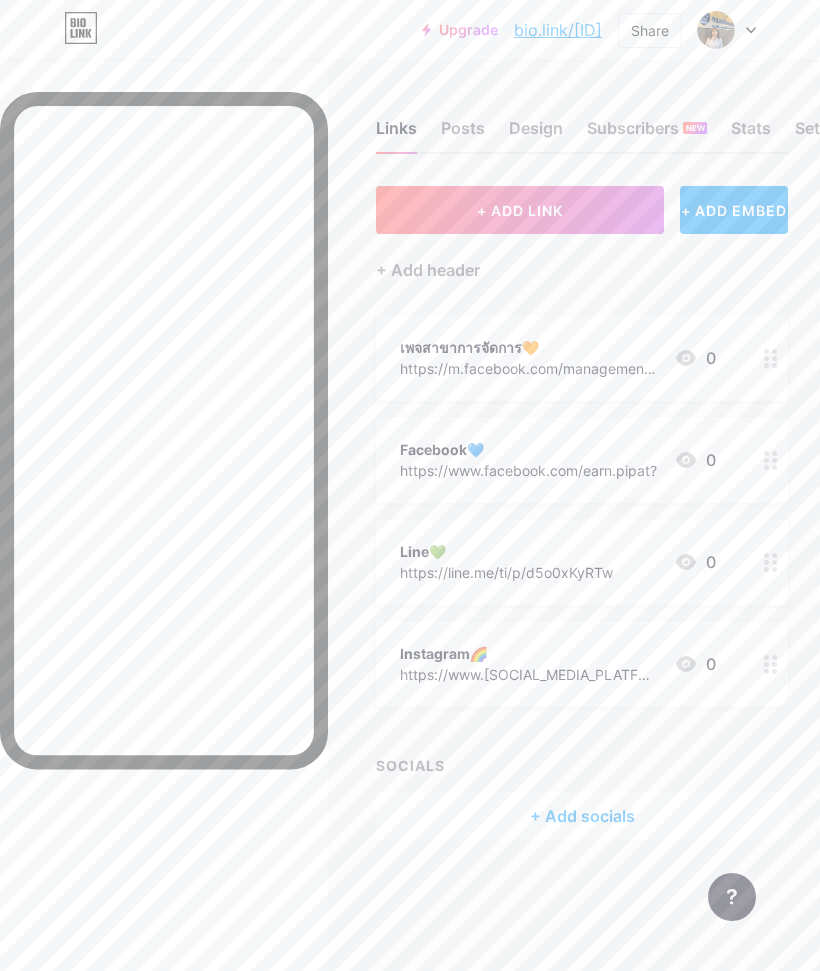 click on "Share" at bounding box center [650, 30] 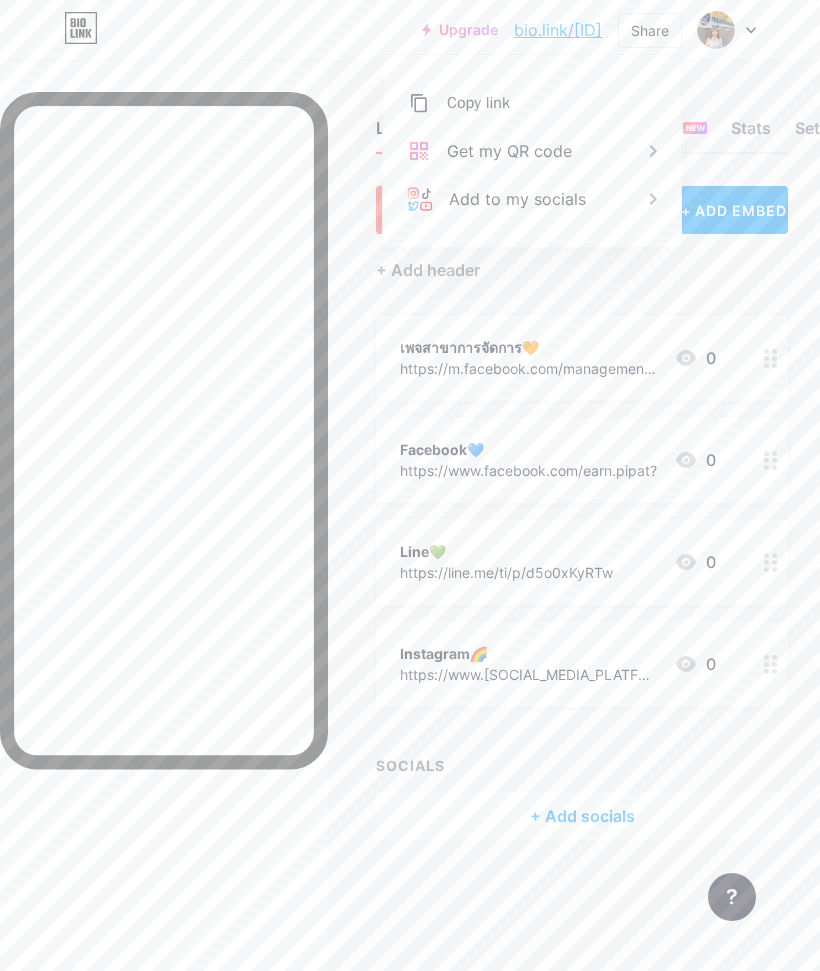 click 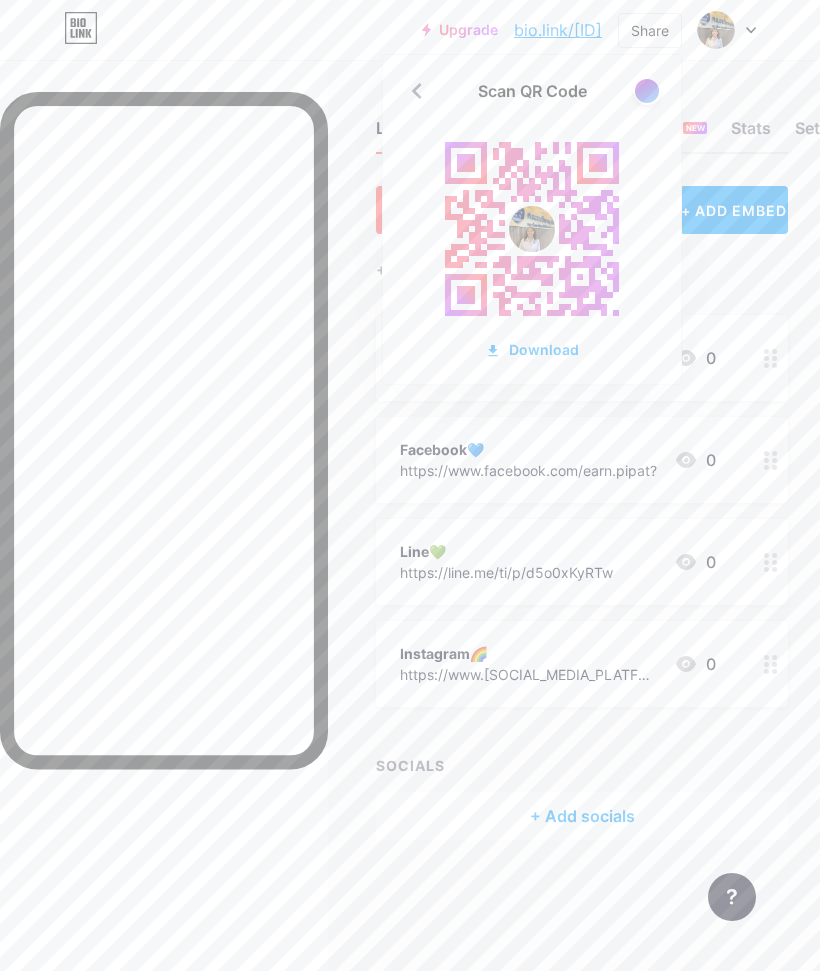click at bounding box center [647, 91] 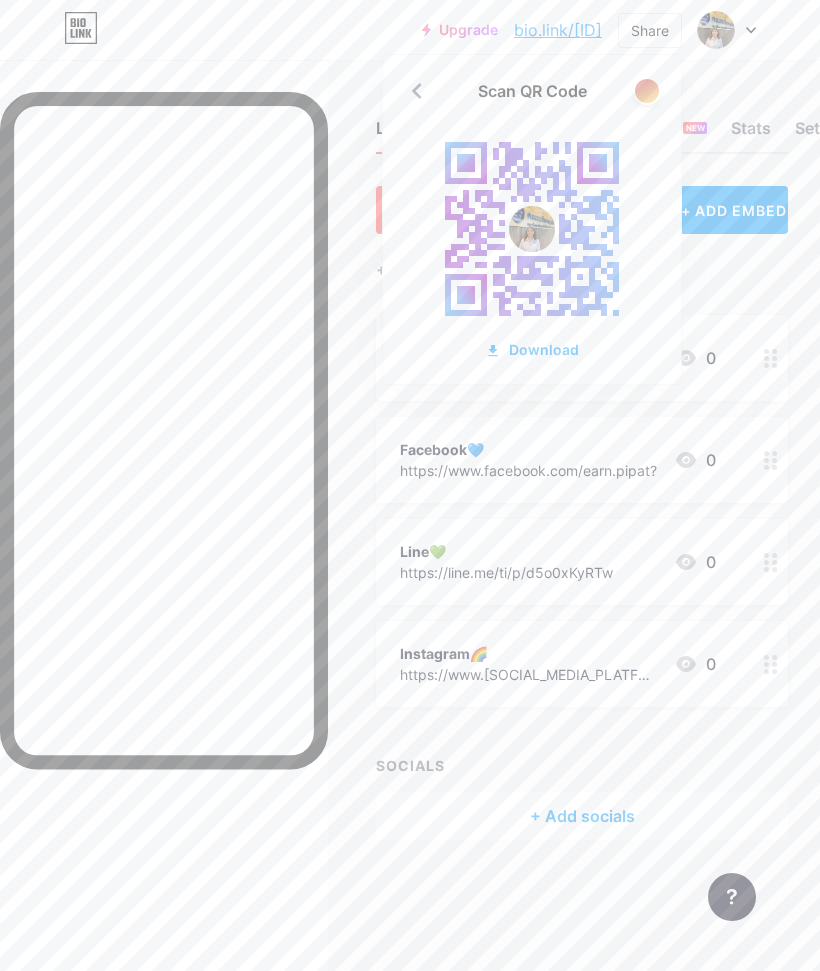 click at bounding box center (647, 91) 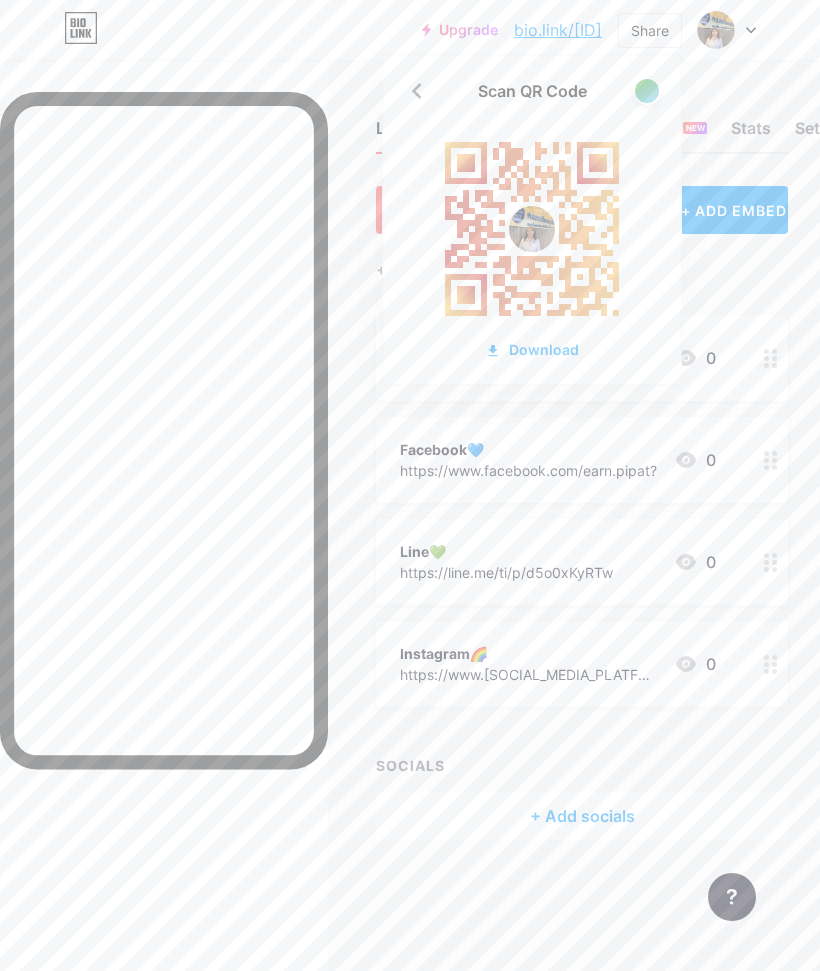 click at bounding box center [647, 91] 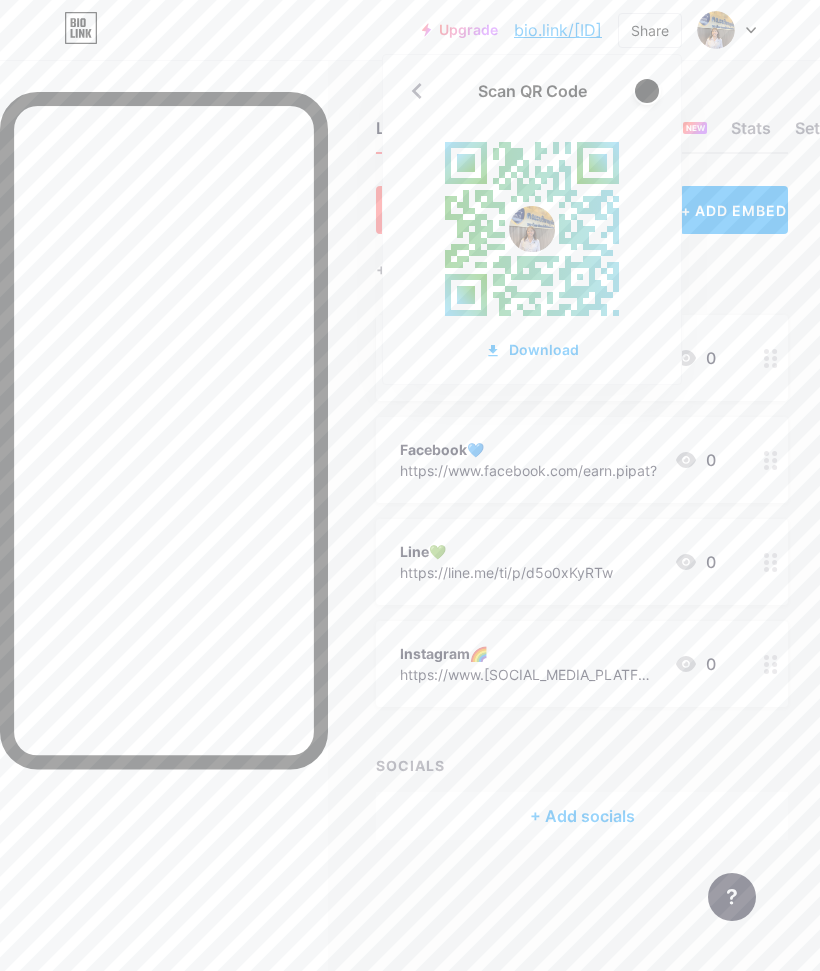 click at bounding box center (647, 91) 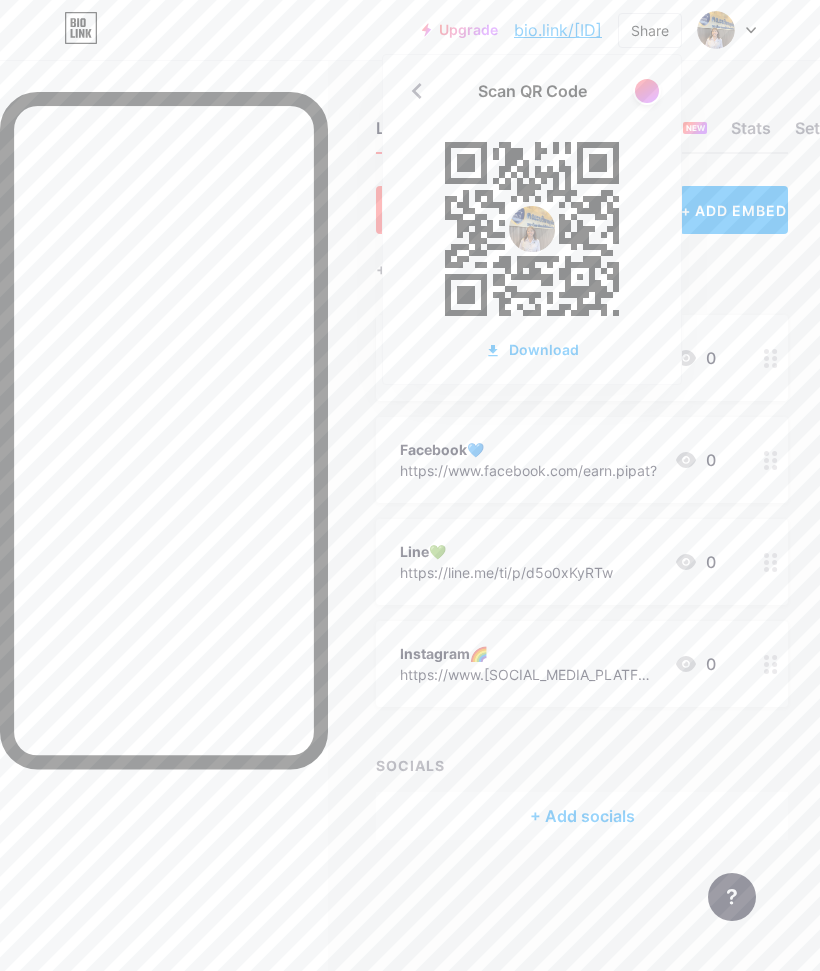 click on "Download" at bounding box center (532, 349) 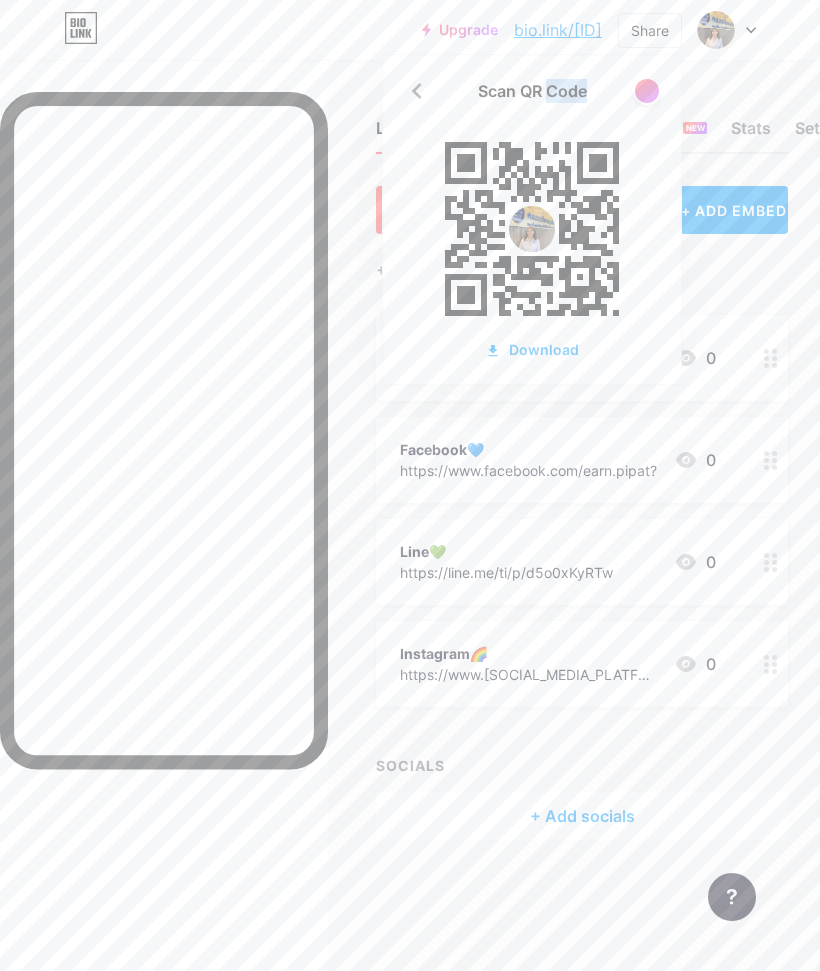 click on "Scan QR Code
Download" at bounding box center [532, 219] 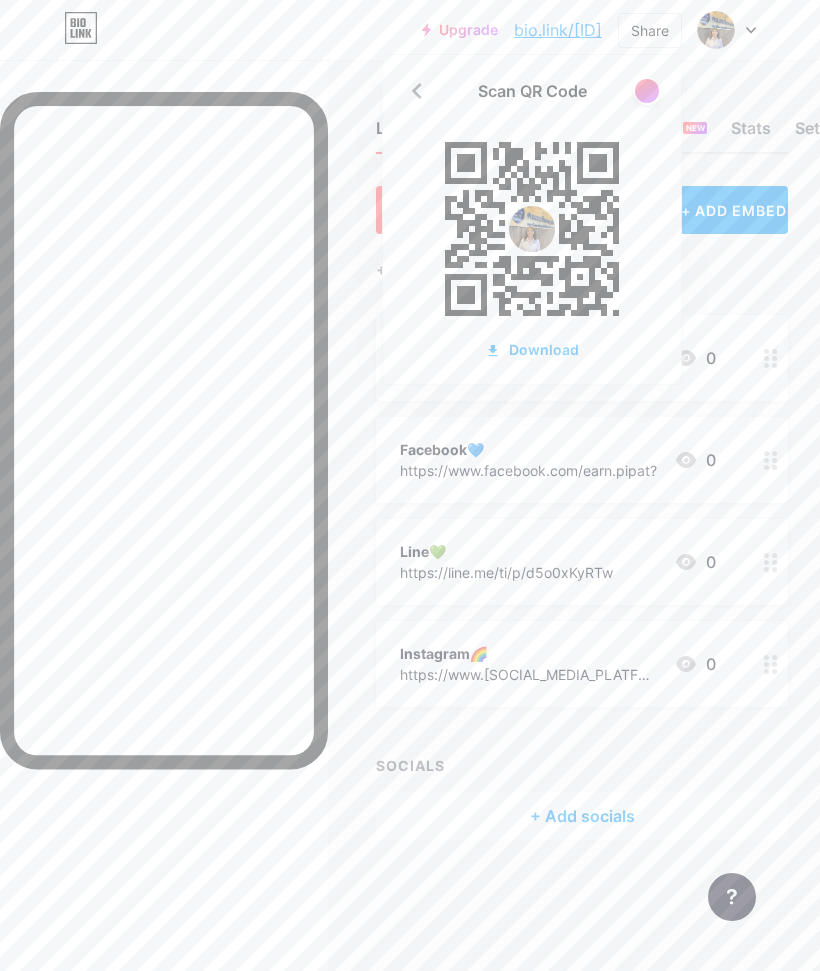 click 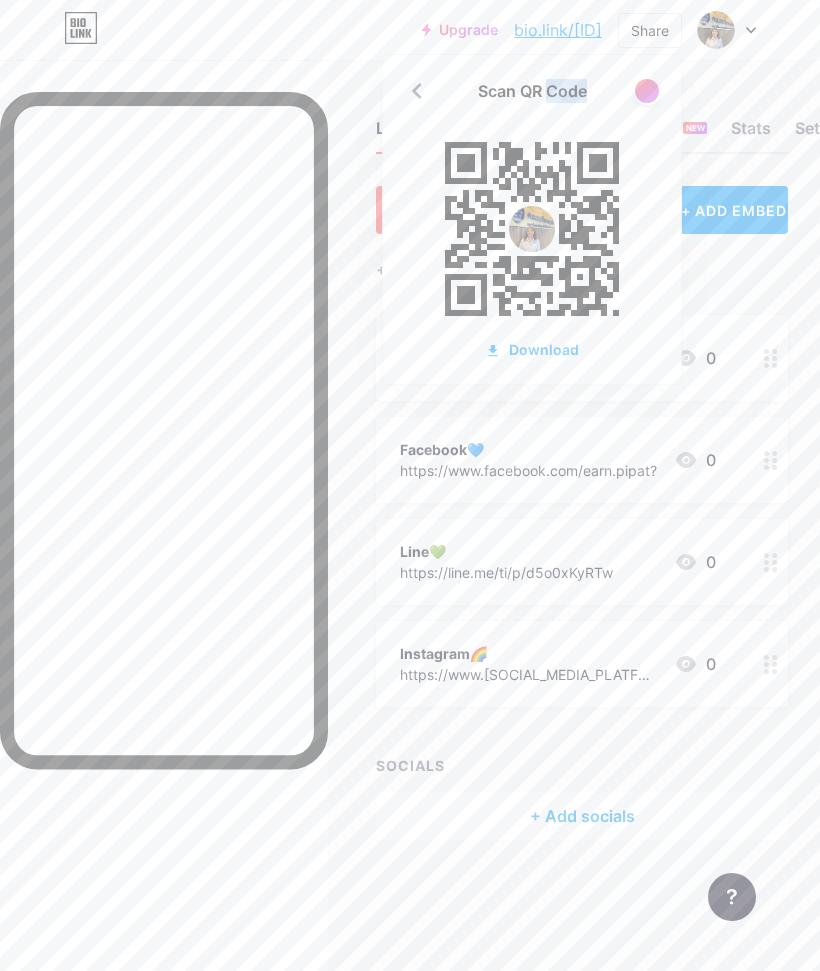 click on "Scan QR Code
Download" at bounding box center (532, 219) 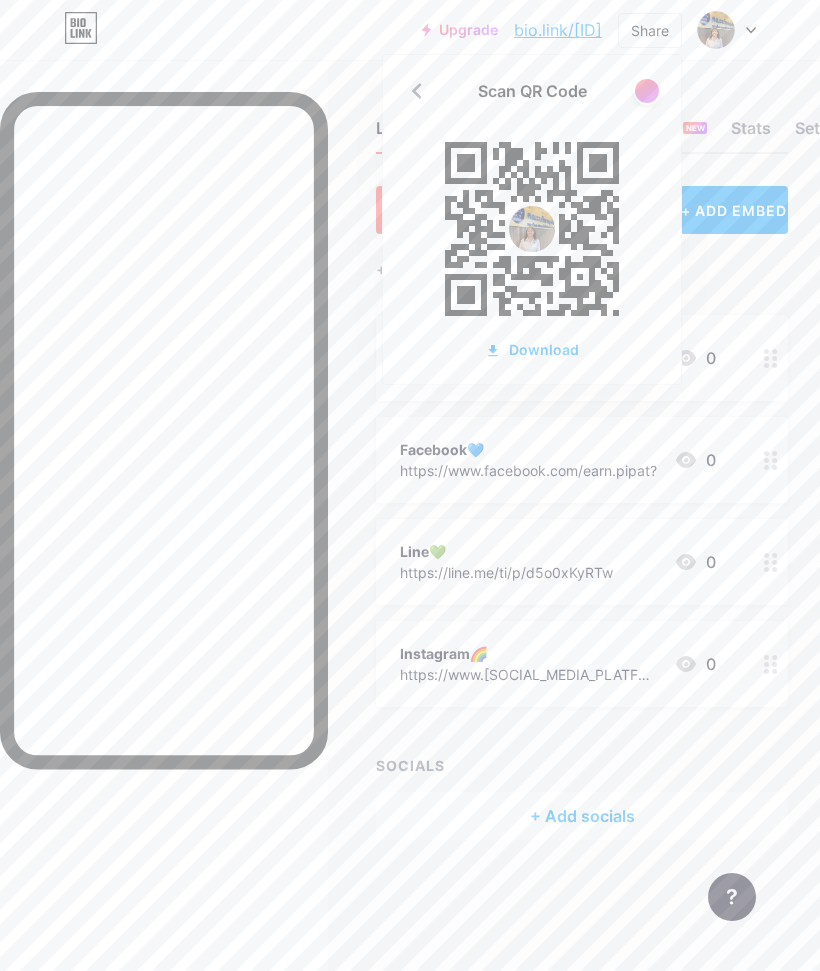 click on "Download" at bounding box center [532, 349] 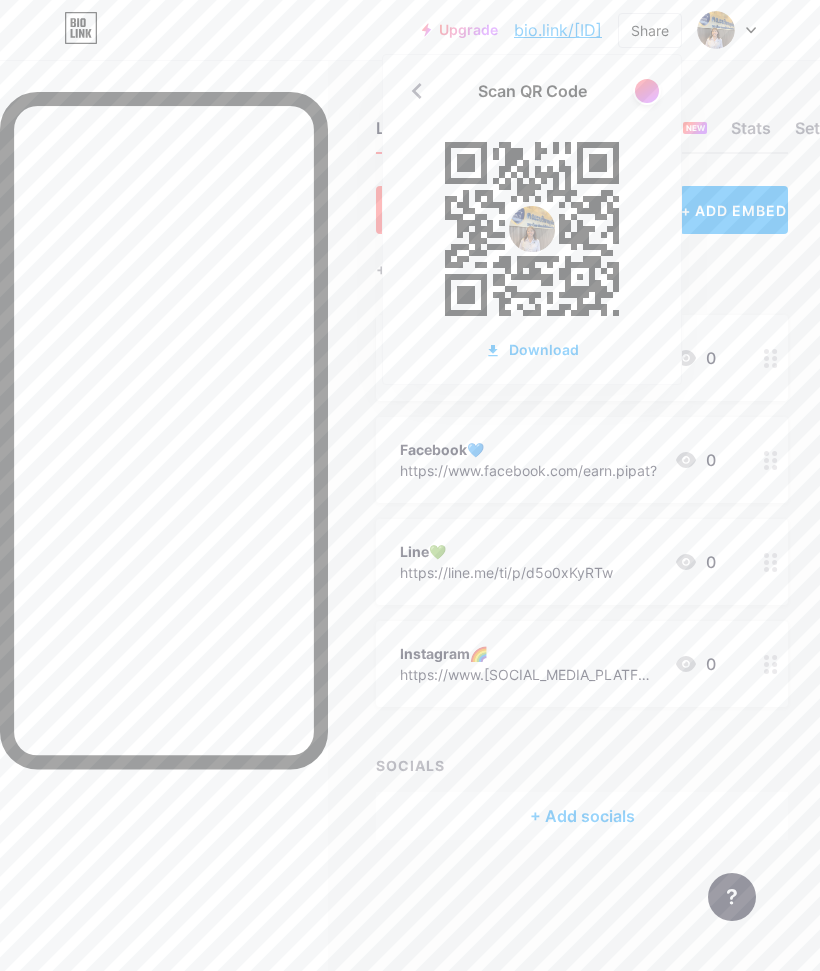 click on "Links Posts Design Subscribers NEW Stats Settings + ADD LINK + ADD EMBED + Add header เพจสาขาการจัดการ🧡 https://m.facebook.com/management.ba.rmuti/? 0 Facebook💙 https://www.facebook.com/earn.pipat? 0 Line💚 https://line.me/ti/p/d5o0xKyRTw 0 Instagram🌈 https://www.[SOCIAL_MEDIA_PLATFORM].com/eaxrn_?igsh=bGQ3NnRwbzMxeWFr 0 SOCIALS + Add socials Feature requests Help center Contact support" at bounding box center [410, 500] 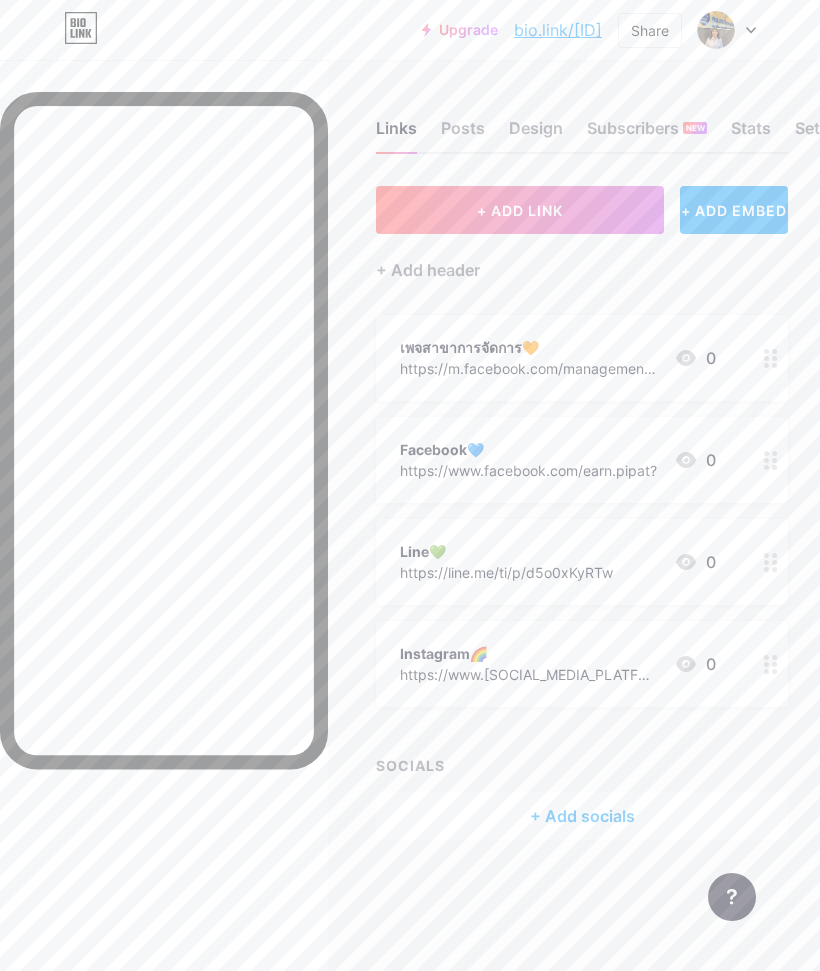 click on "Share" at bounding box center (650, 30) 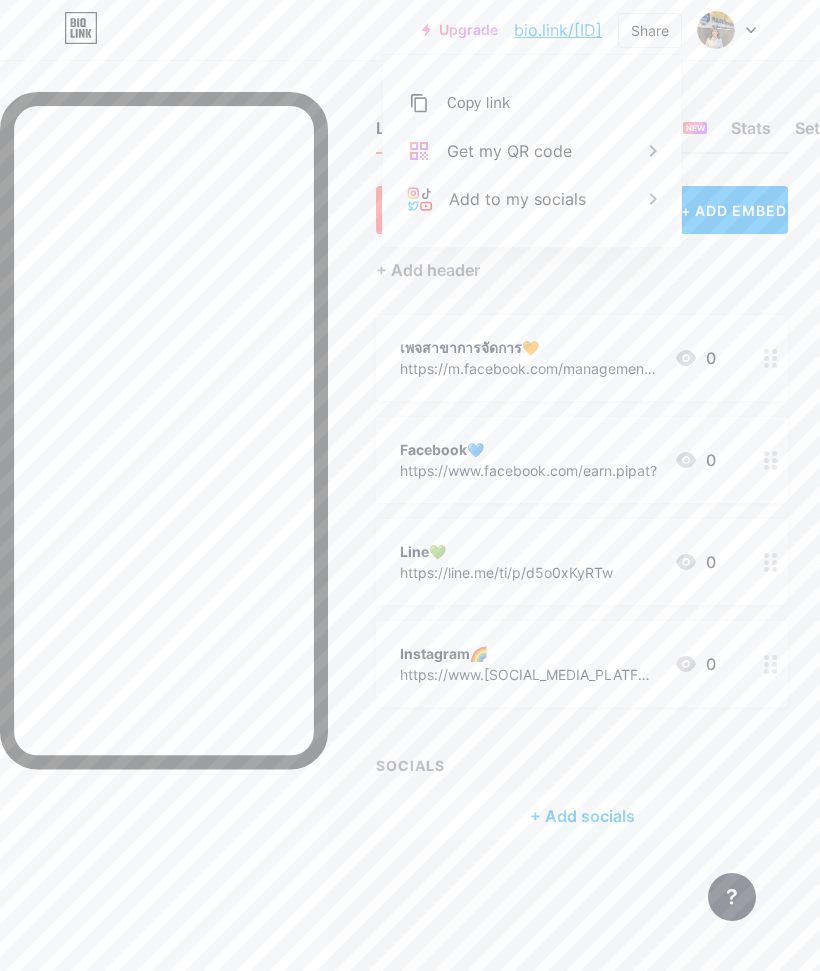 click on "Copy link" at bounding box center (478, 103) 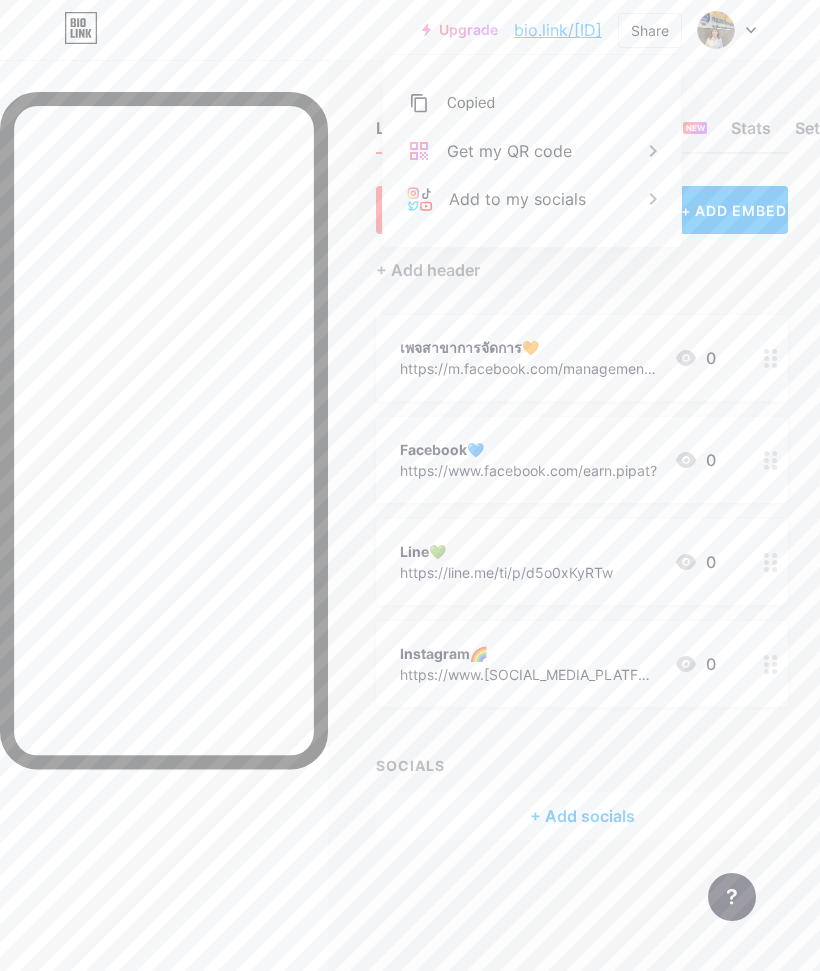 click on "Links Posts Design Subscribers NEW Stats Settings + ADD LINK + ADD EMBED + Add header เพจสาขาการจัดการ🧡 https://m.facebook.com/management.ba.rmuti/? 0 Facebook💙 https://www.facebook.com/earn.pipat? 0 Line💚 https://line.me/ti/p/d5o0xKyRTw 0 Instagram🌈 https://www.[SOCIAL_MEDIA_PLATFORM].com/eaxrn_?igsh=bGQ3NnRwbzMxeWFr 0 SOCIALS + Add socials Feature requests Help center Contact support" at bounding box center [410, 500] 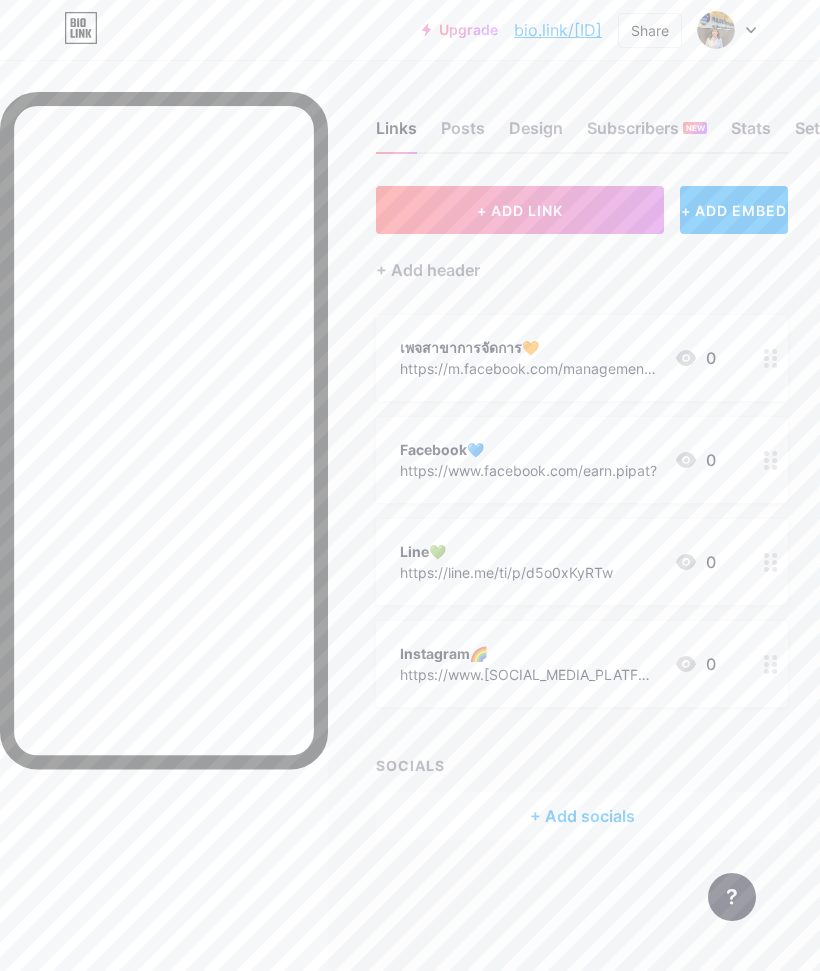 click on "Share" at bounding box center [650, 30] 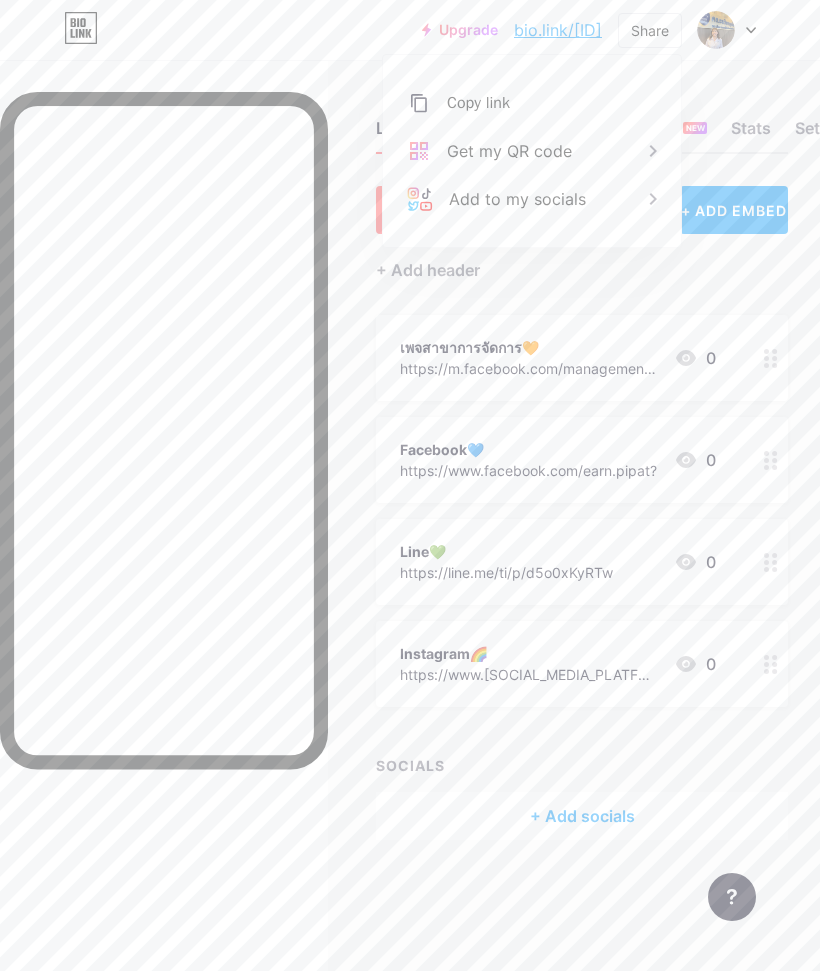 click 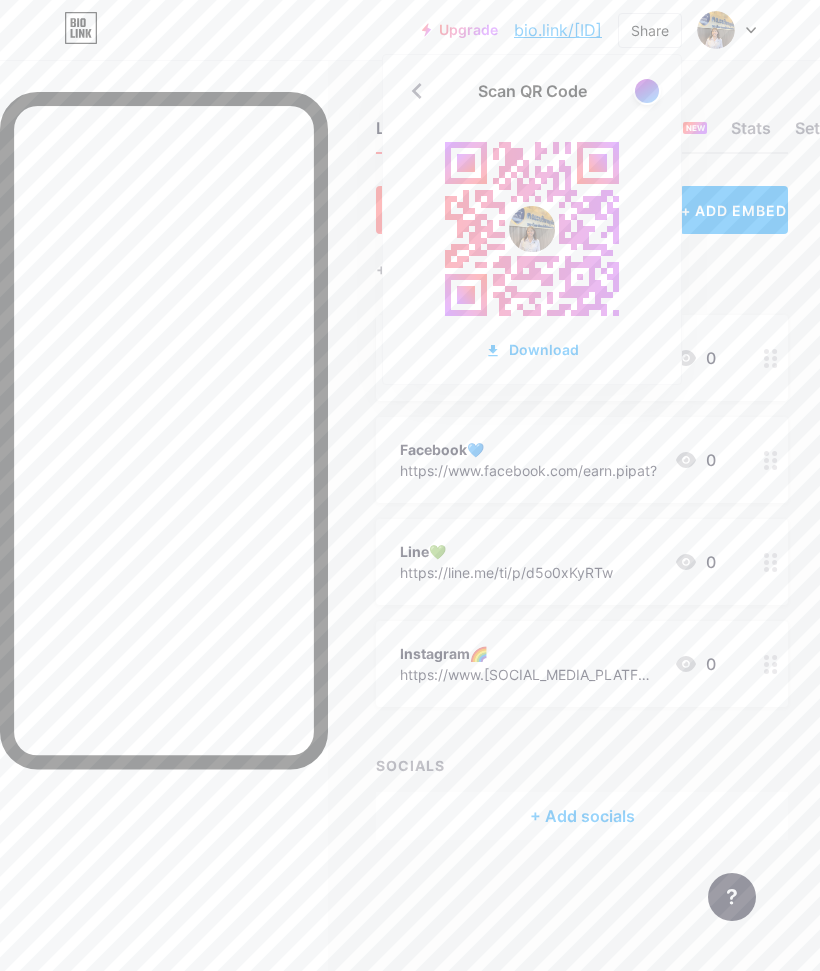 click at bounding box center (647, 91) 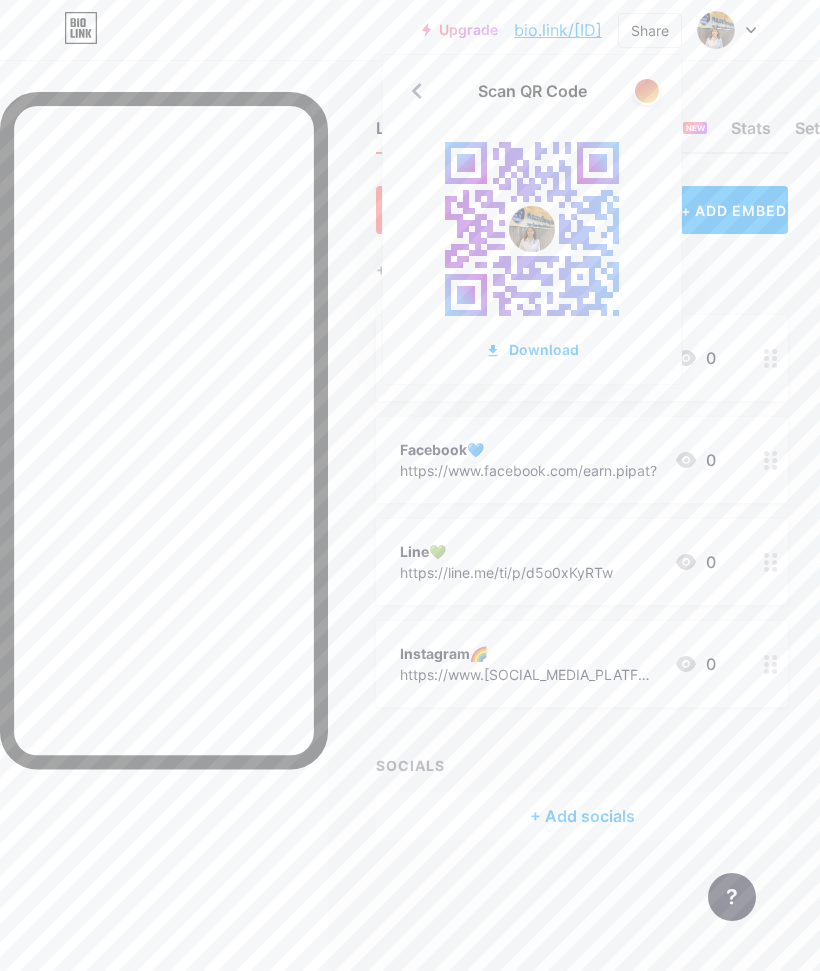 click at bounding box center (647, 91) 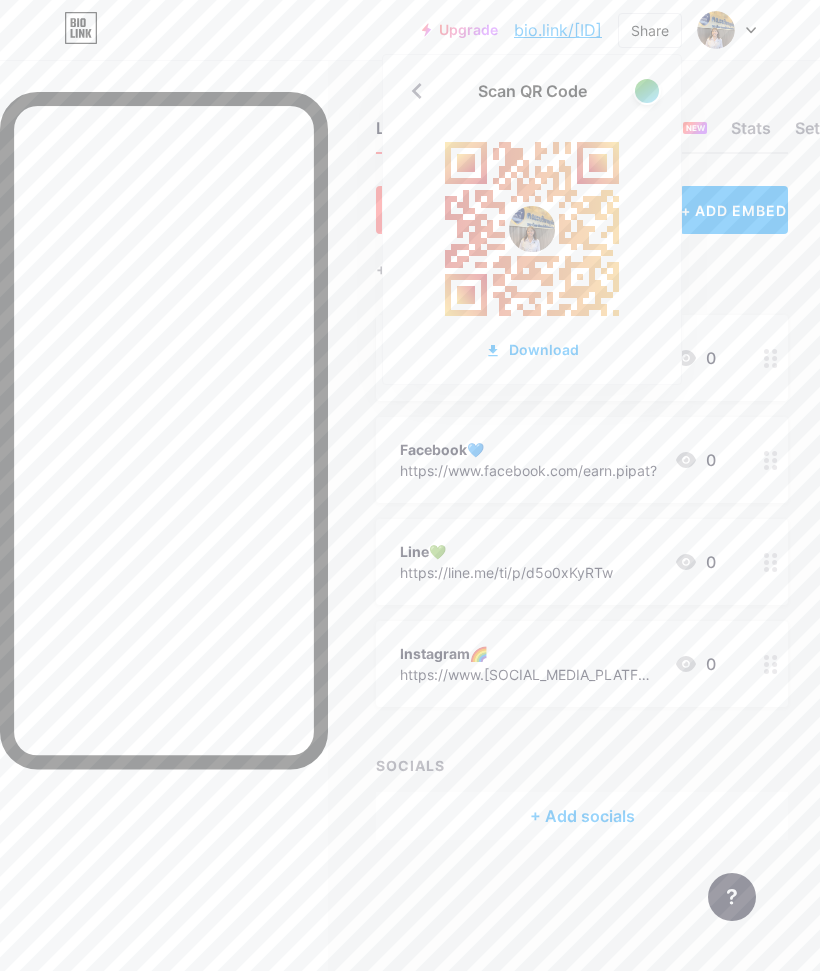 click at bounding box center (647, 91) 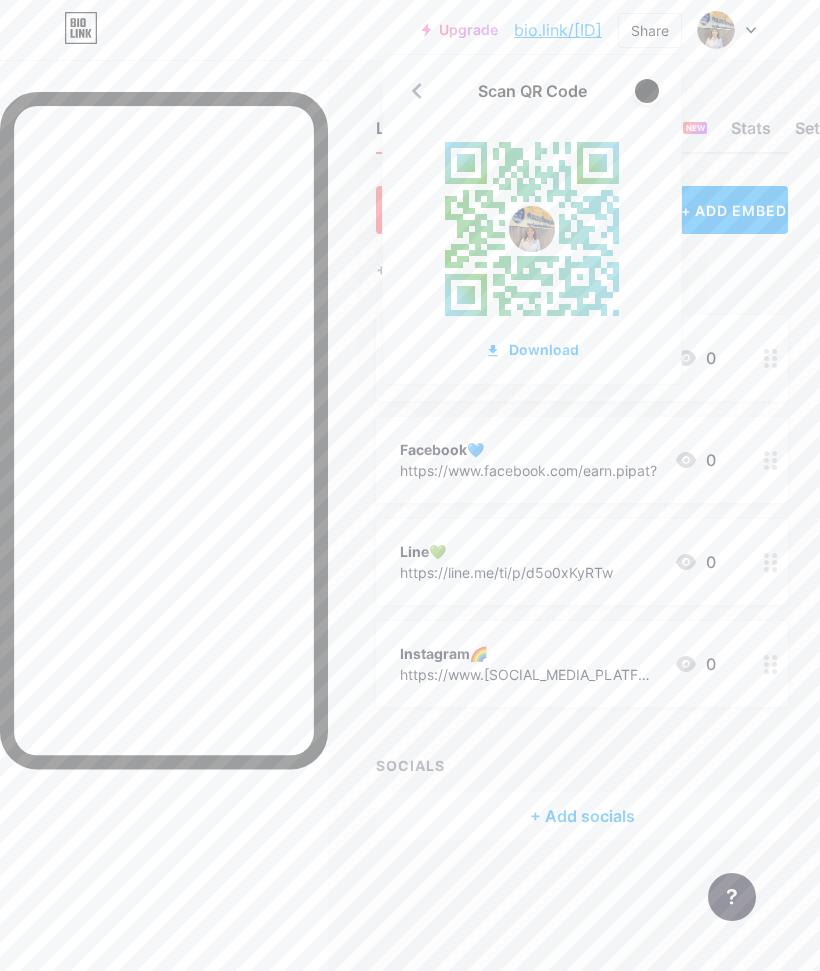click at bounding box center (647, 91) 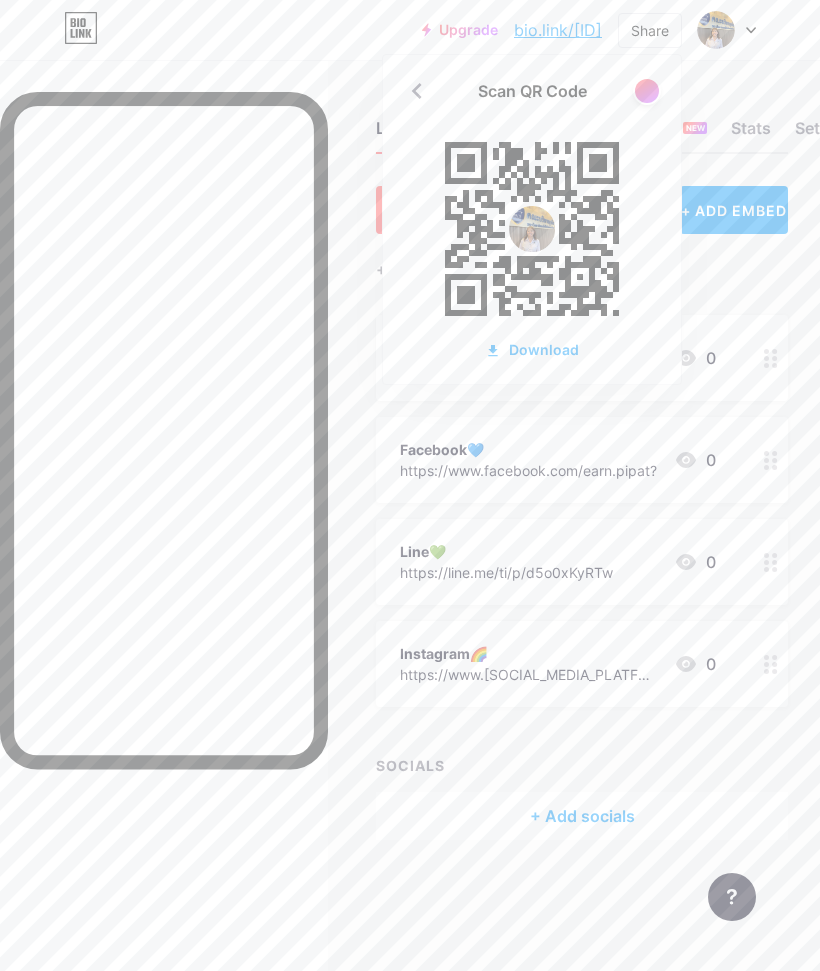click at bounding box center (647, 91) 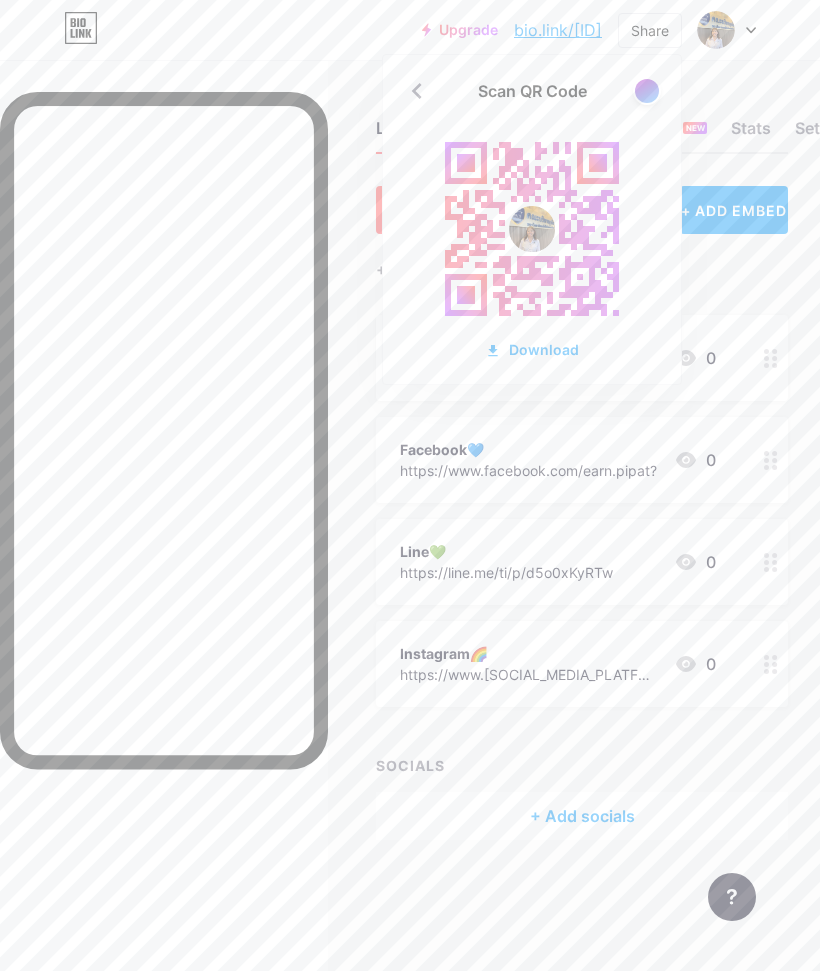 click at bounding box center [647, 91] 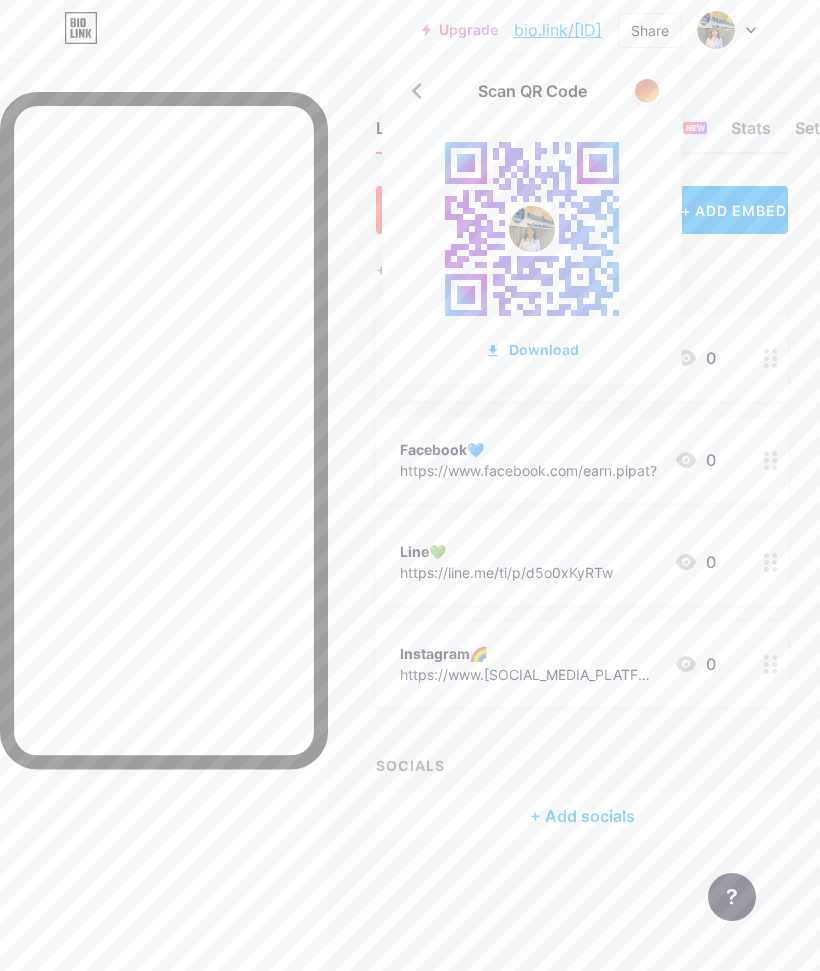 click at bounding box center (647, 91) 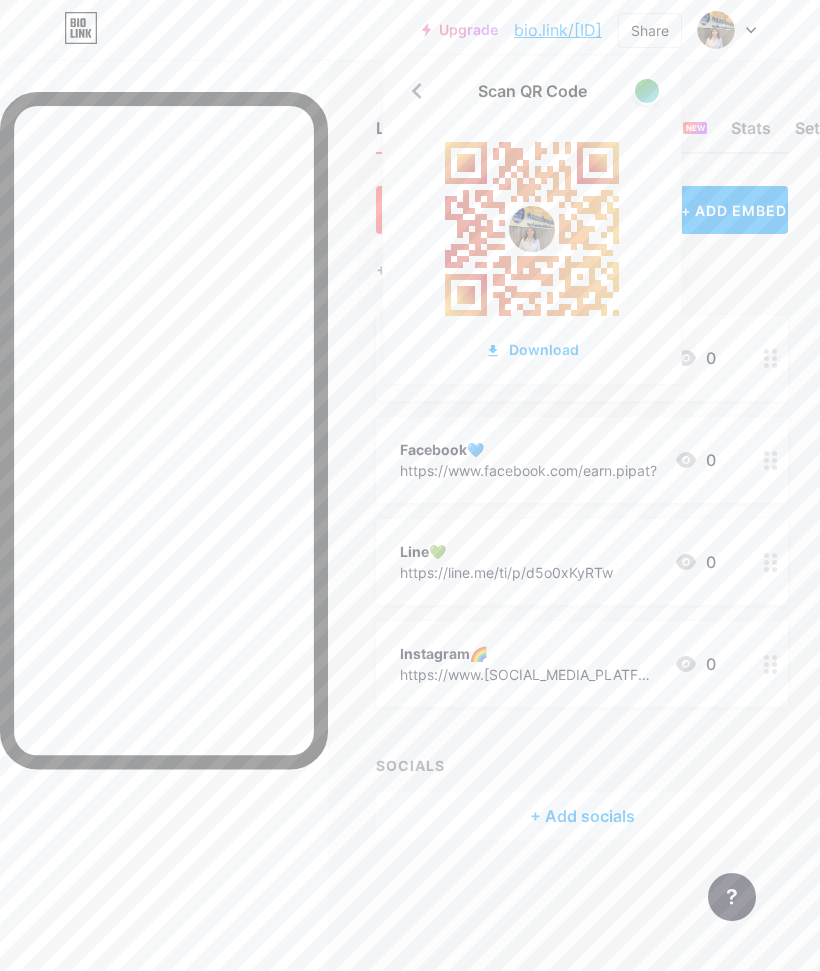 click at bounding box center [647, 91] 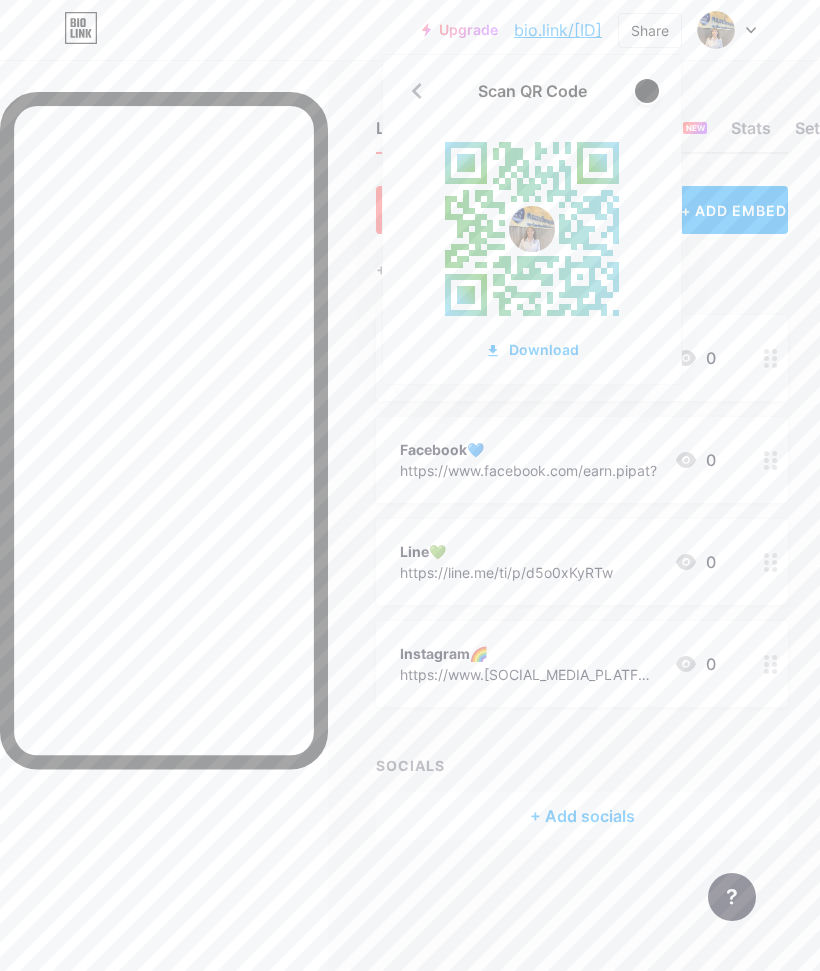 click at bounding box center [647, 91] 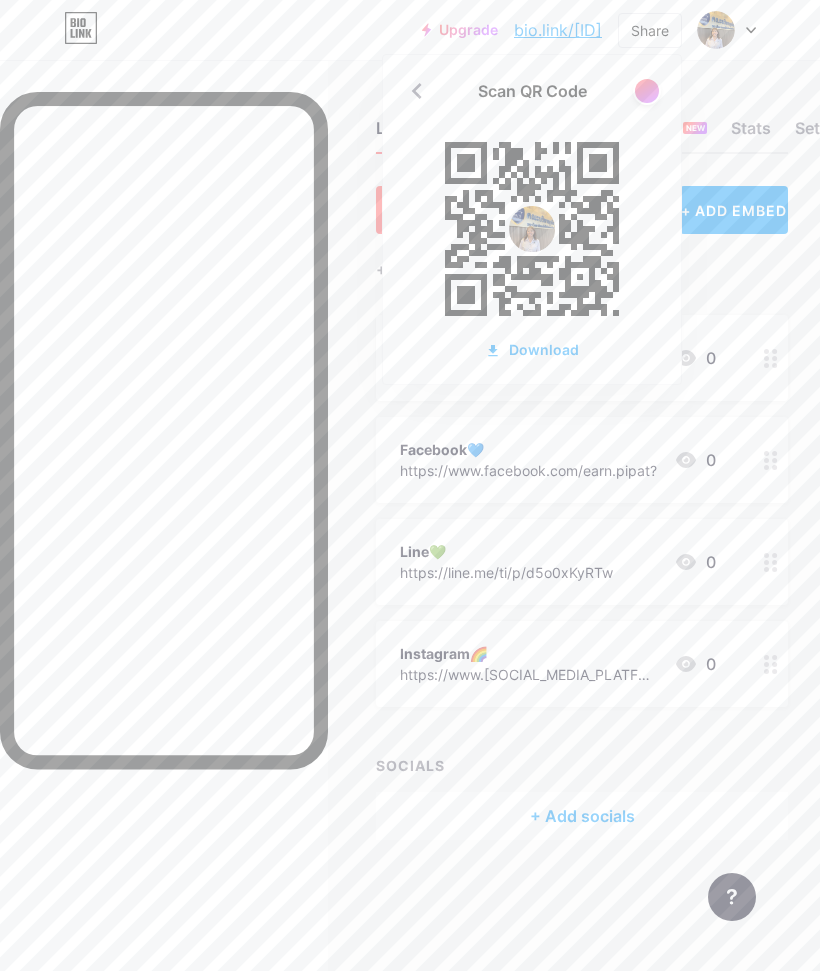 click on "Download" at bounding box center (532, 349) 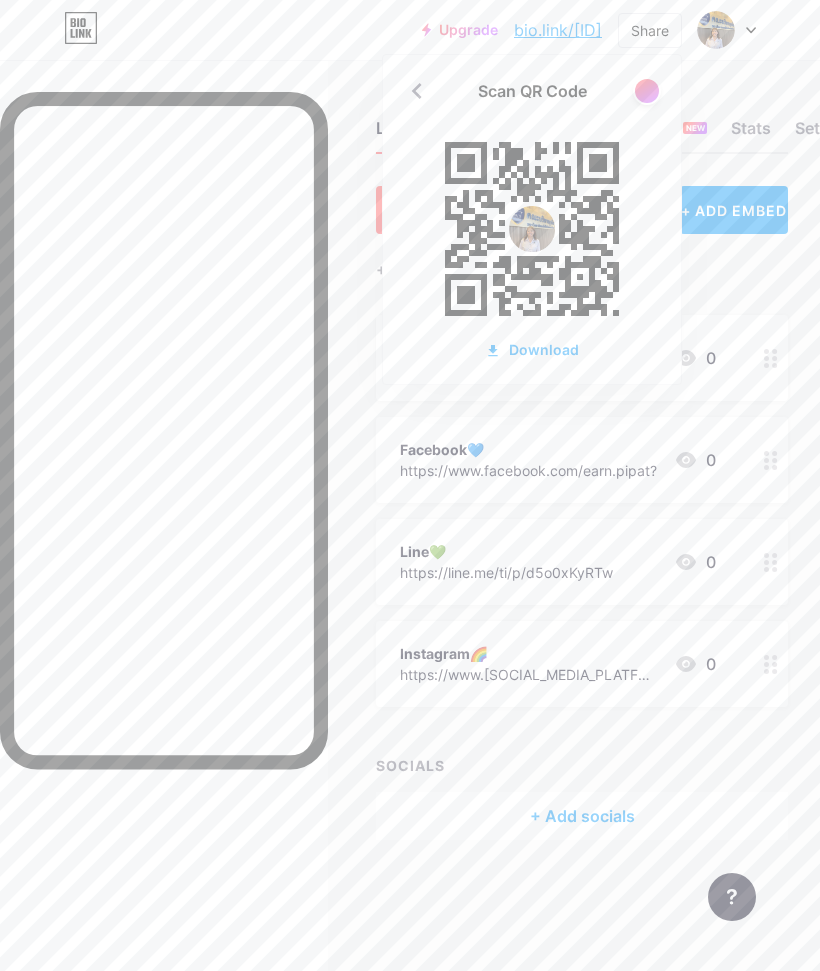 click on "Download" at bounding box center (532, 349) 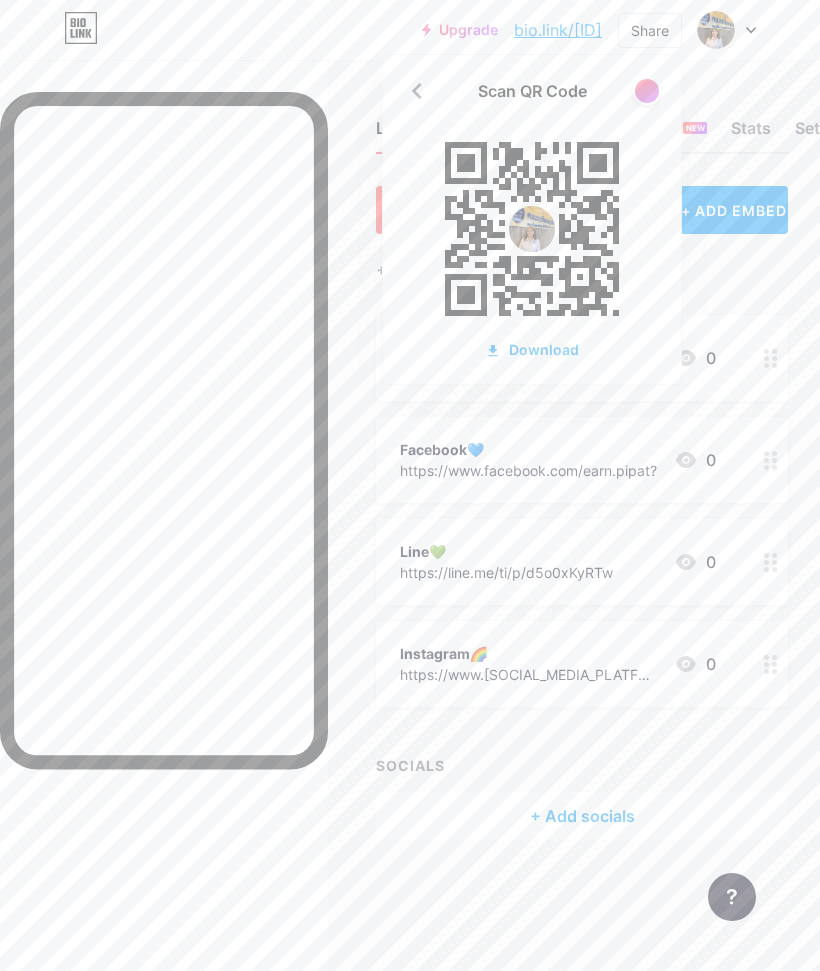 click on "Download" at bounding box center (532, 349) 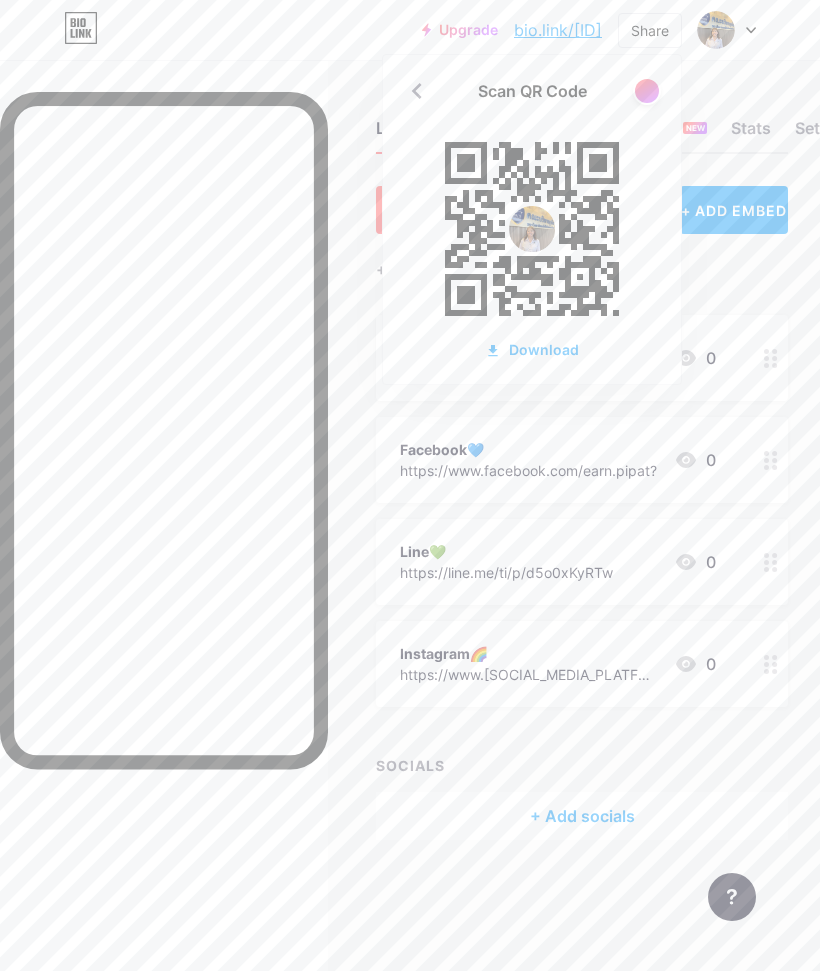click on "Download" at bounding box center [532, 349] 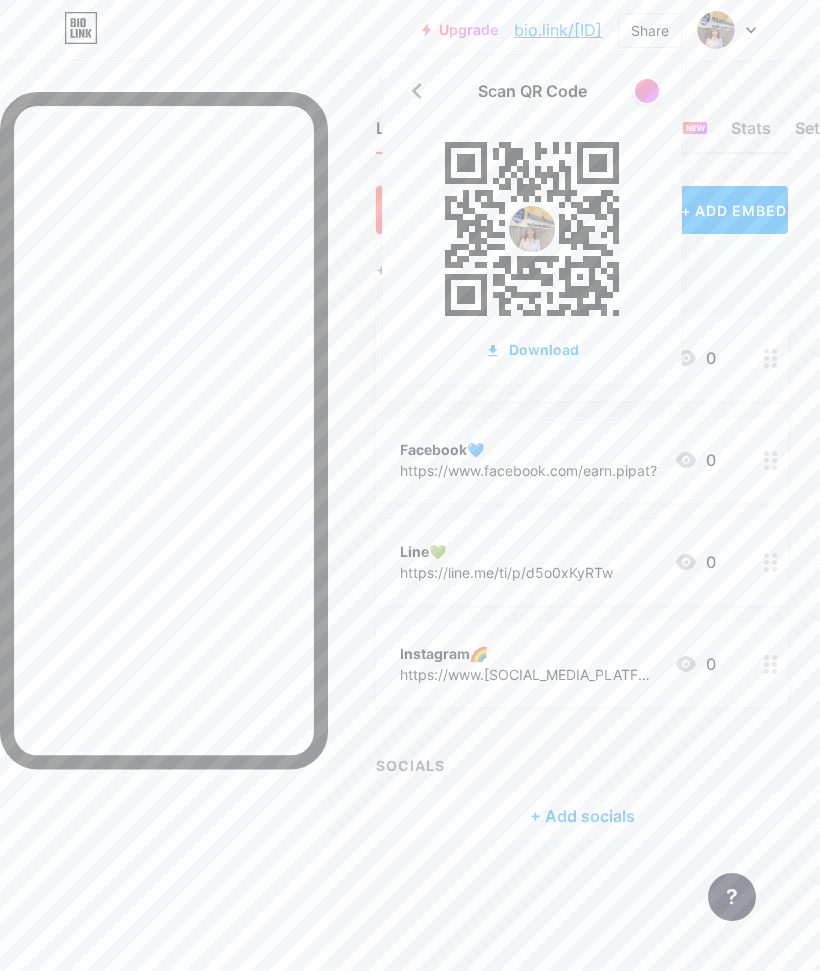 click on "Links Posts Design Subscribers NEW Stats Settings + ADD LINK + ADD EMBED + Add header เพจสาขาการจัดการ🧡 https://m.facebook.com/management.ba.rmuti/? 0 Facebook💙 https://www.facebook.com/earn.pipat? 0 Line💚 https://line.me/ti/p/d5o0xKyRTw 0 Instagram🌈 https://www.[SOCIAL_MEDIA_PLATFORM].com/eaxrn_?igsh=bGQ3NnRwbzMxeWFr 0 SOCIALS + Add socials Feature requests Help center Contact support" at bounding box center [410, 485] 